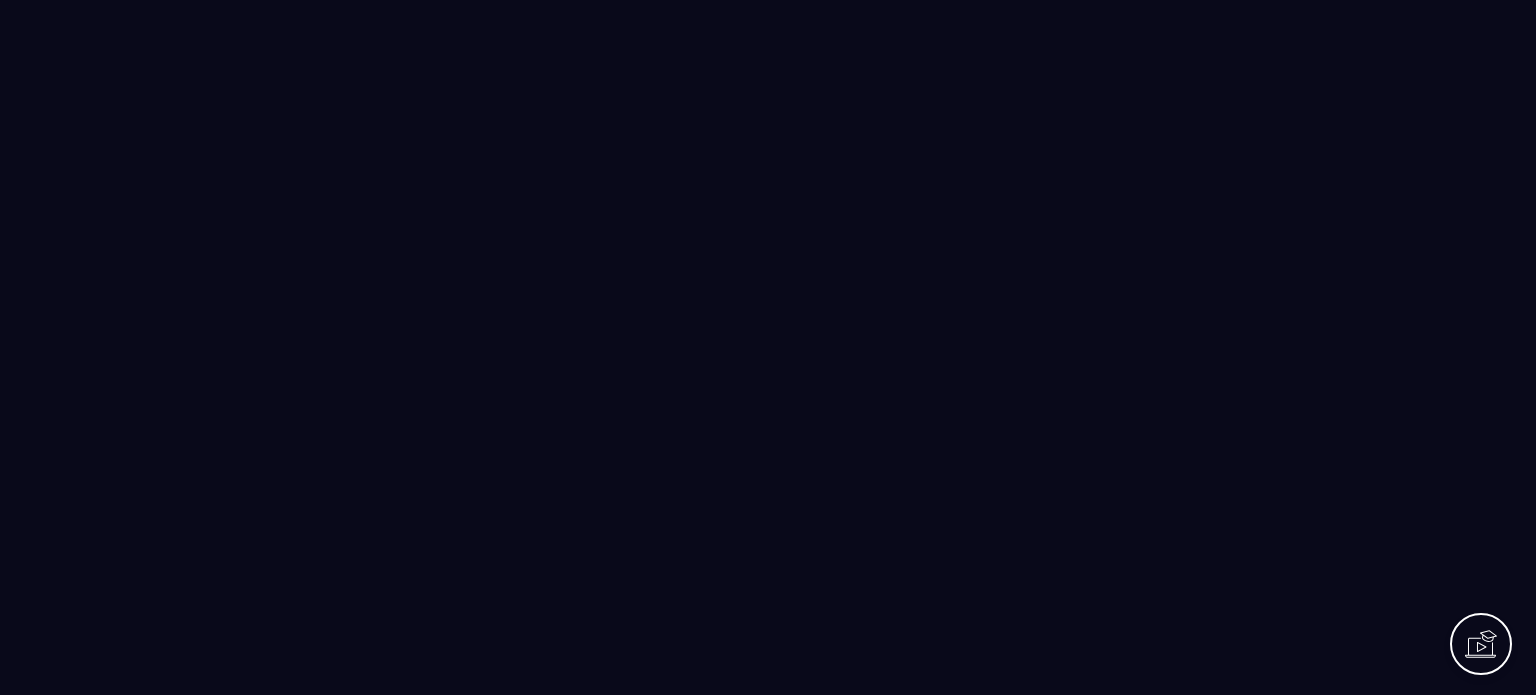 scroll, scrollTop: 0, scrollLeft: 0, axis: both 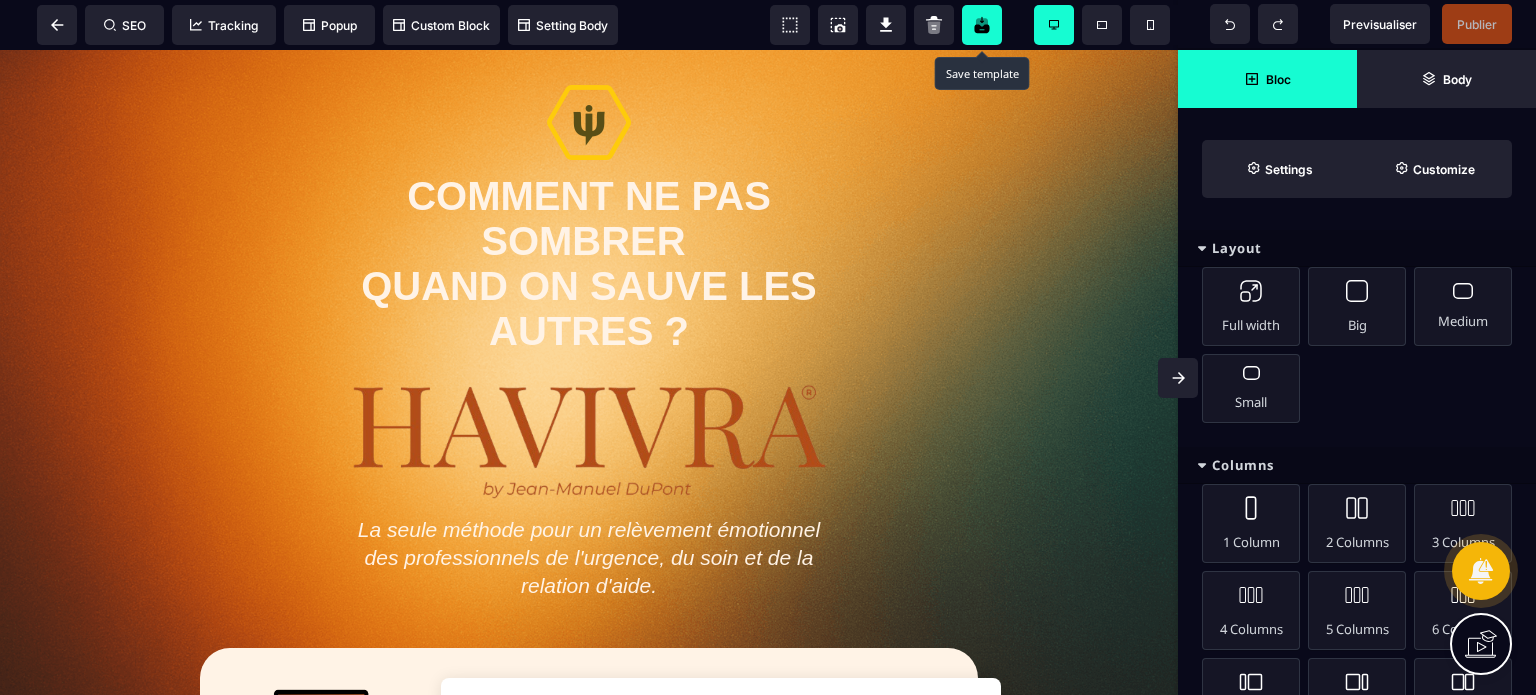 click 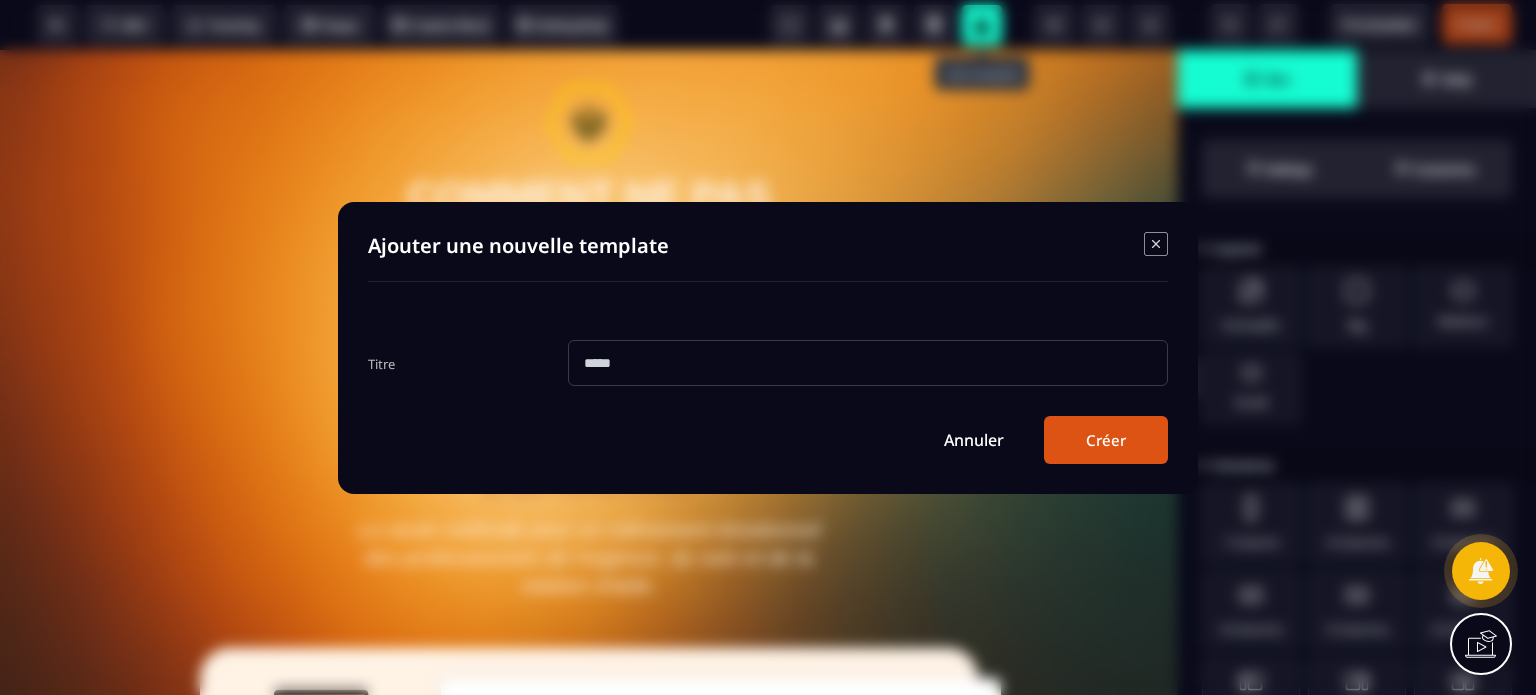 click at bounding box center (868, 363) 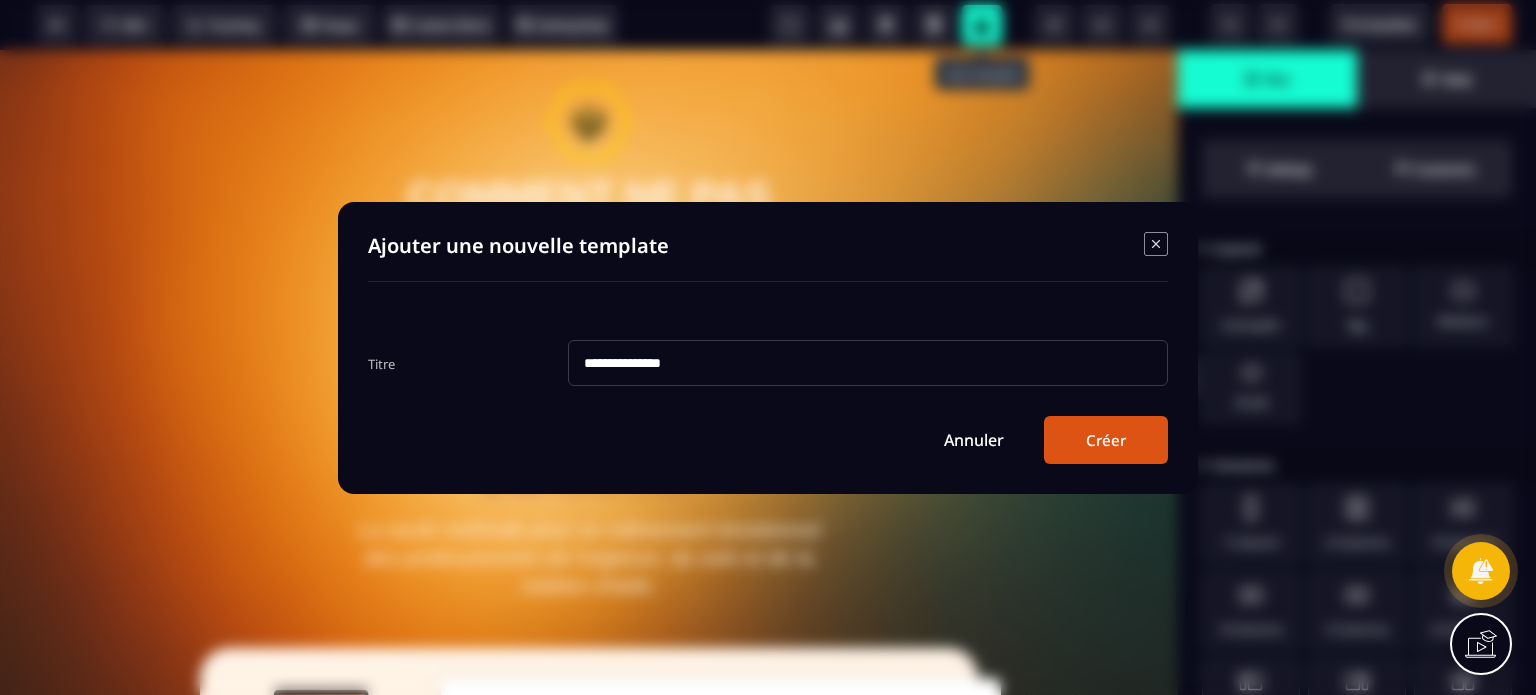 type on "**********" 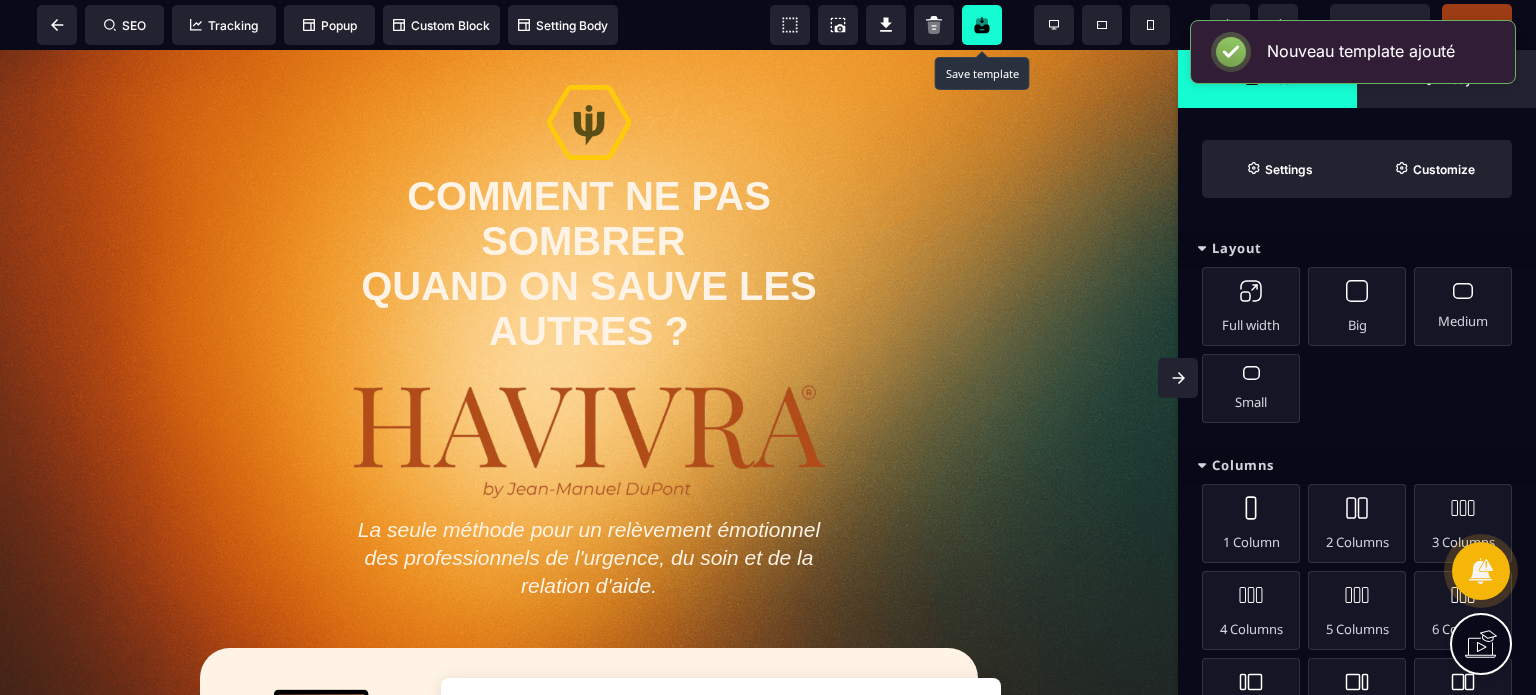 click at bounding box center (1178, 378) 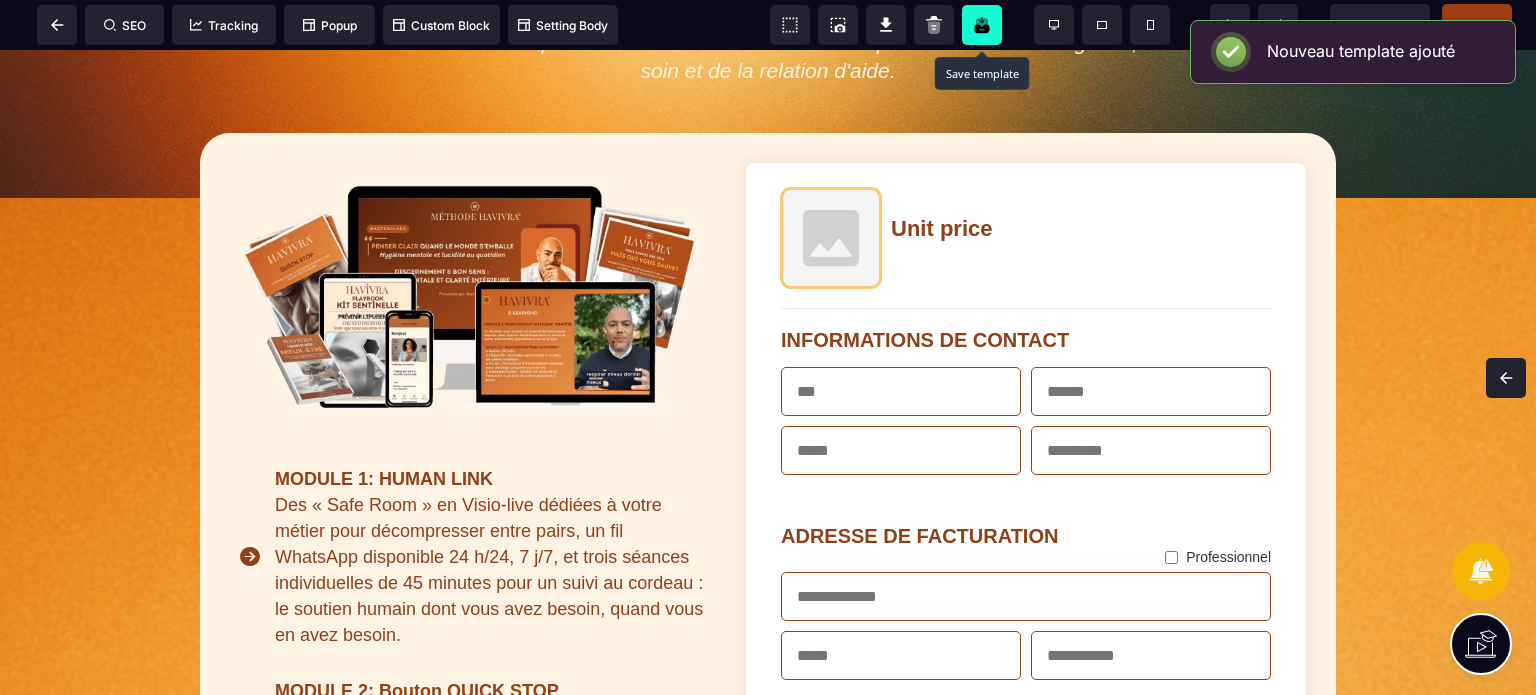 scroll, scrollTop: 375, scrollLeft: 0, axis: vertical 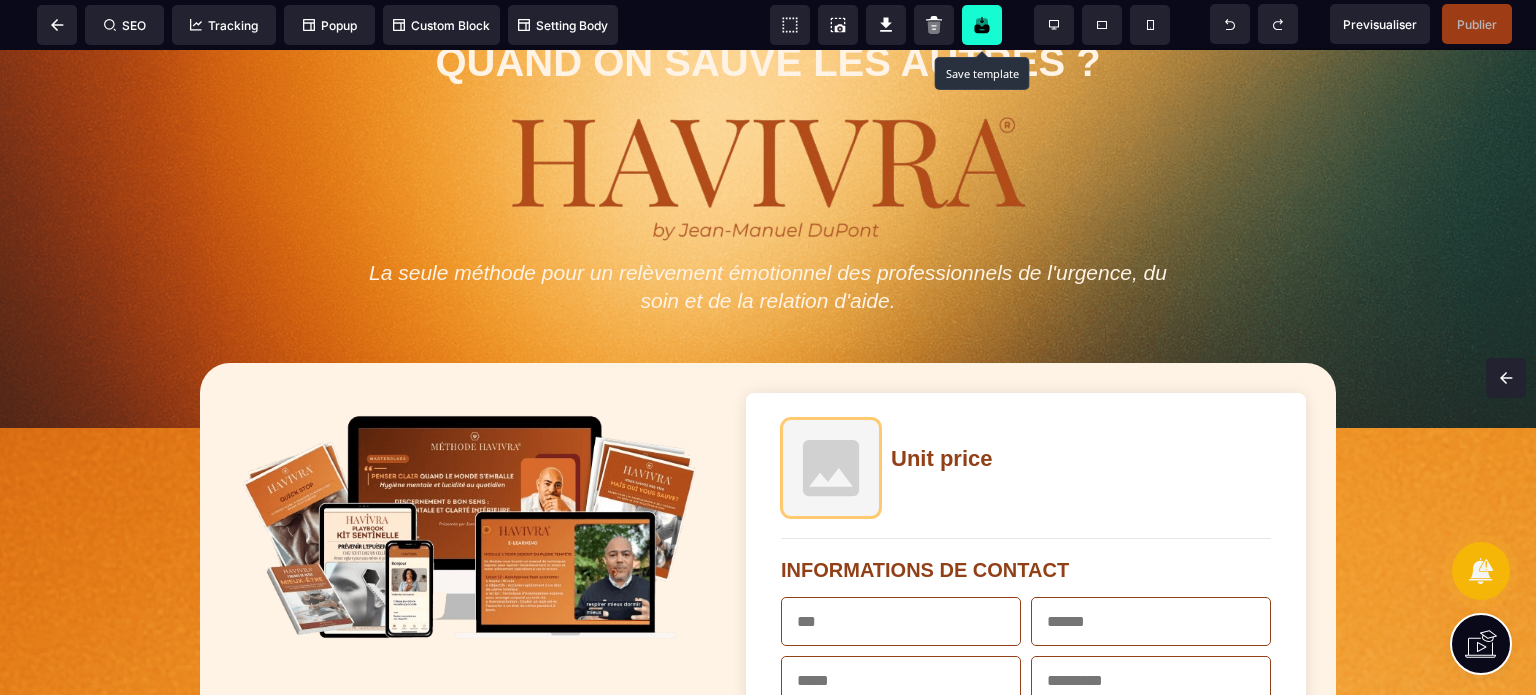 click at bounding box center [982, 25] 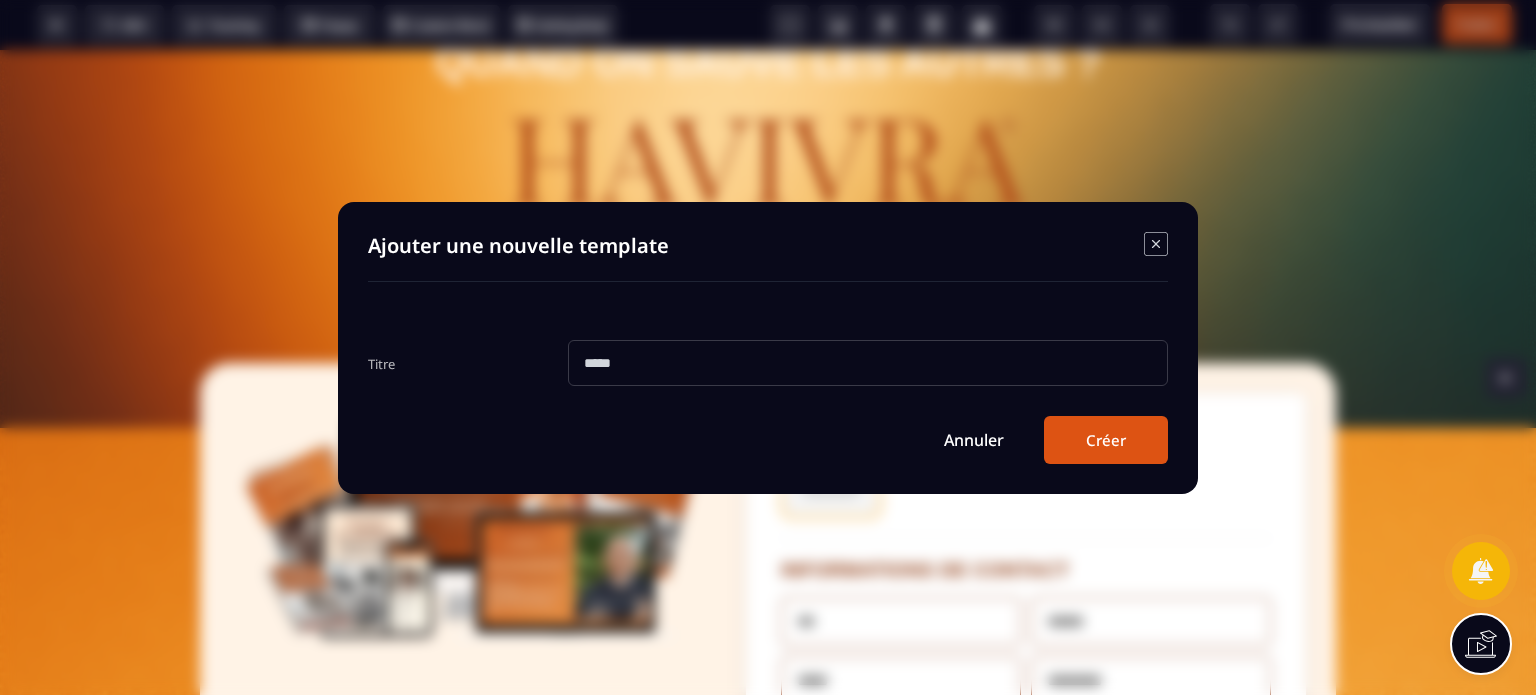 click at bounding box center [868, 363] 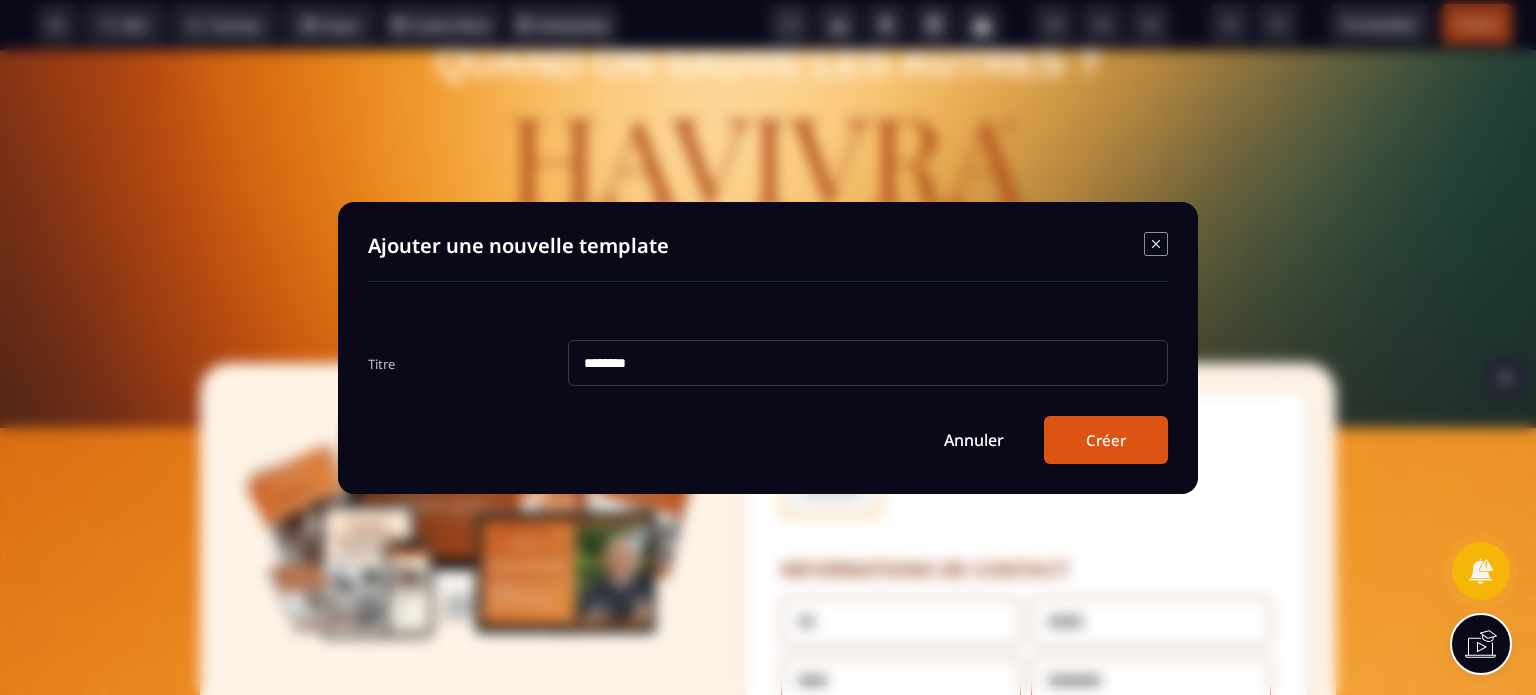 type on "********" 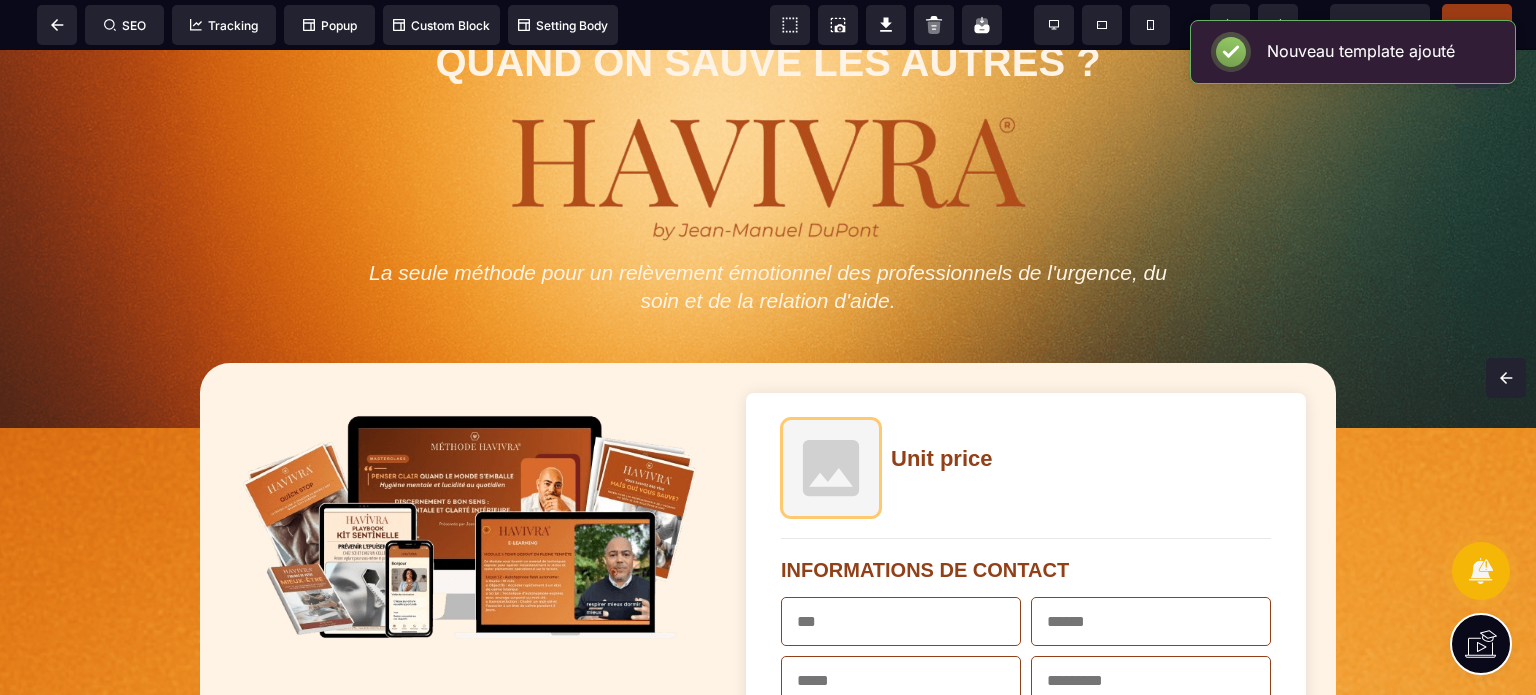 click on "Publier" at bounding box center (1477, 24) 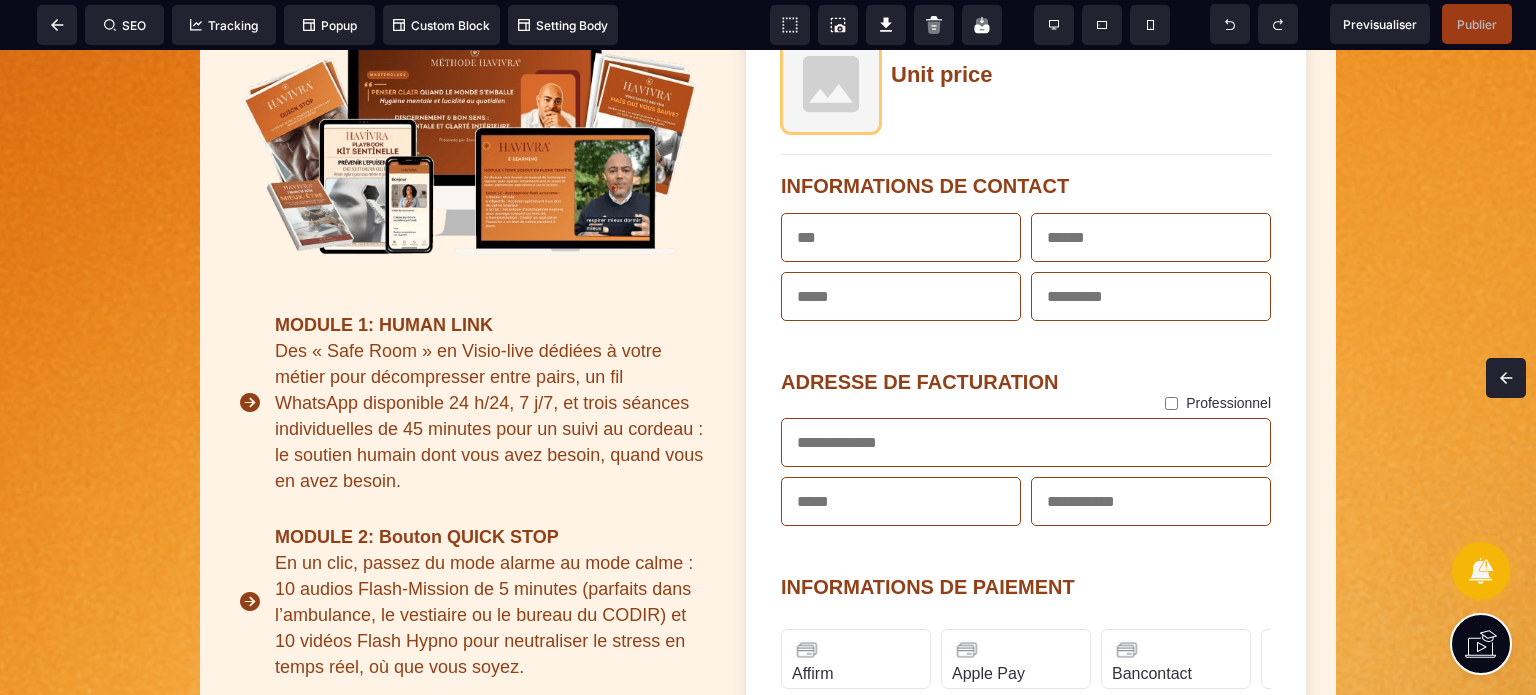 scroll, scrollTop: 564, scrollLeft: 0, axis: vertical 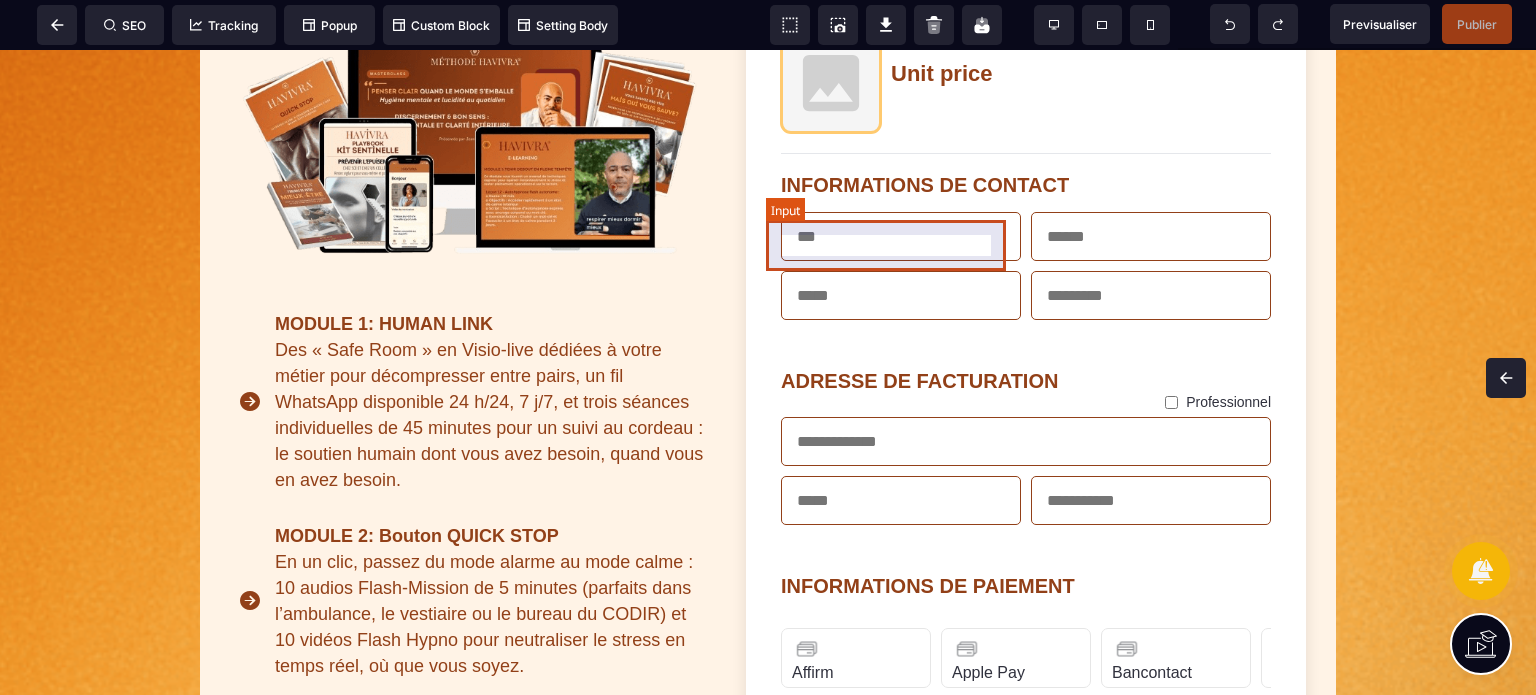 click at bounding box center [901, 236] 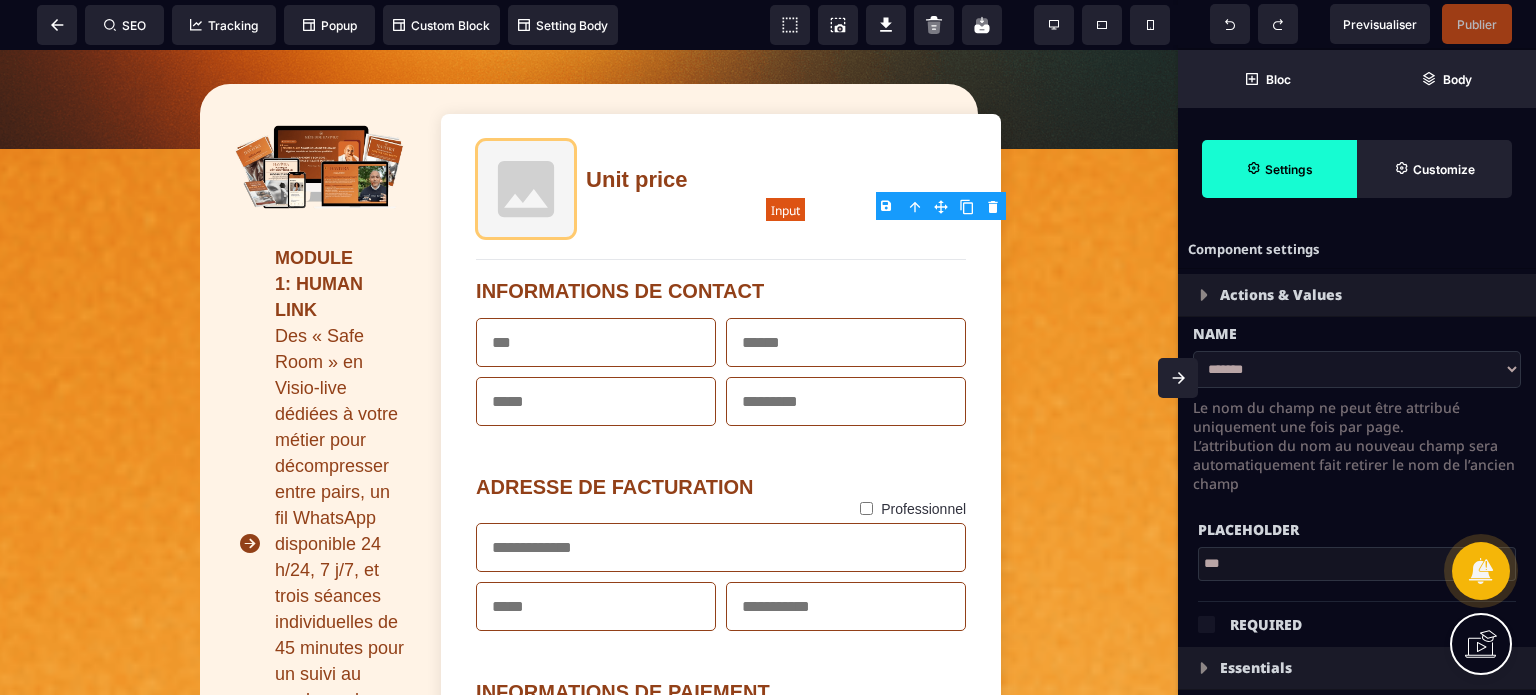 type on "*" 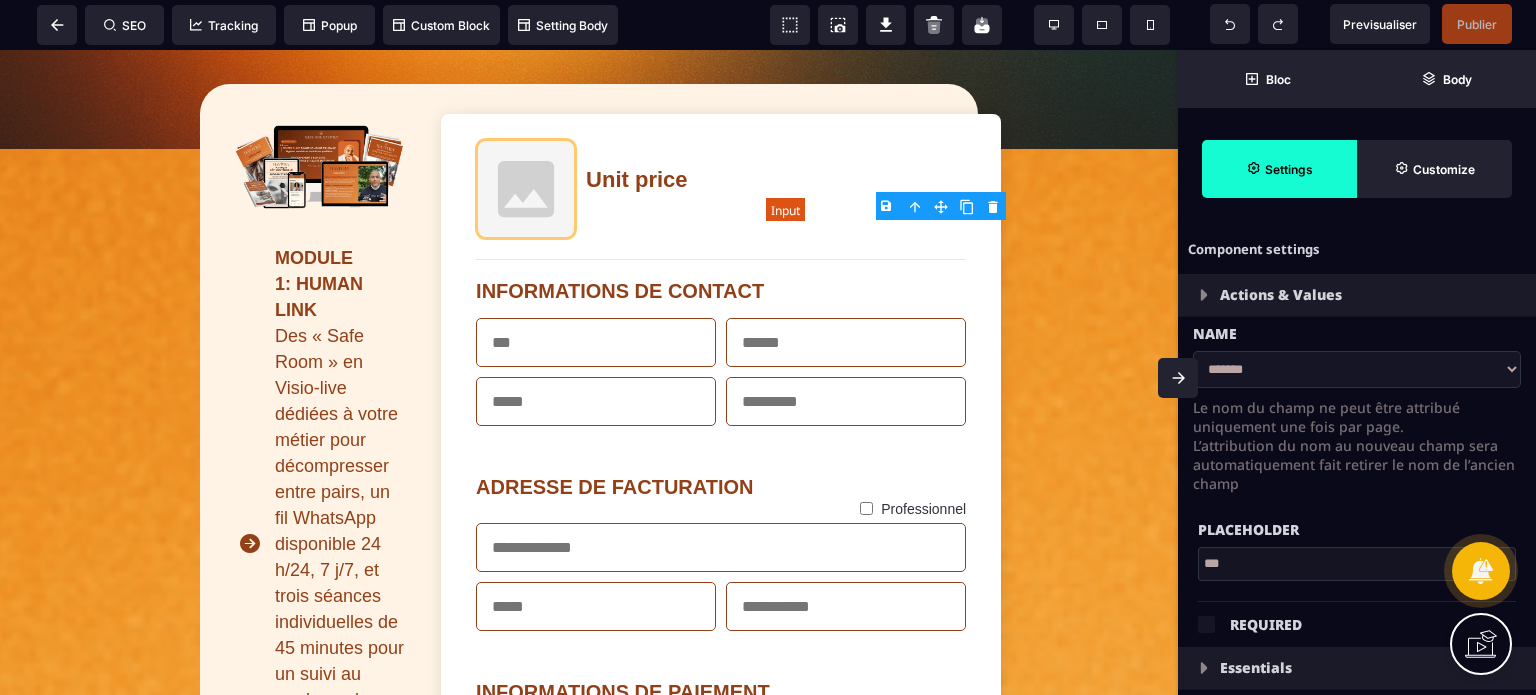 type on "*" 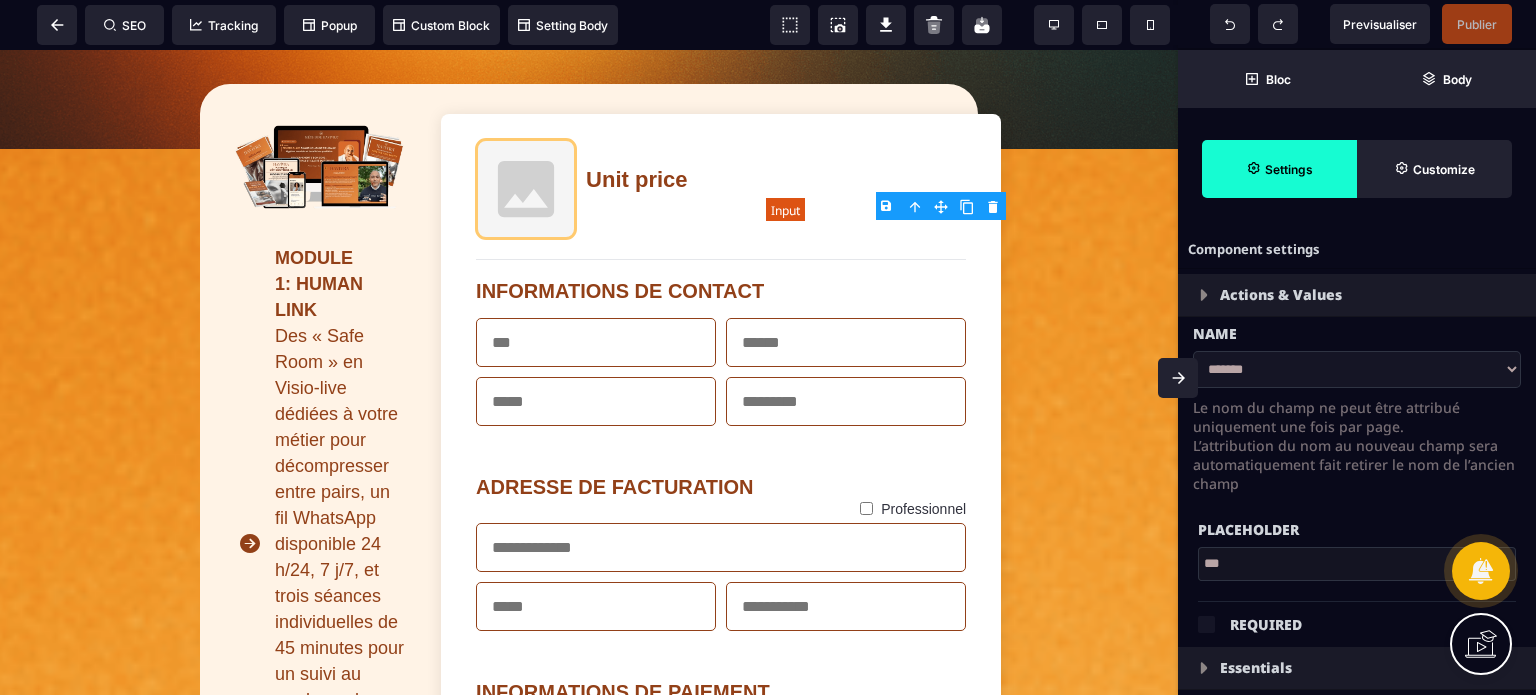 type on "*" 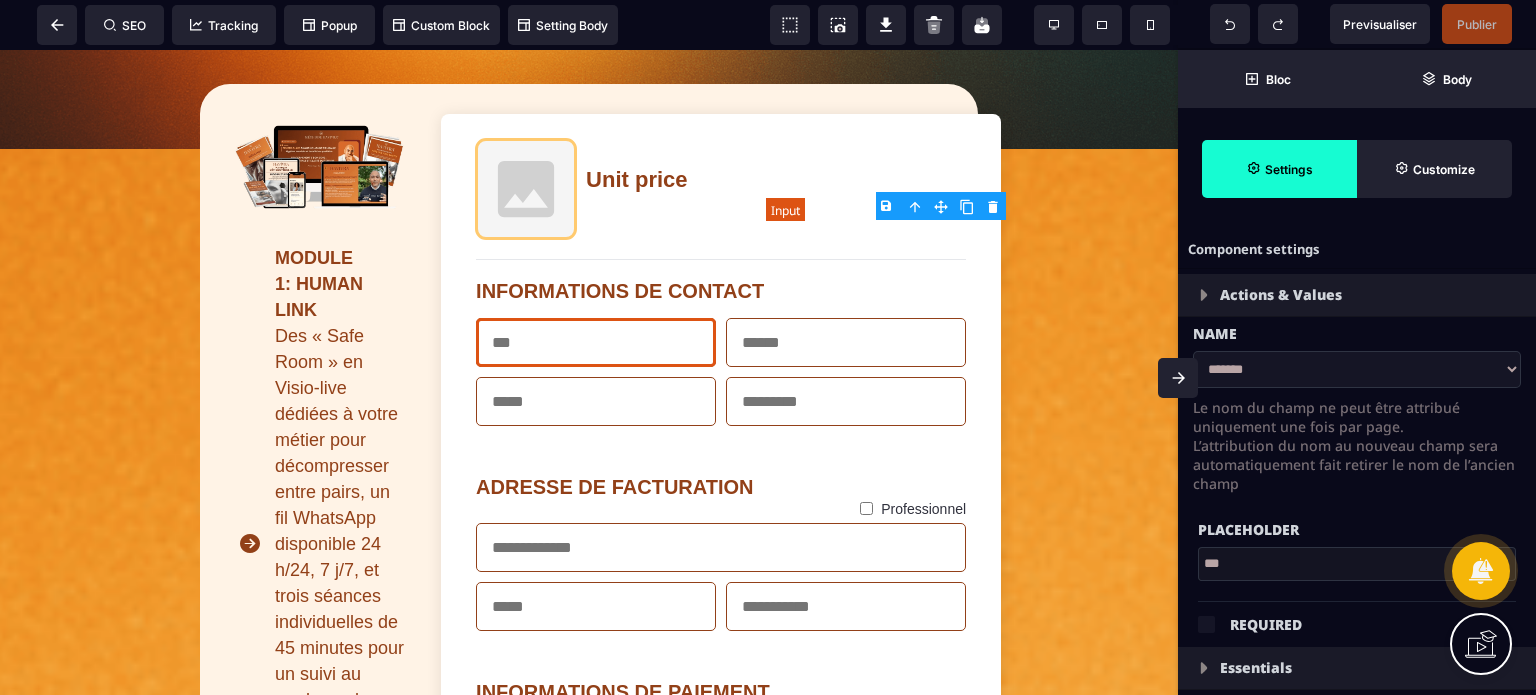 select 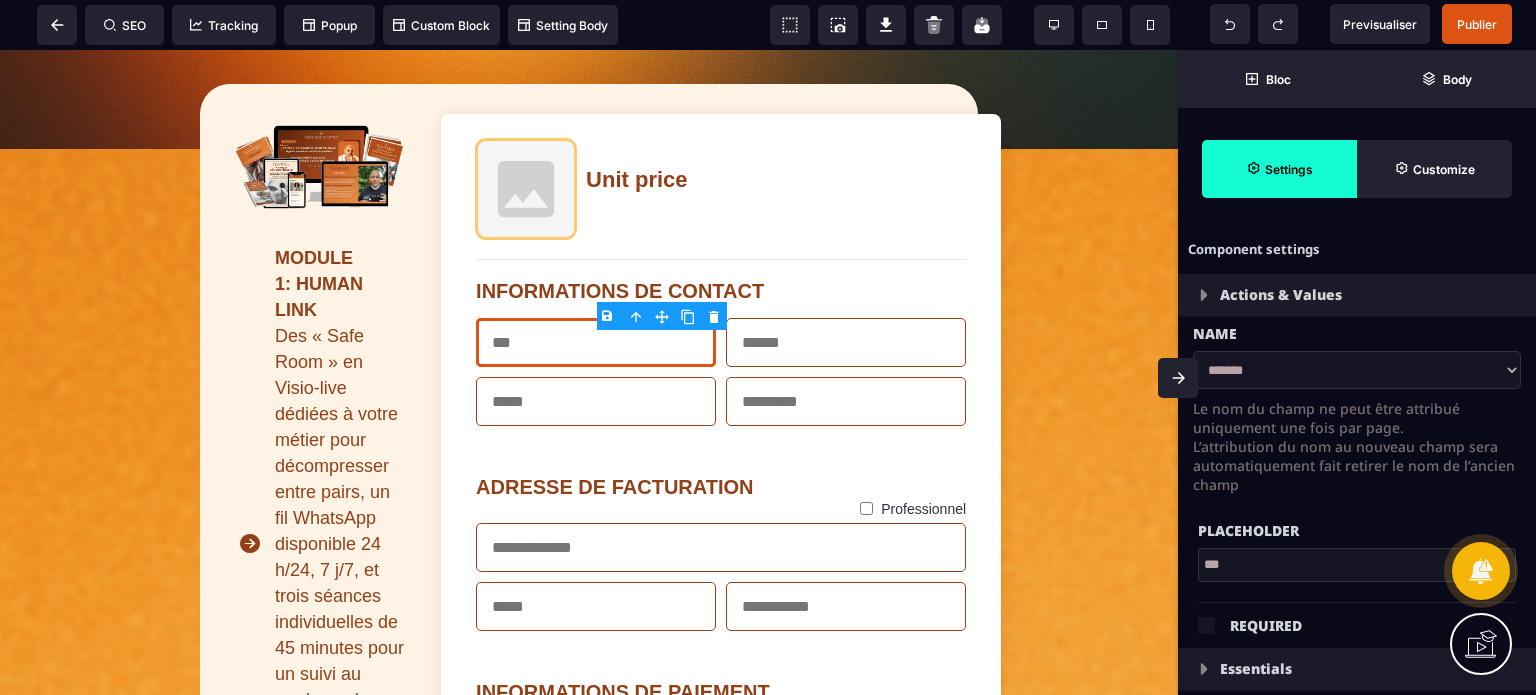click on "Le nom du champ ne peut être attribué uniquement une fois par page. L’attribution du nom au nouveau champ sera automatiquement fait retirer le nom de l’ancien champ" at bounding box center (1357, 446) 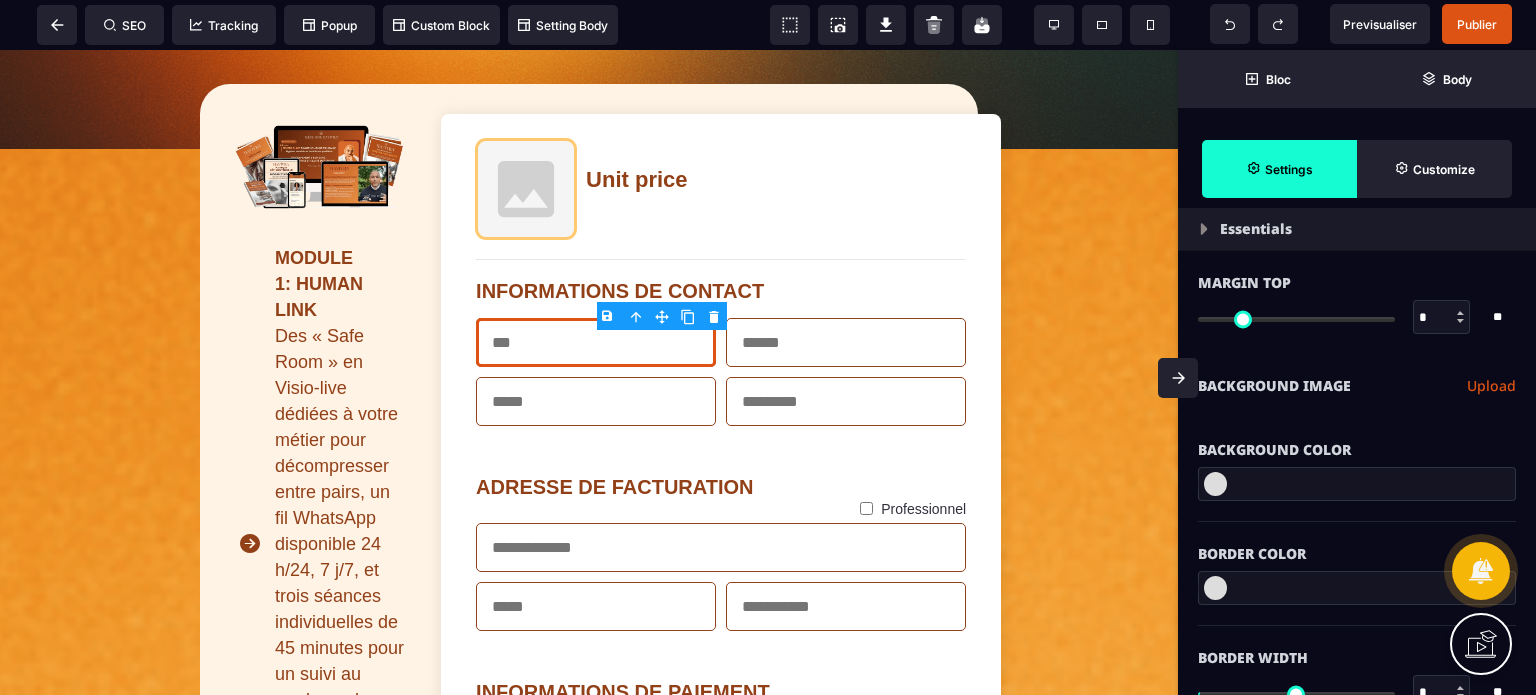 scroll, scrollTop: 480, scrollLeft: 0, axis: vertical 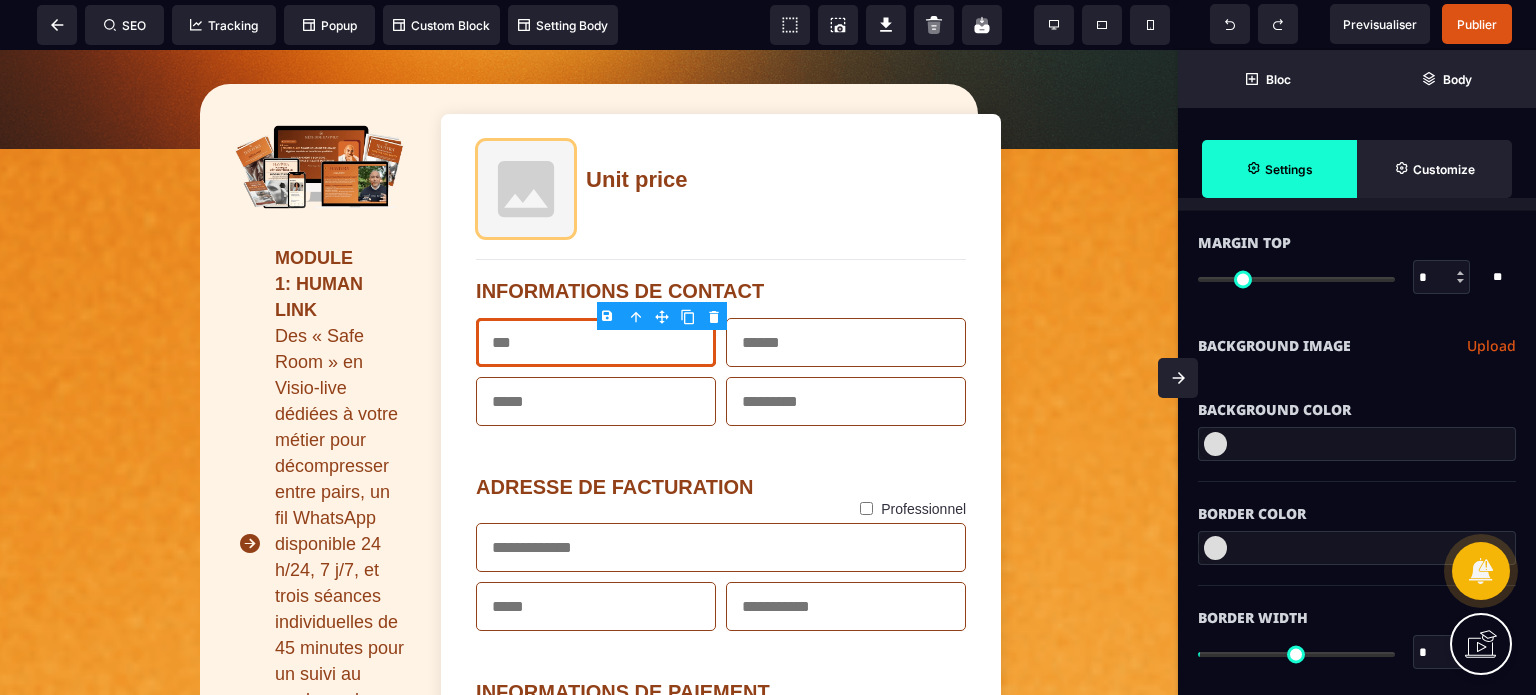 click at bounding box center (1178, 378) 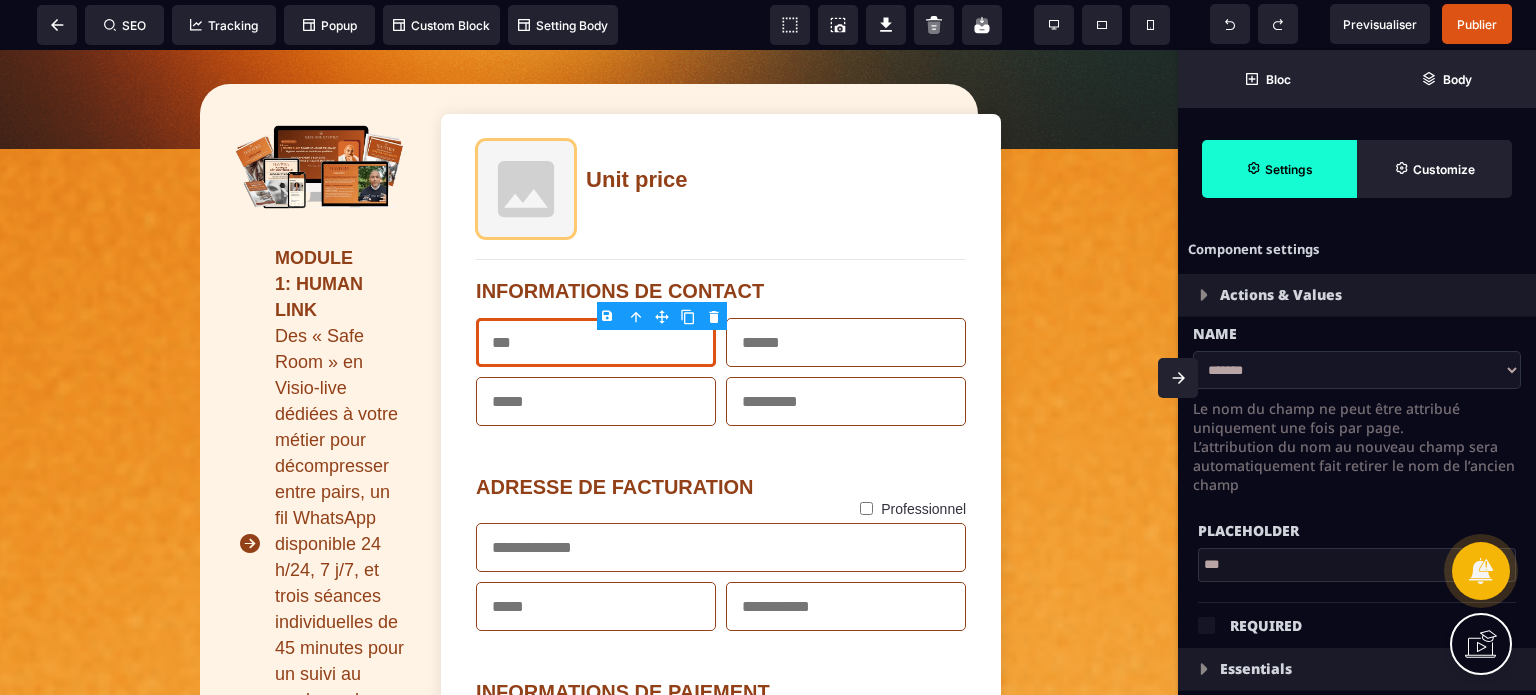scroll, scrollTop: 482, scrollLeft: 0, axis: vertical 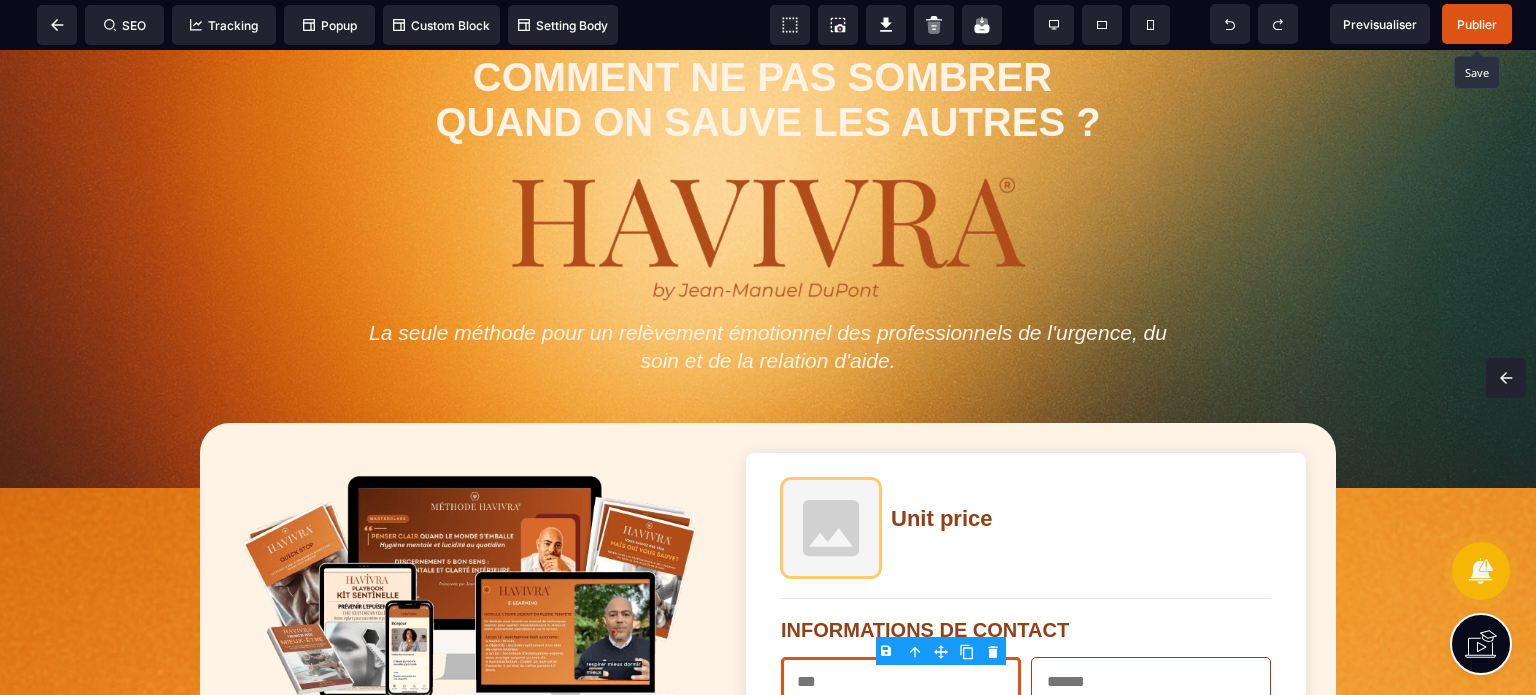 click on "Publier" at bounding box center [1477, 24] 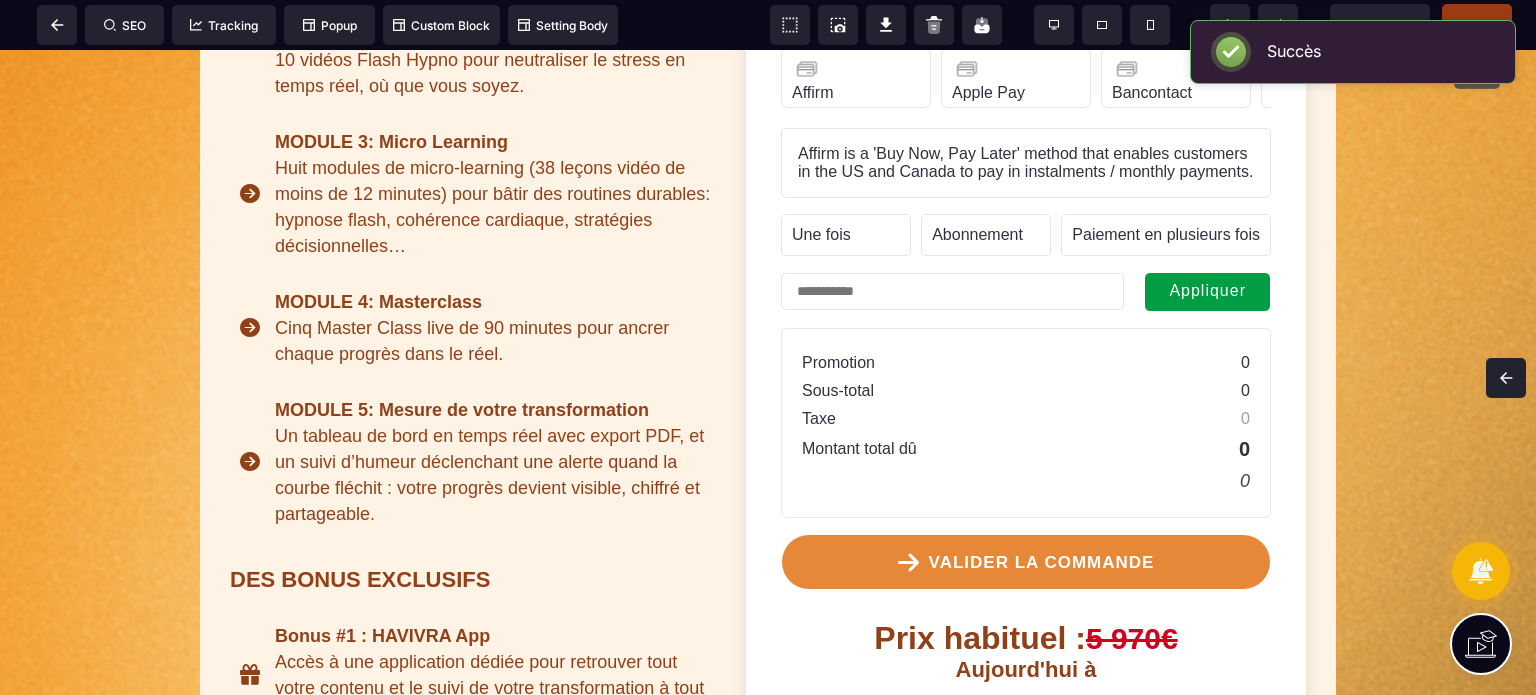 scroll, scrollTop: 1571, scrollLeft: 0, axis: vertical 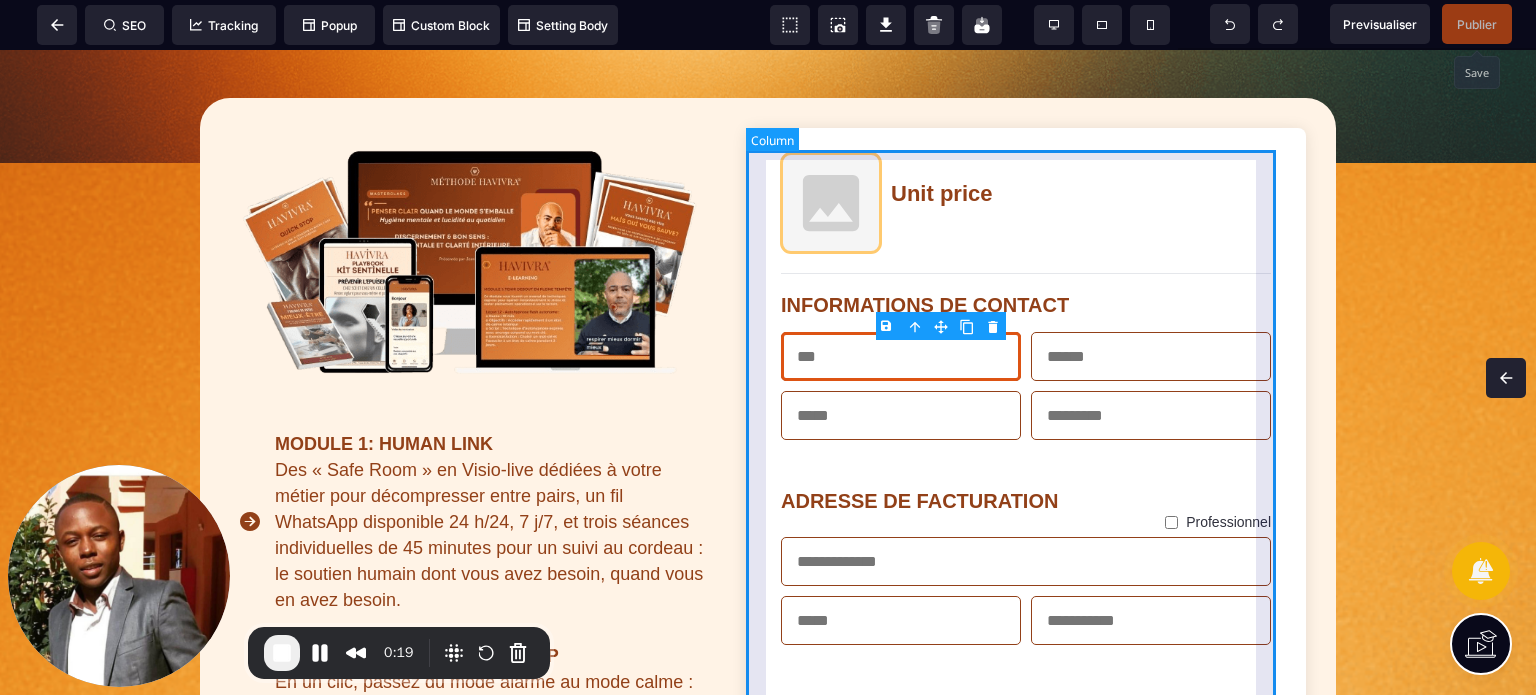 click on "Unit price INFORMATIONS DE CONTACT ADRESSE DE FACTURATION Professionnel INFORMATIONS DE PAIEMENT Affirm Apple Pay Bancontact Carte de crédit Cash App Pay EPS Giropay Ideal Karna Link Affirm is a 'Buy Now, Pay Later' method that enables customers in US and Canada to pay in instalments / monthly payments. Apple Pay enables frictionless card payments and eliminates the need to manually type card or shipping details. Apple Pay requires registration and verification of trusted domains to enable web use. To enable Apple Pay for your iOS app, you must configure your iOS certificates. Accept payments using Bancontact, Belgium's most popular payment method. Accept Visa, Mastercard, American Express, Discover, Diners Club, JCB and China UnionPay payments from customers worldwide. Cash App Pay enables customers to frictionlessly authenticate payments in the Cash App using their stored balance or linked card. Une fois Abonnement Paiement en plusieurs fois Abonnement Paiement en plusieurs fois Appliquer Promotion 0" at bounding box center [1026, 834] 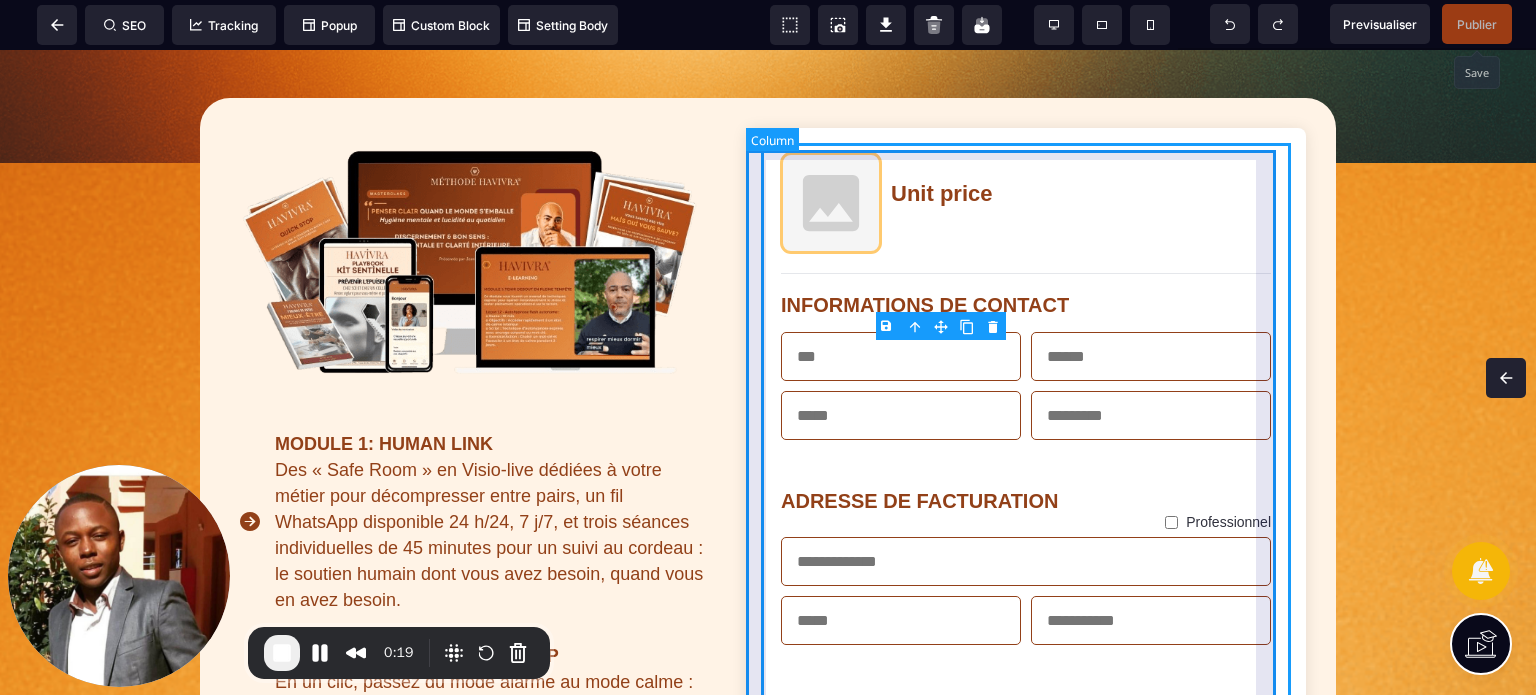 select on "*" 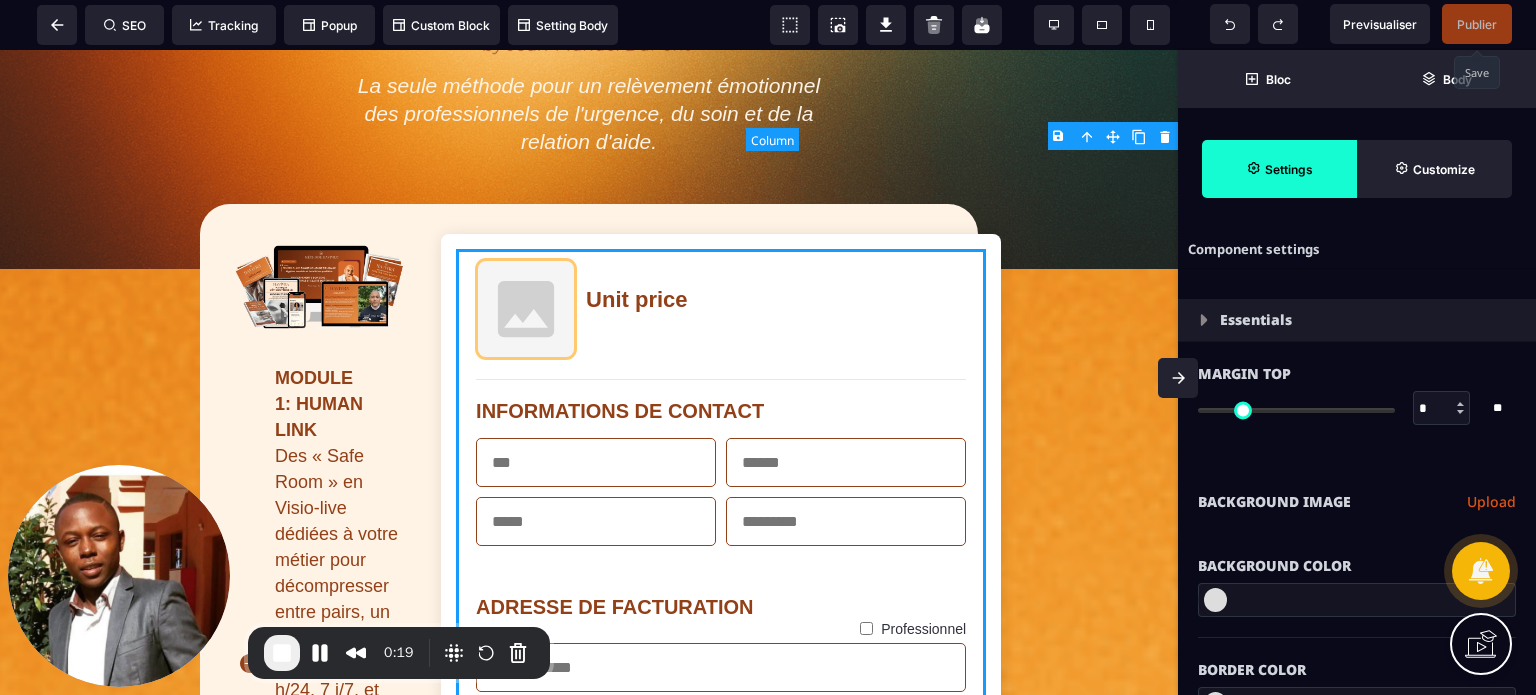type on "*" 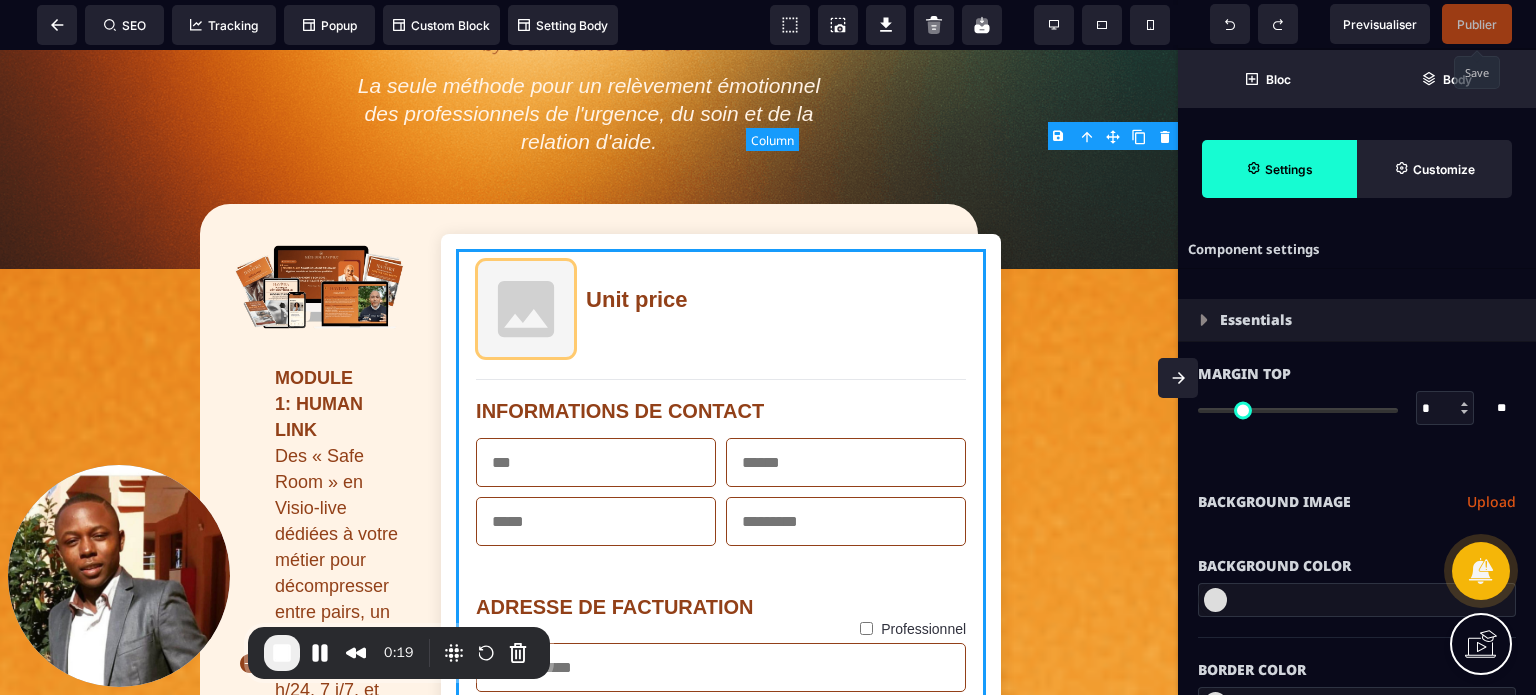 scroll, scrollTop: 526, scrollLeft: 0, axis: vertical 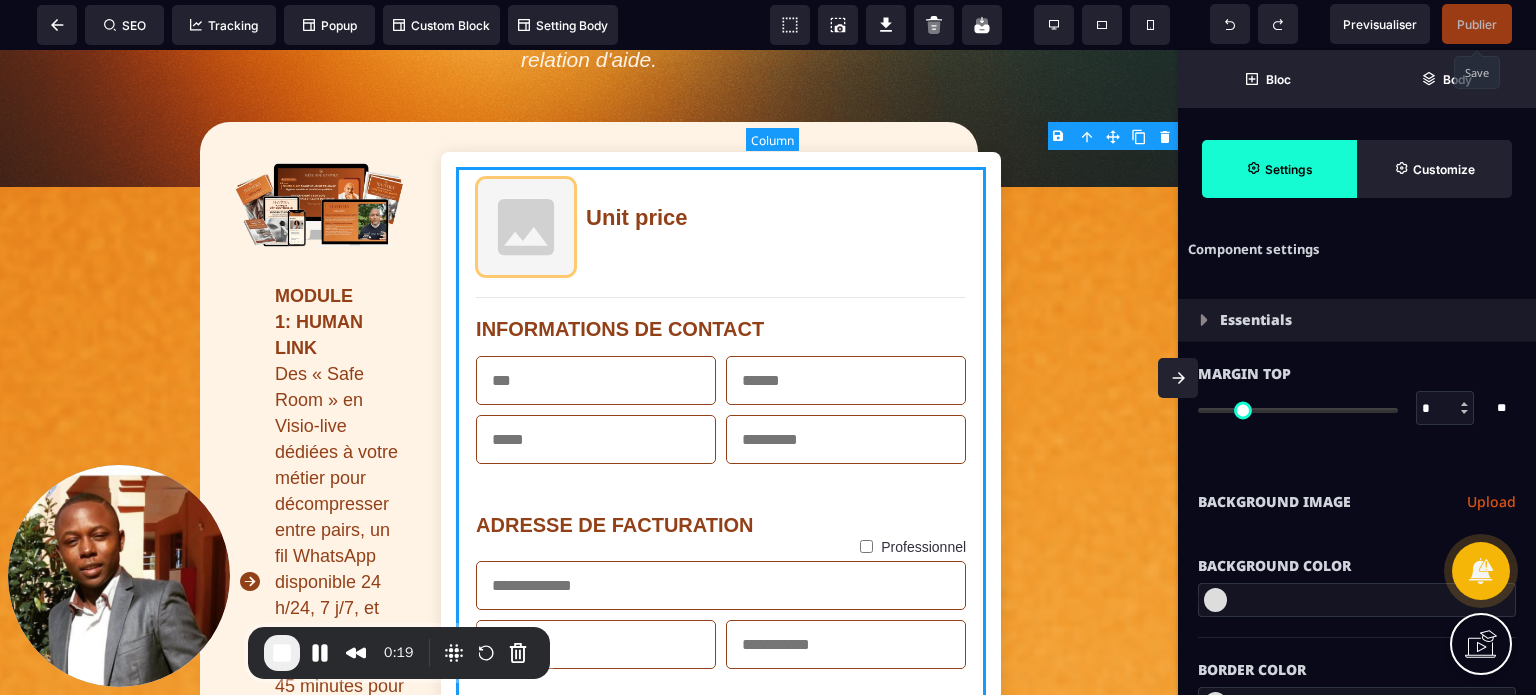 type on "*" 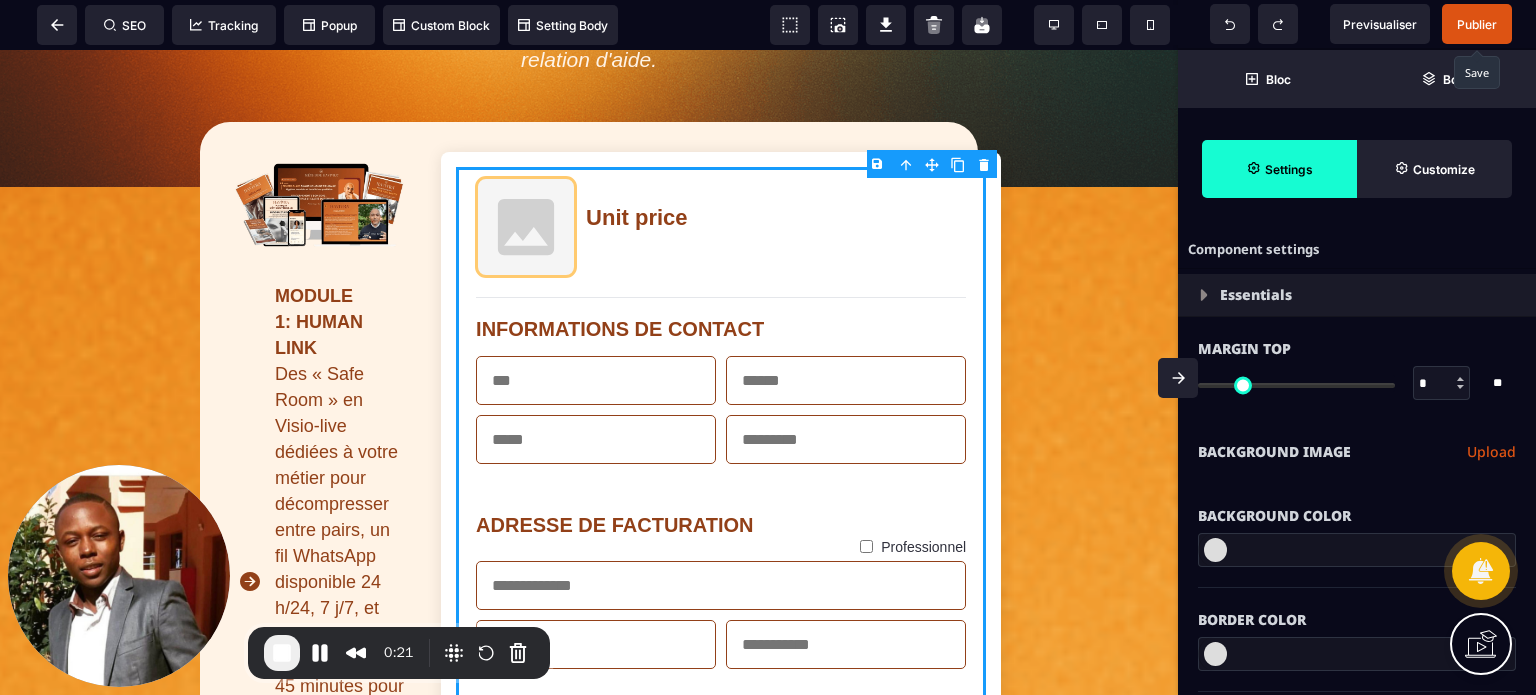 click 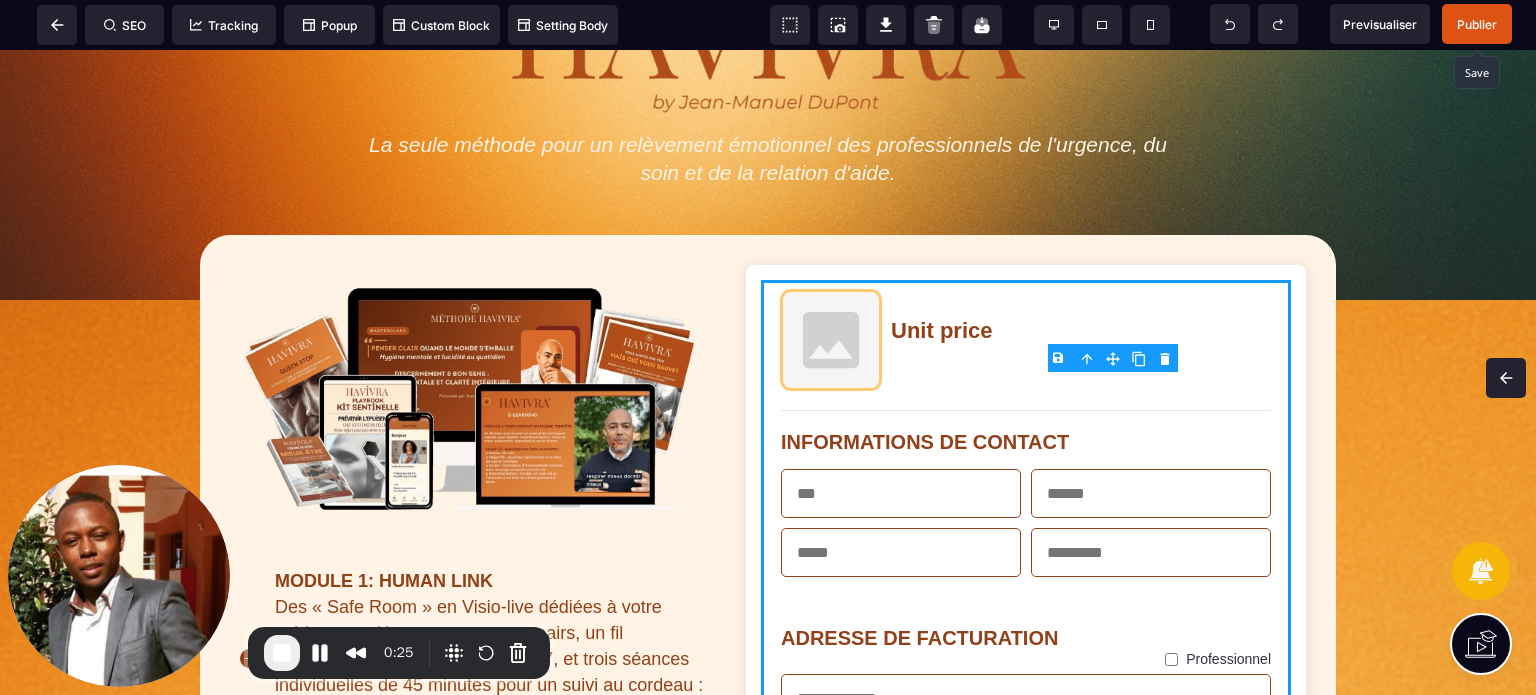 scroll, scrollTop: 222, scrollLeft: 0, axis: vertical 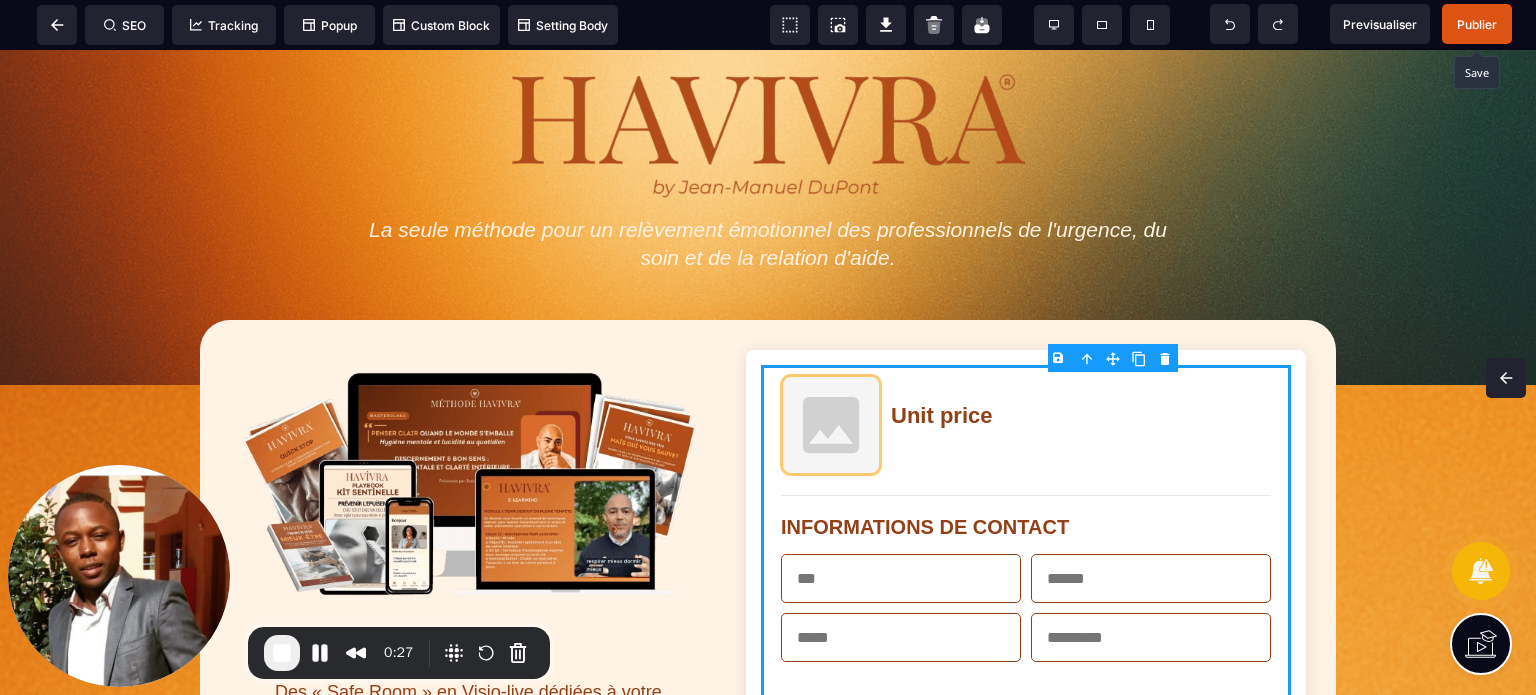 click on "Publier" at bounding box center [1477, 24] 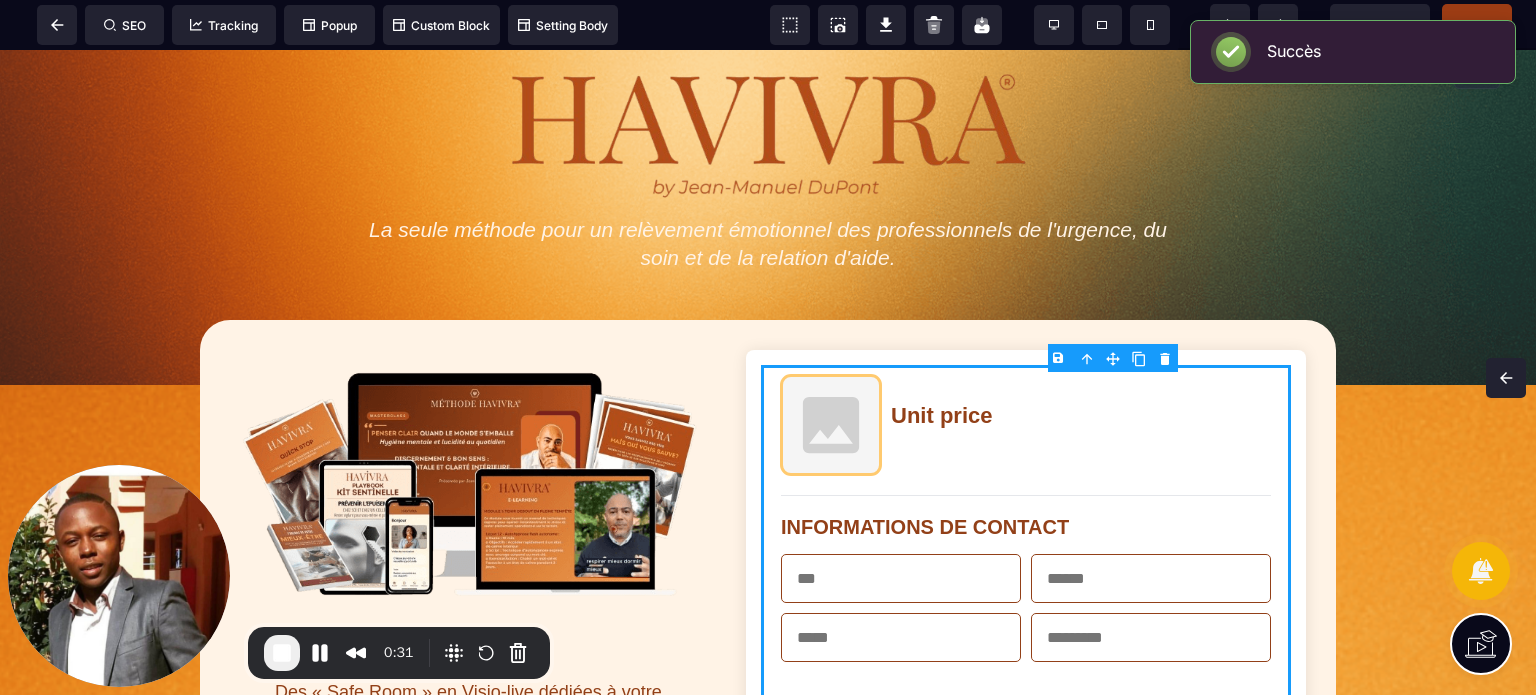 click 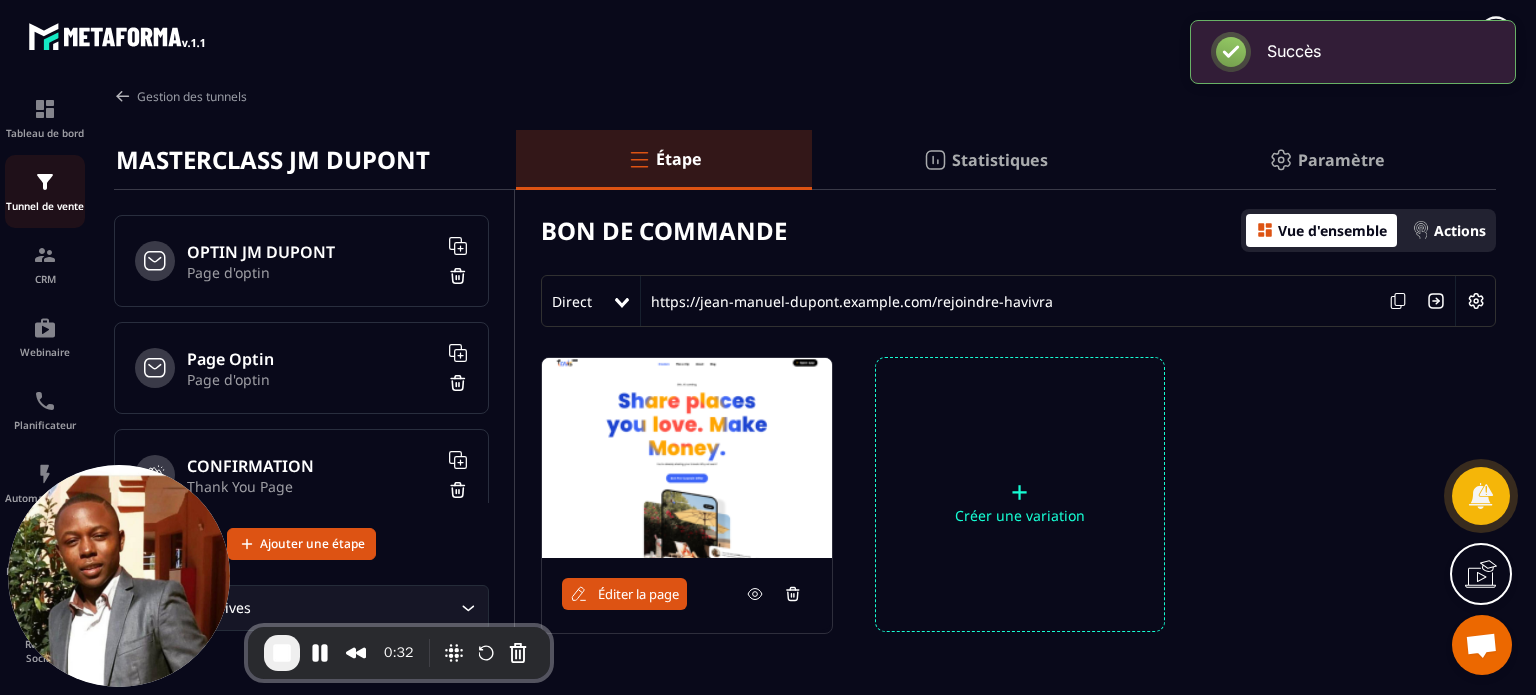 click at bounding box center [45, 182] 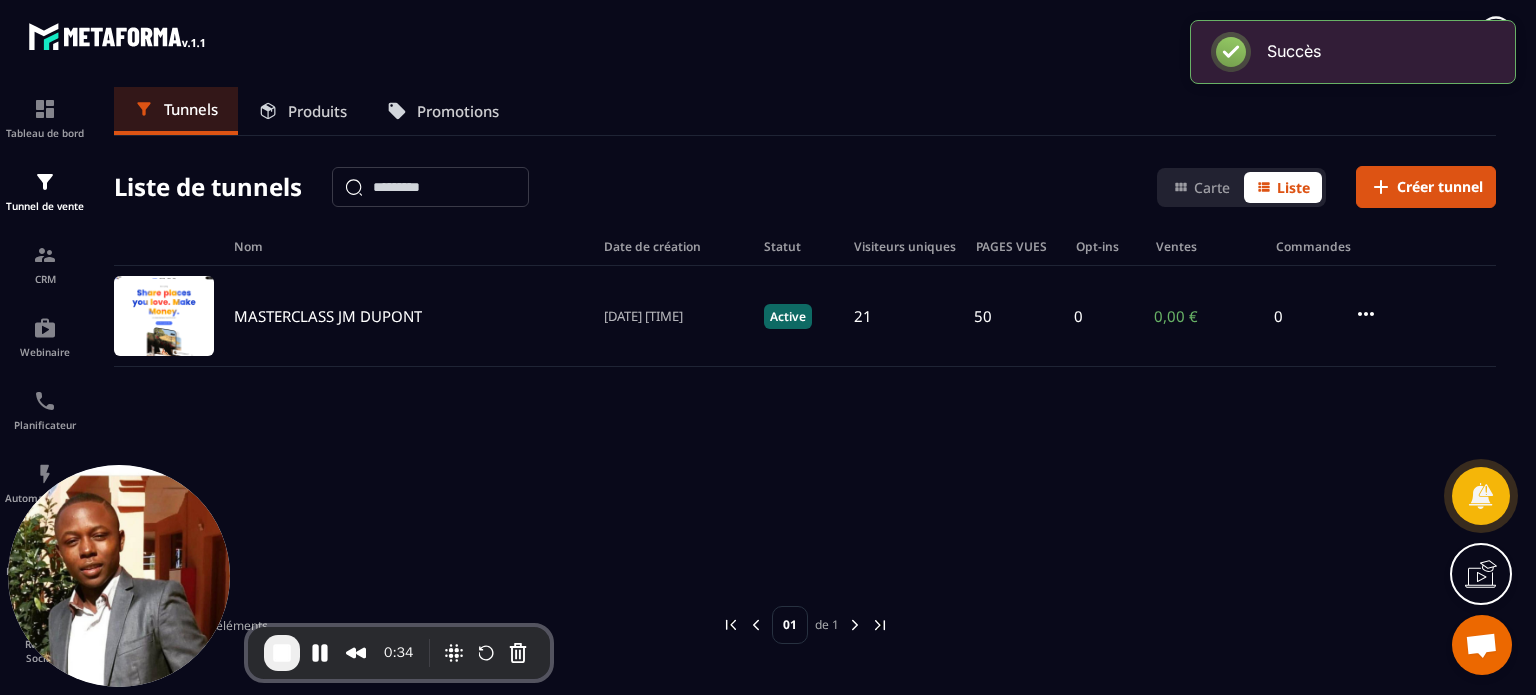click on "Produits" at bounding box center [317, 111] 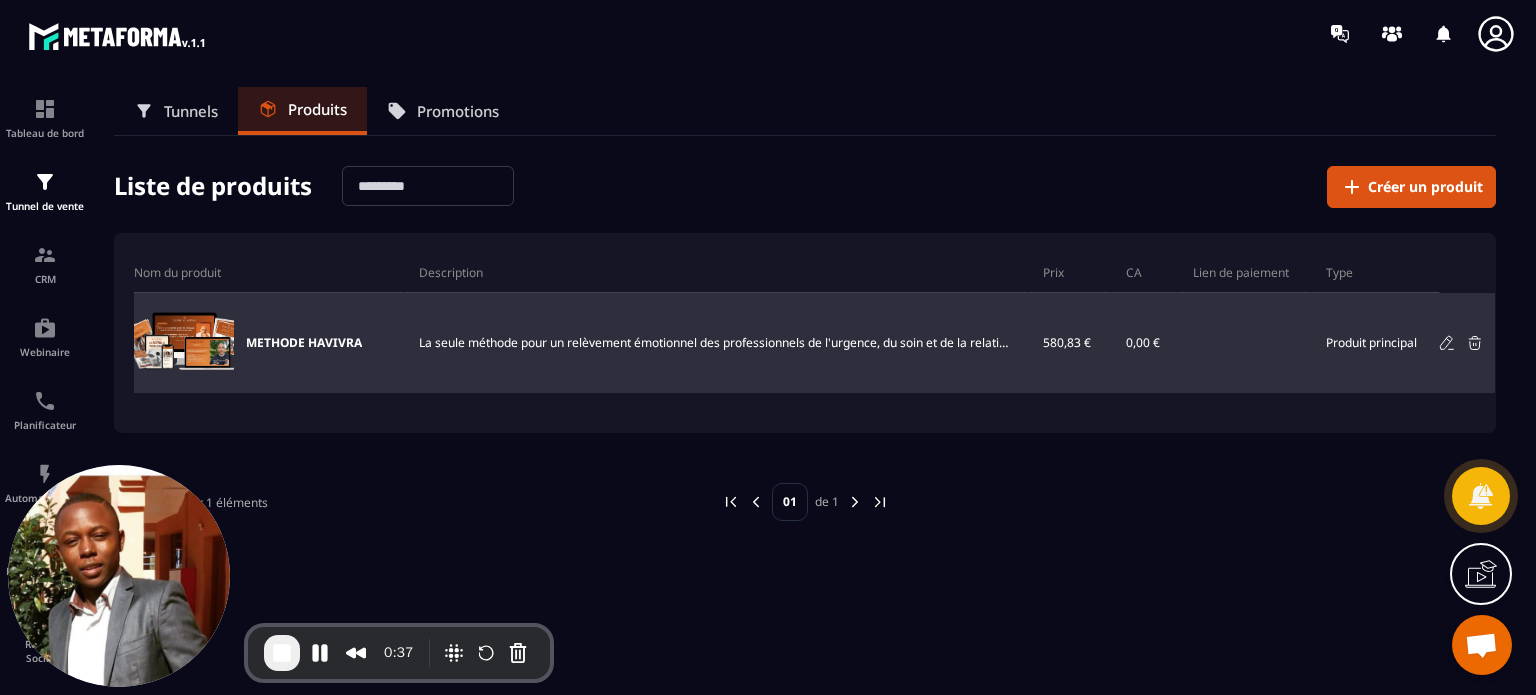 click on "La seule méthode pour un relèvement émotionnel des professionnels de l'urgence, du soin et de la relation d'aide." at bounding box center [716, 343] 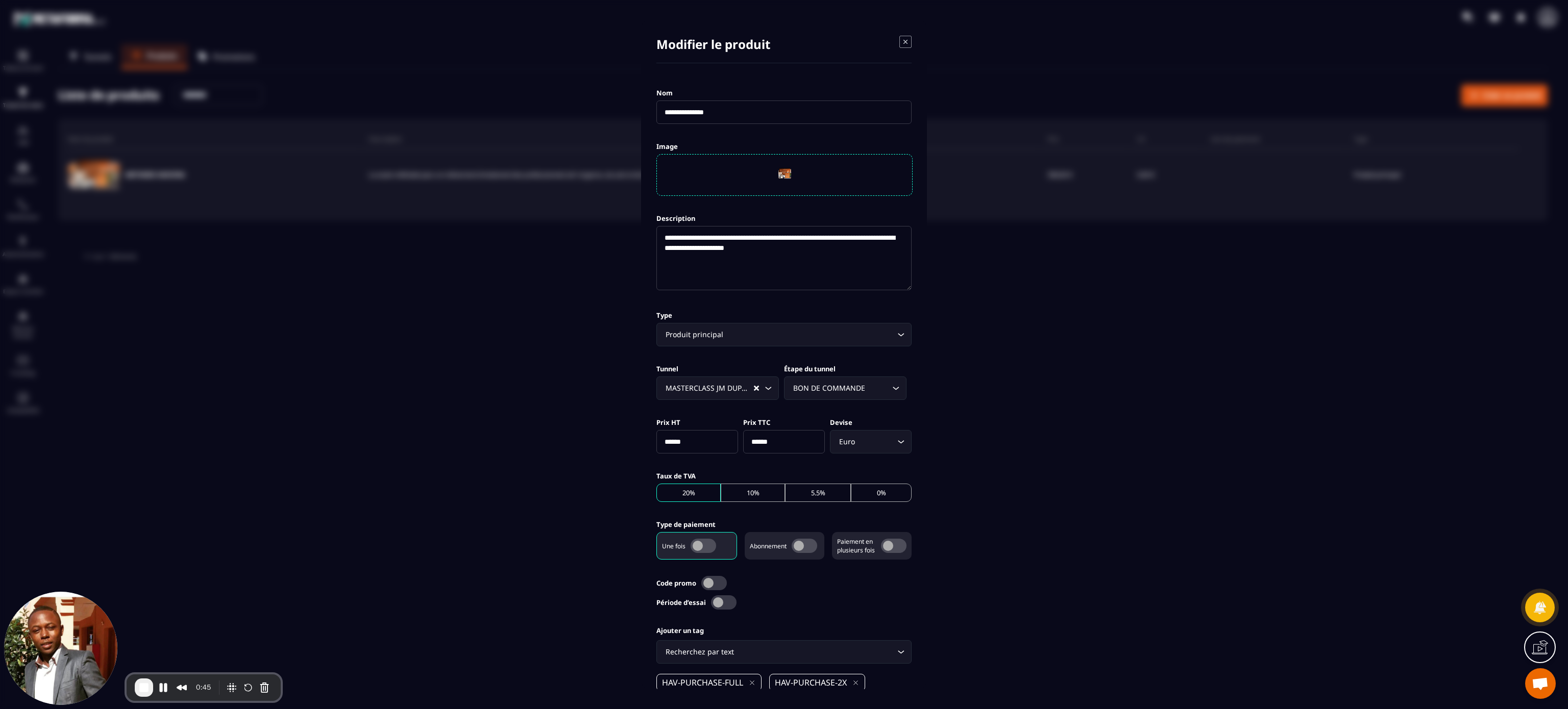 drag, startPoint x: 693, startPoint y: 6, endPoint x: 311, endPoint y: 401, distance: 549.4989 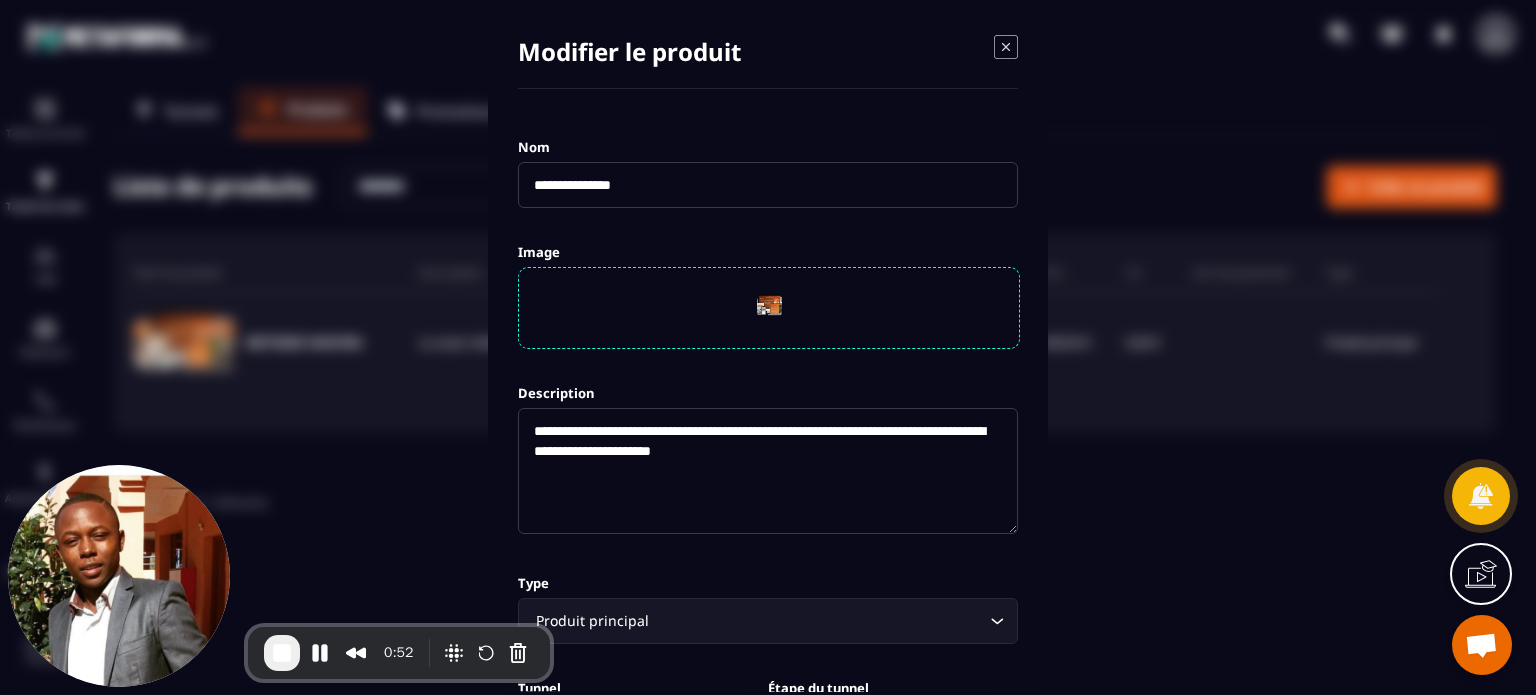drag, startPoint x: 2937, startPoint y: 2, endPoint x: 1008, endPoint y: 55, distance: 1929.7279 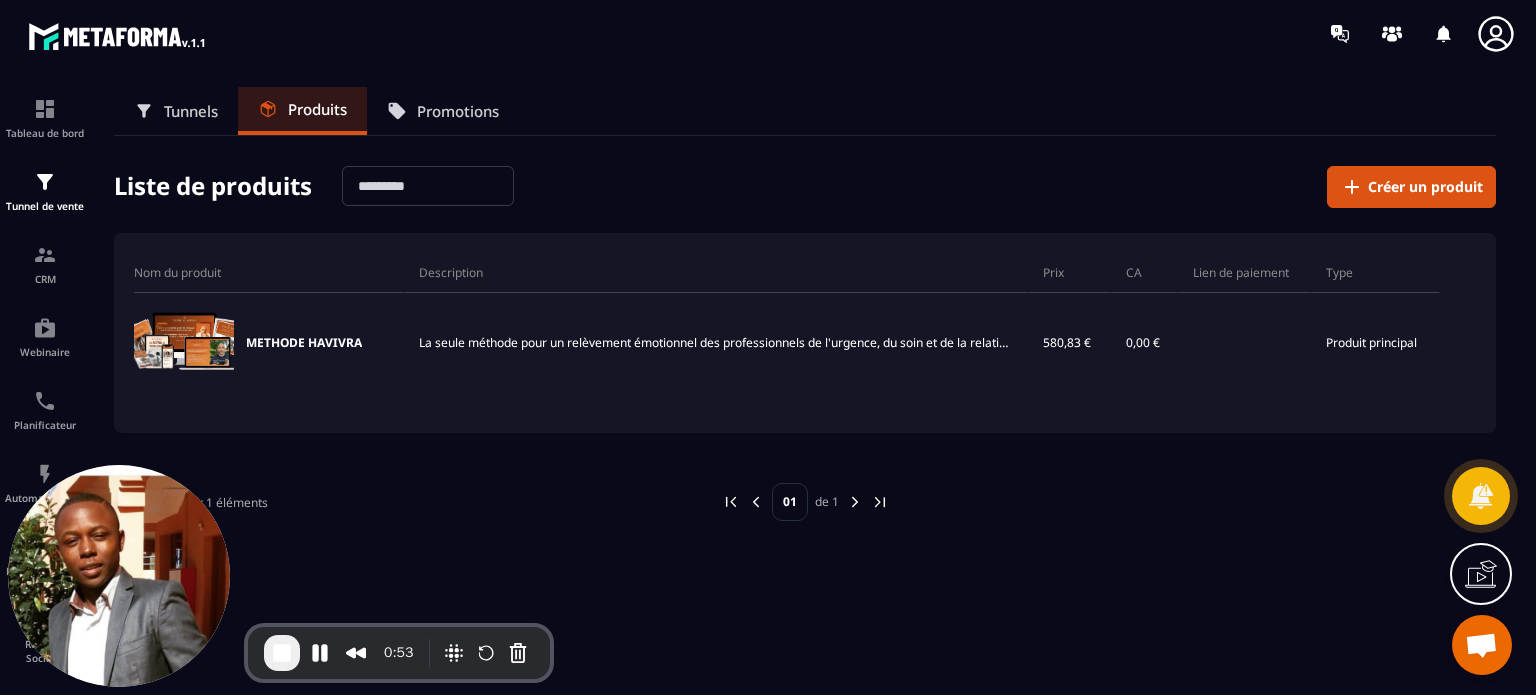 click on "Tunnels" at bounding box center [191, 111] 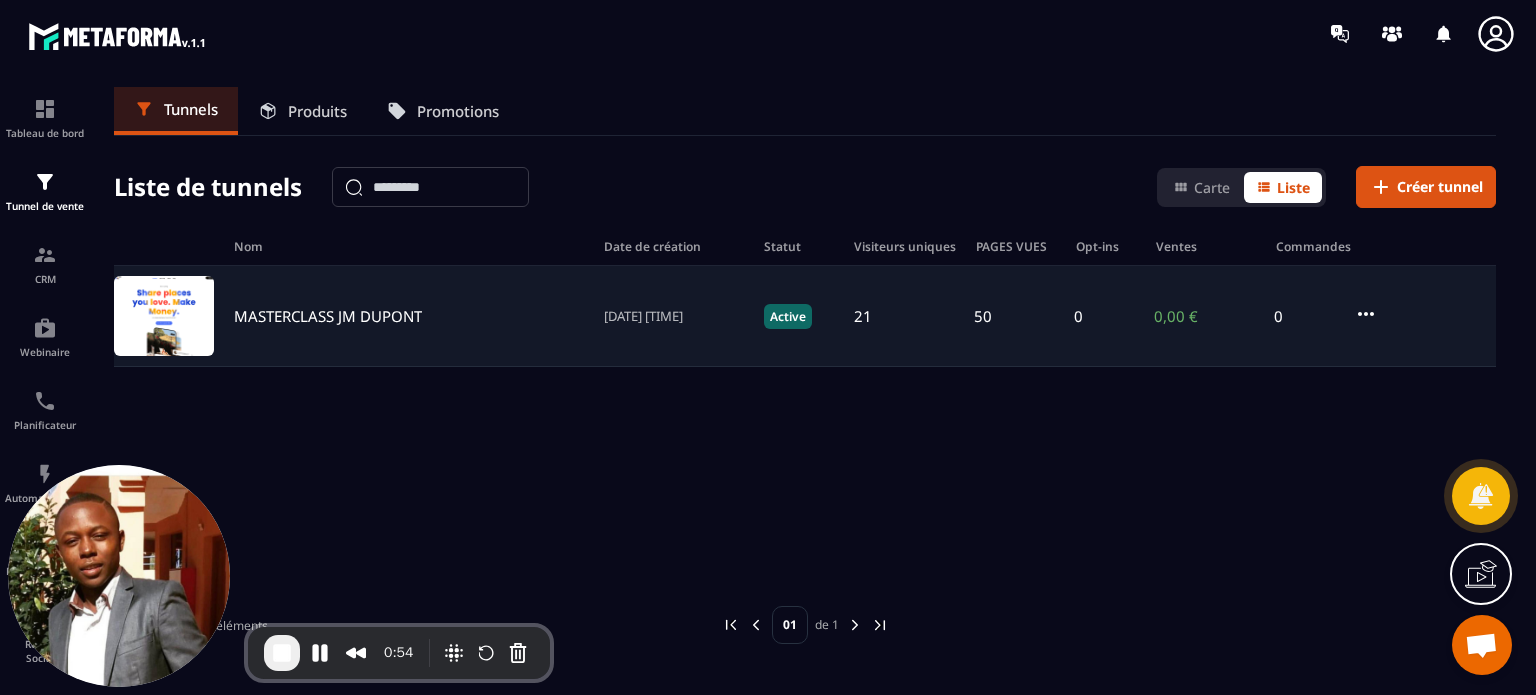 click on "MASTERCLASS JM DUPONT" at bounding box center [328, 316] 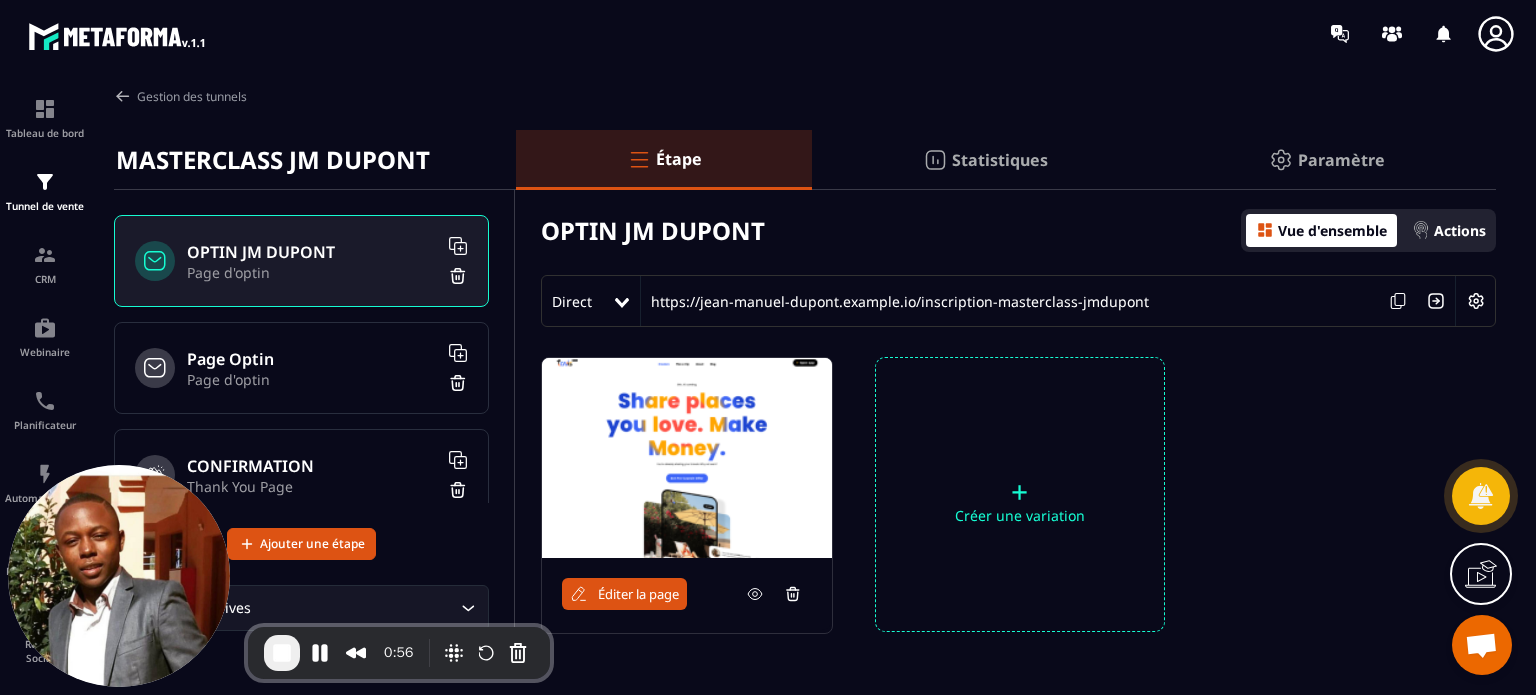 click on "CONFIRMATION" at bounding box center [312, 466] 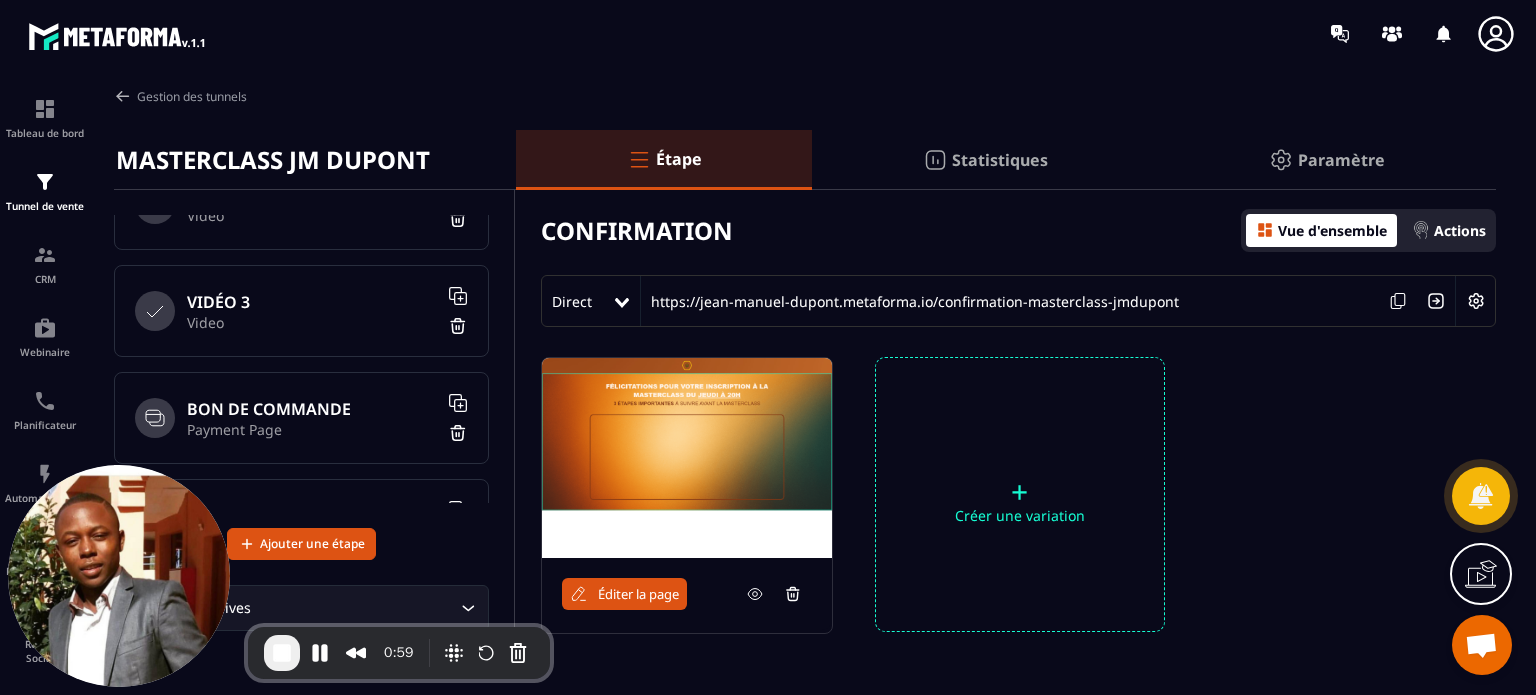 scroll, scrollTop: 518, scrollLeft: 0, axis: vertical 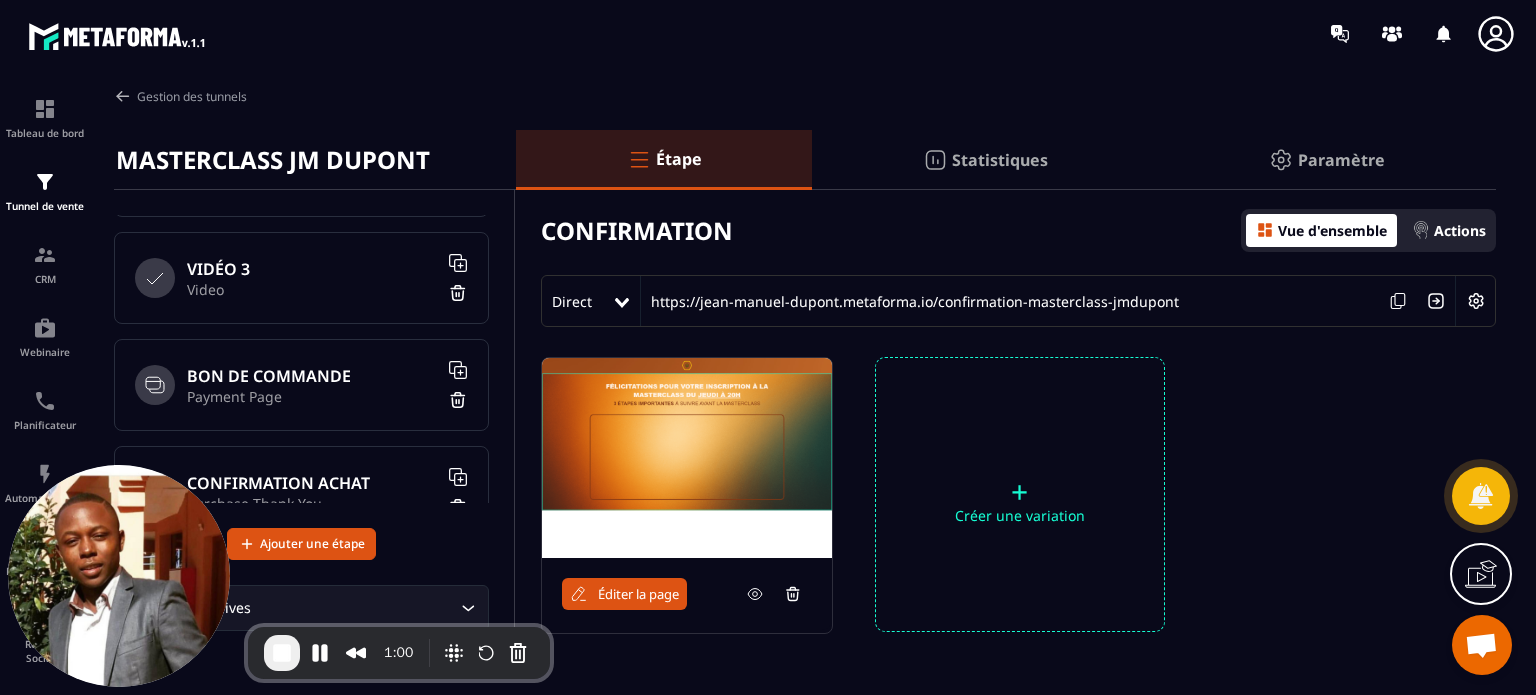 click on "BON DE COMMANDE Payment Page" at bounding box center (301, 385) 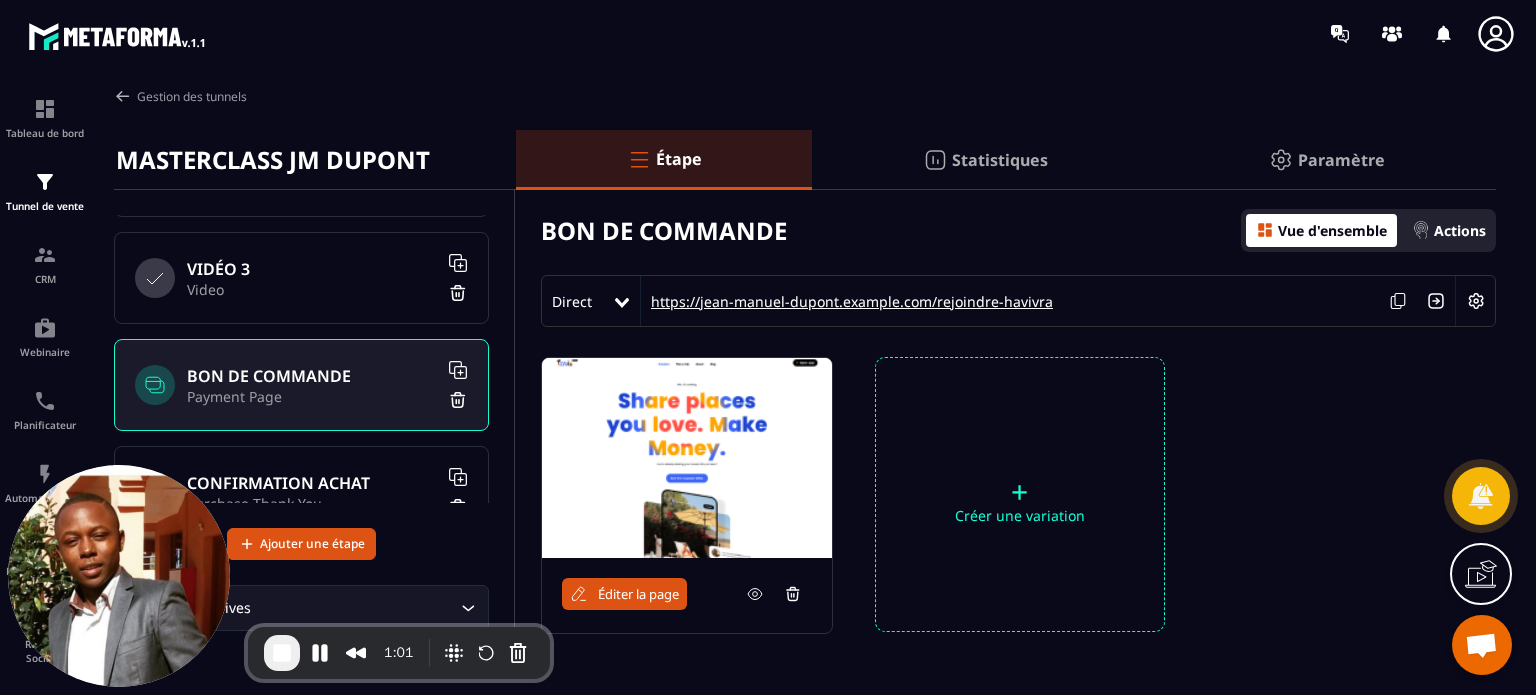 click on "https://jean-manuel-dupont.example.com/rejoindre-havivra" at bounding box center [847, 301] 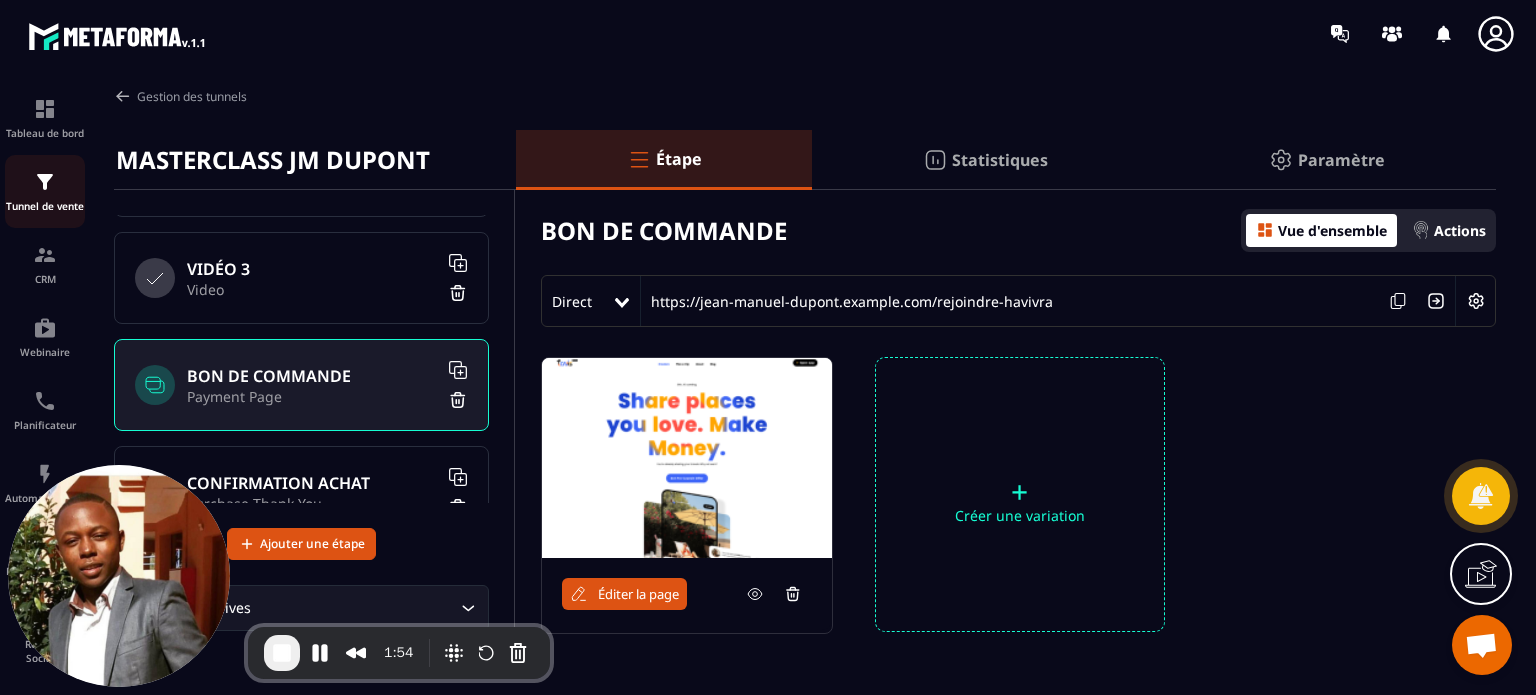 click at bounding box center (45, 182) 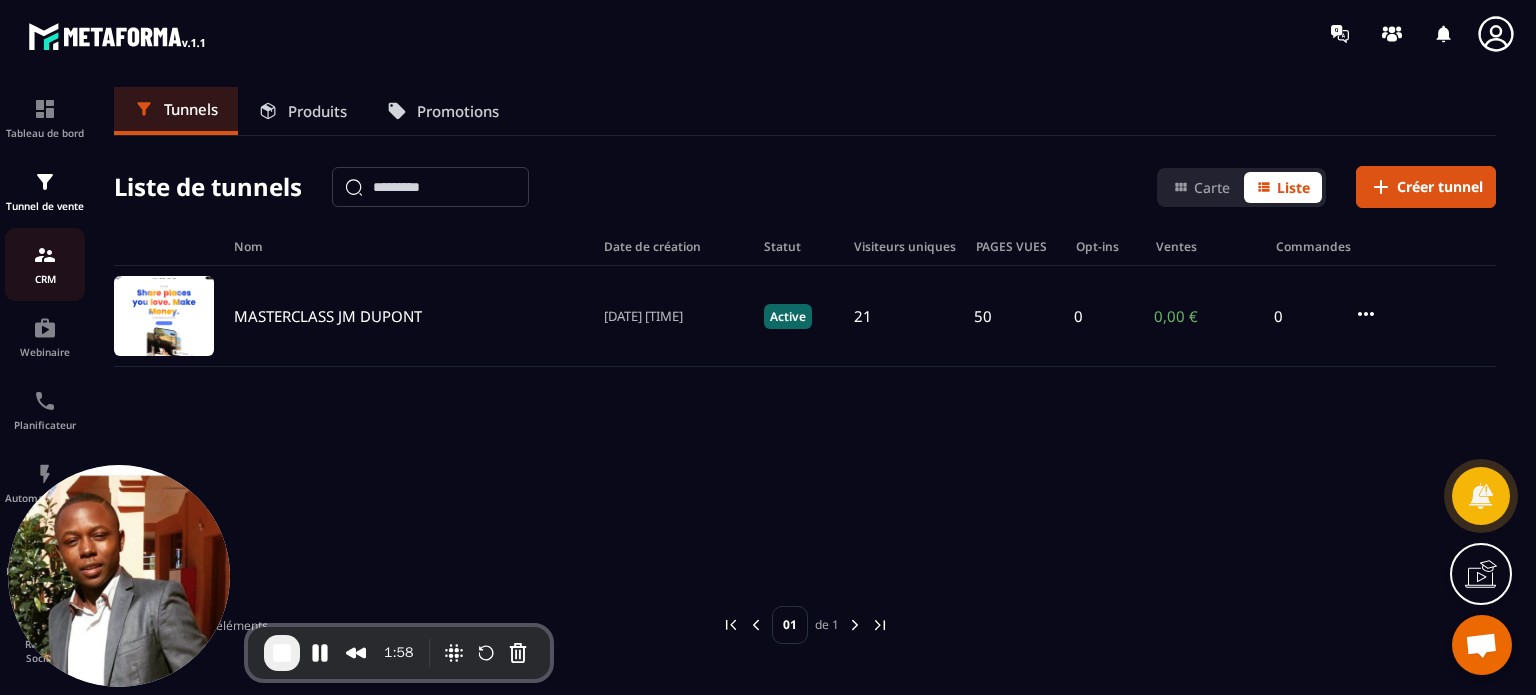 click on "CRM" at bounding box center (45, 279) 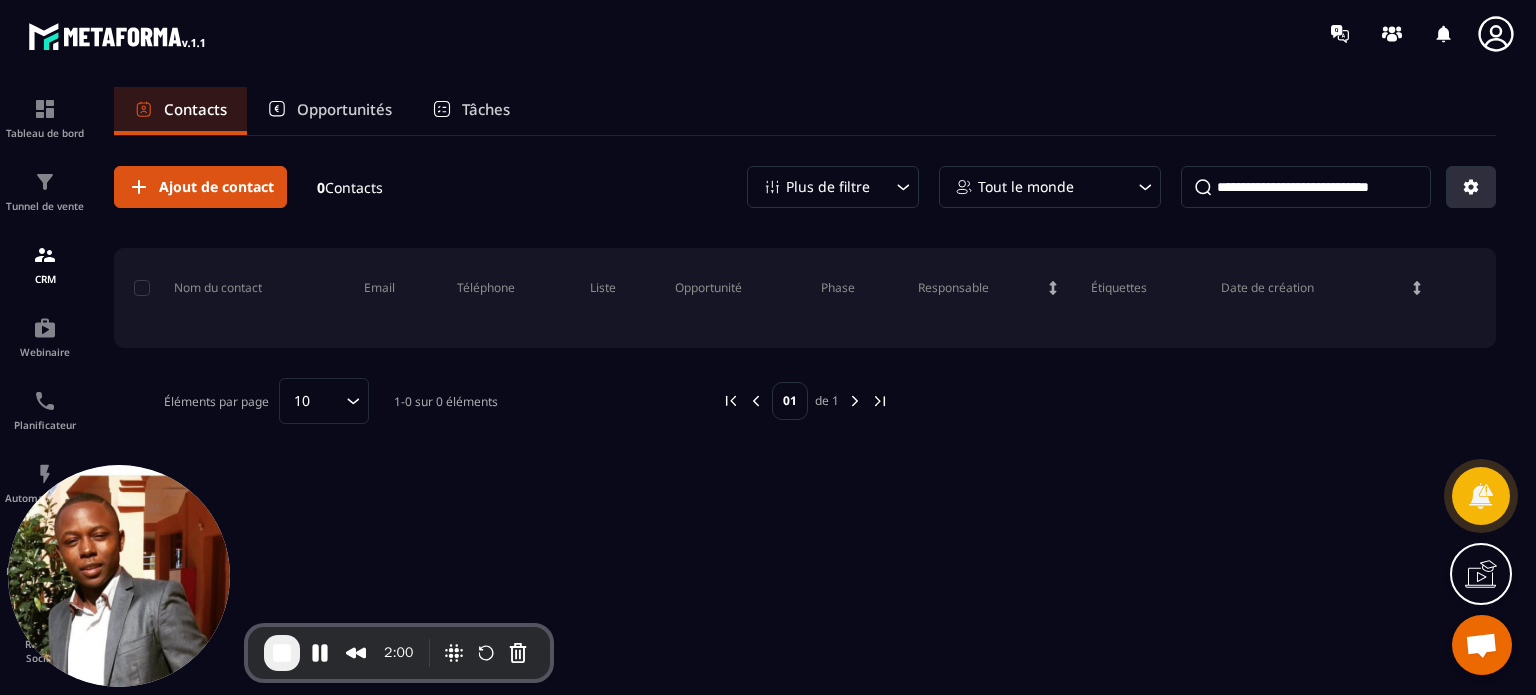 click 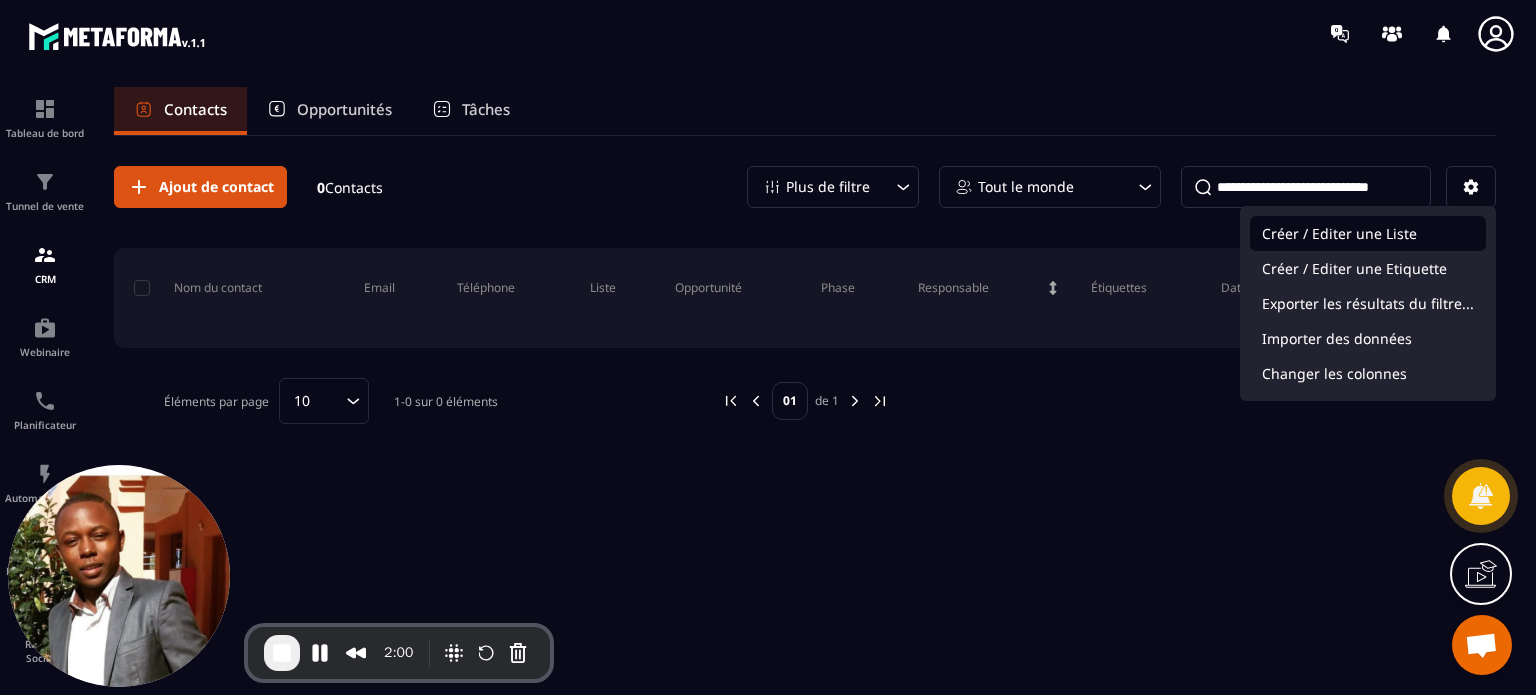 click on "Créer / Editer une Liste" at bounding box center (1368, 233) 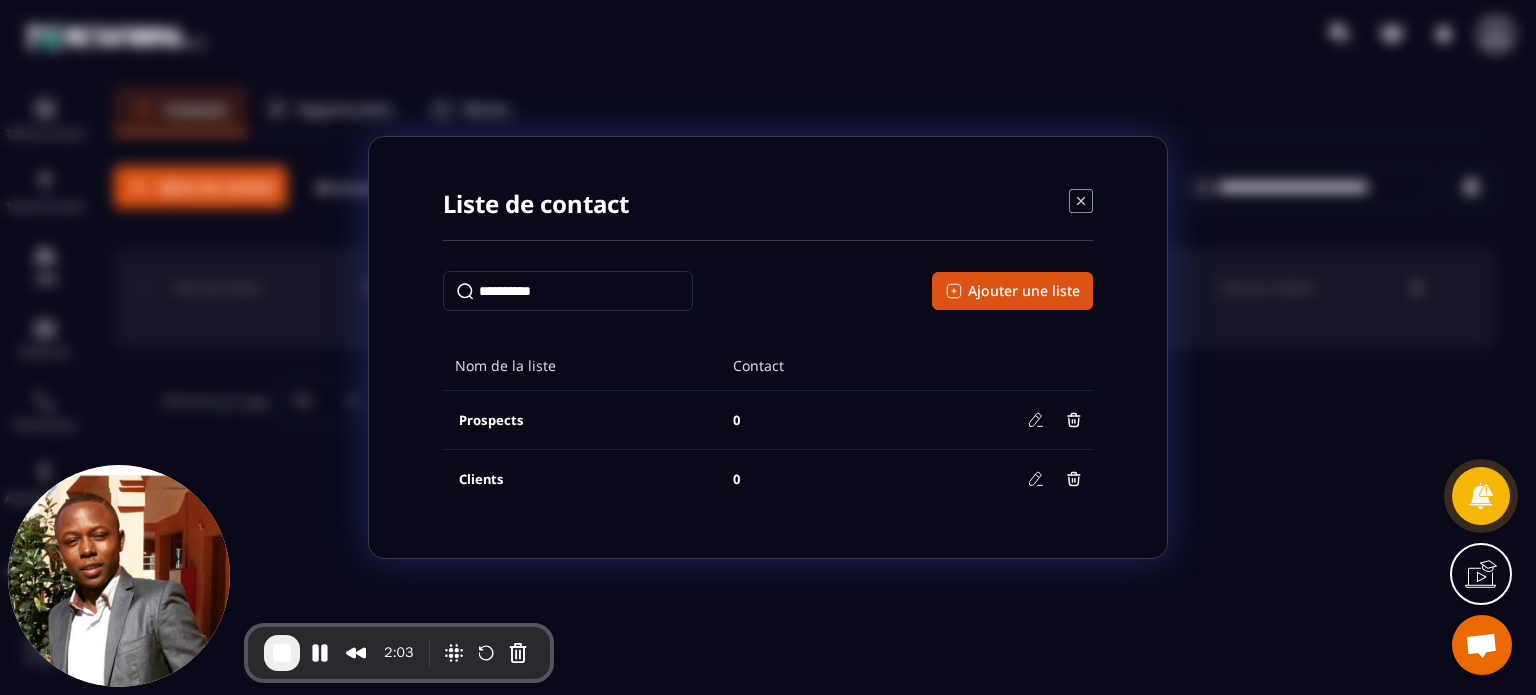 click 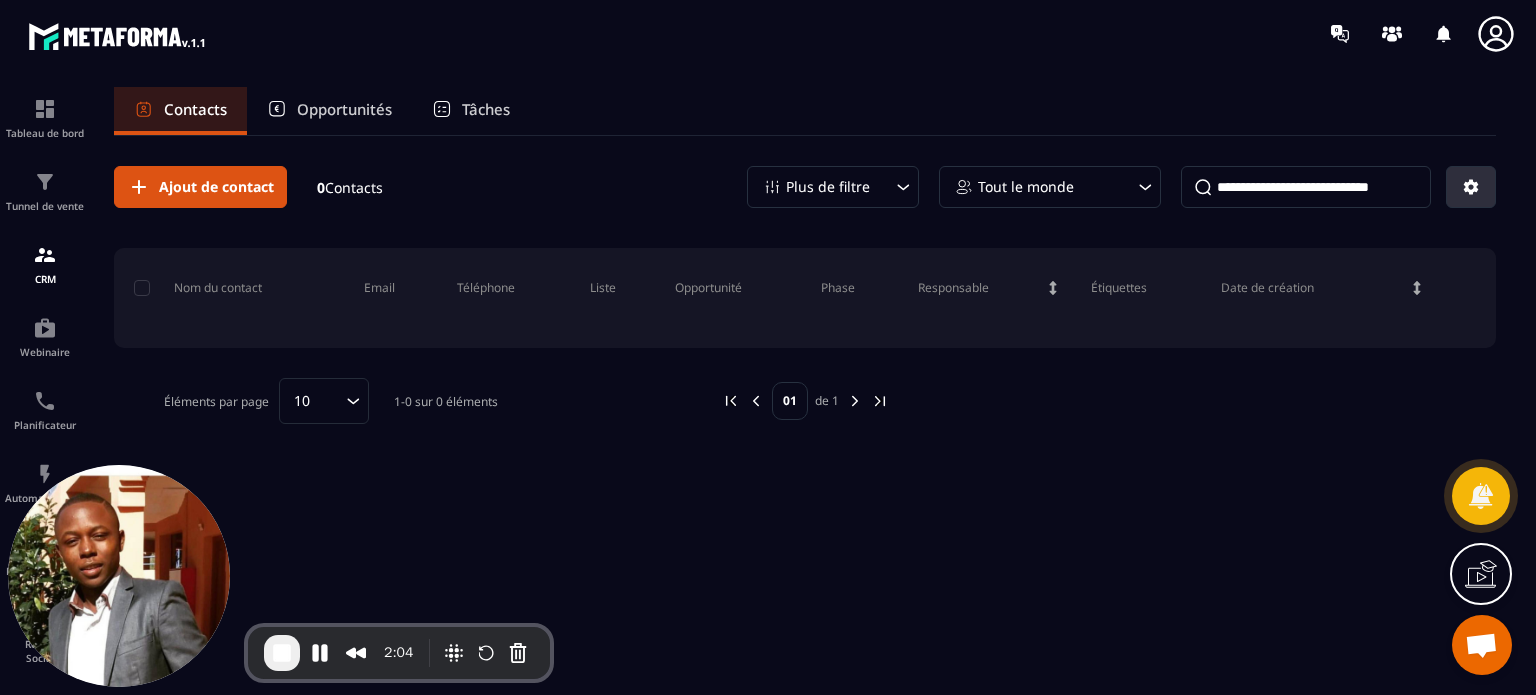 click 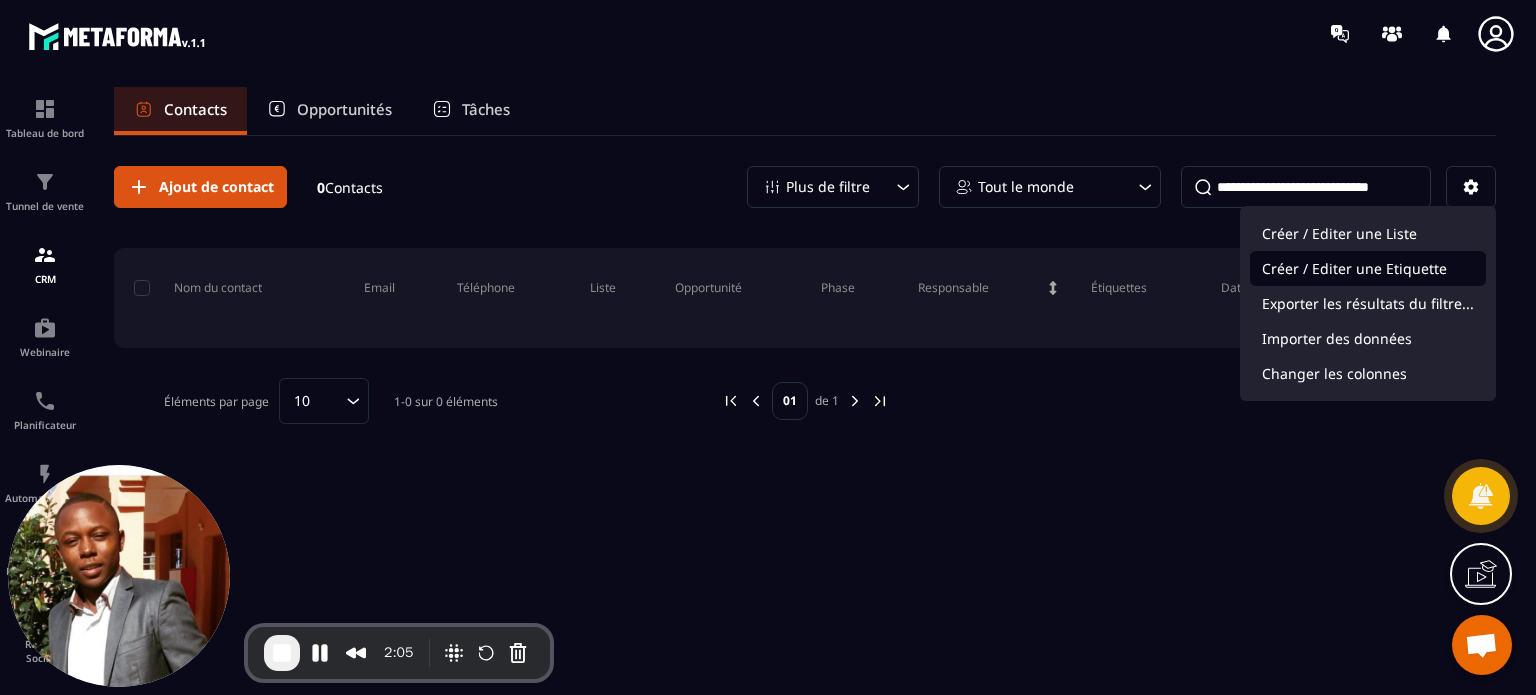 click on "Créer / Editer une Etiquette" at bounding box center (1368, 268) 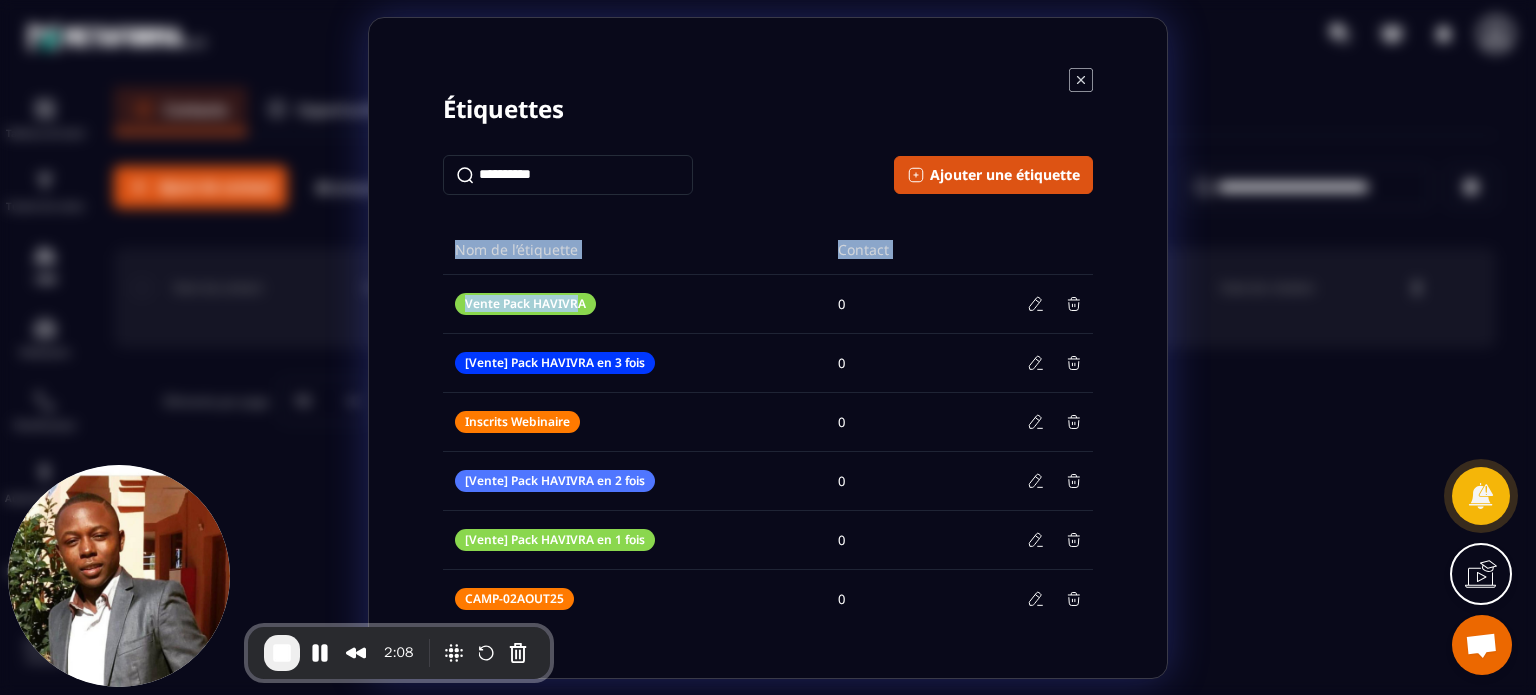 drag, startPoint x: 437, startPoint y: 295, endPoint x: 580, endPoint y: 306, distance: 143.42245 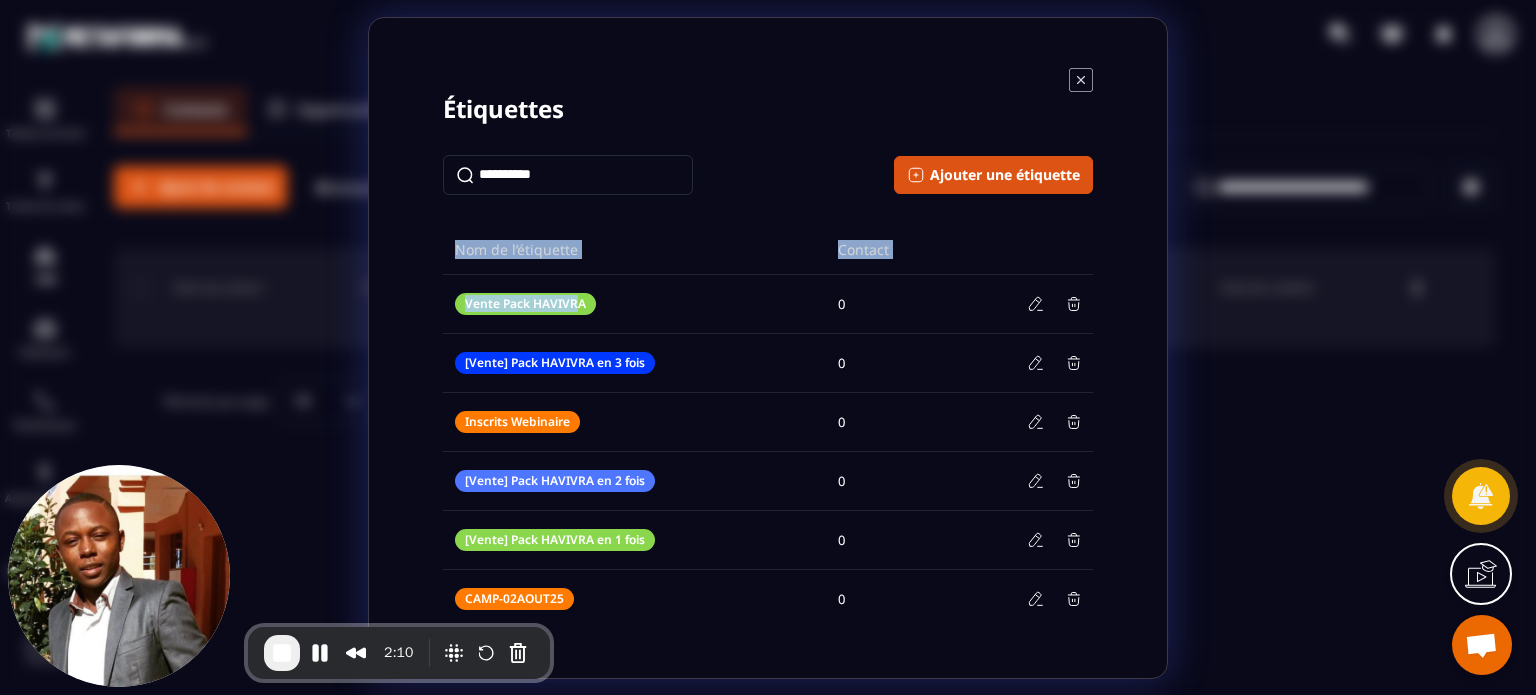 click on "Étiquettes Ajouter une étiquette Nom de l’étiquette Contact Vente Pack HAVIVRA 0 [Vente] Pack HAVIVRA en 3 fois 0 Inscrits Webinaire 0 [Vente] Pack HAVIVRA en 2 fois 0 [Vente] Pack HAVIVRA en 1 fois 0 CAMP-02AOUT25 0" at bounding box center (768, 348) 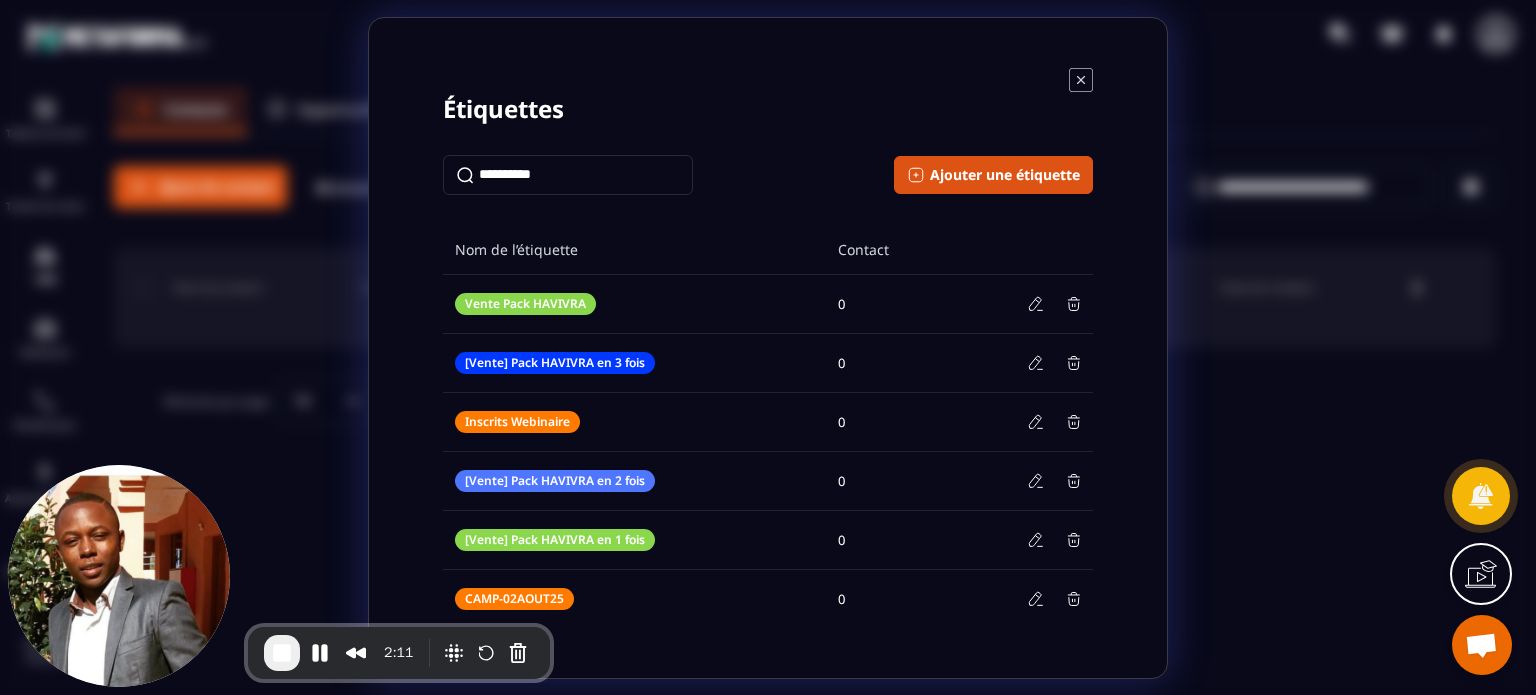 click 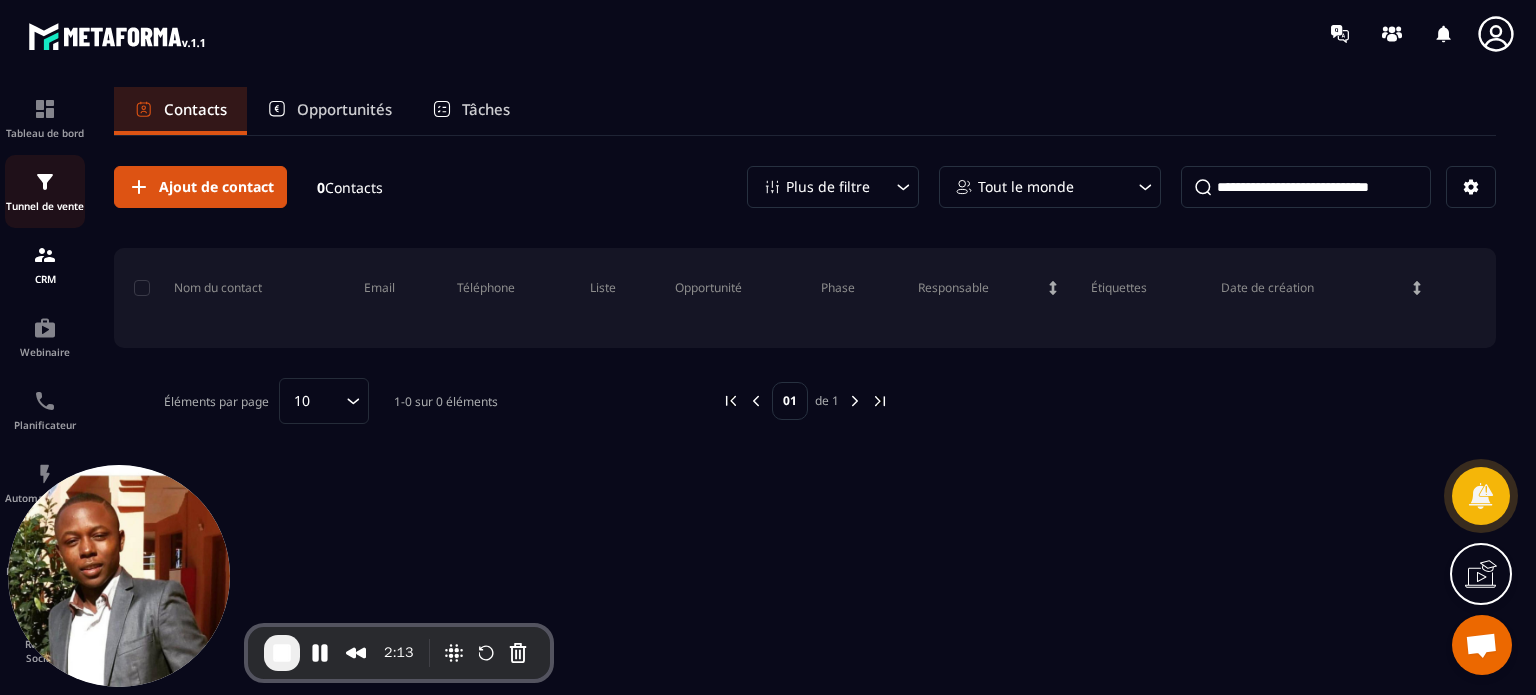 click on "Tunnel de vente" at bounding box center [45, 206] 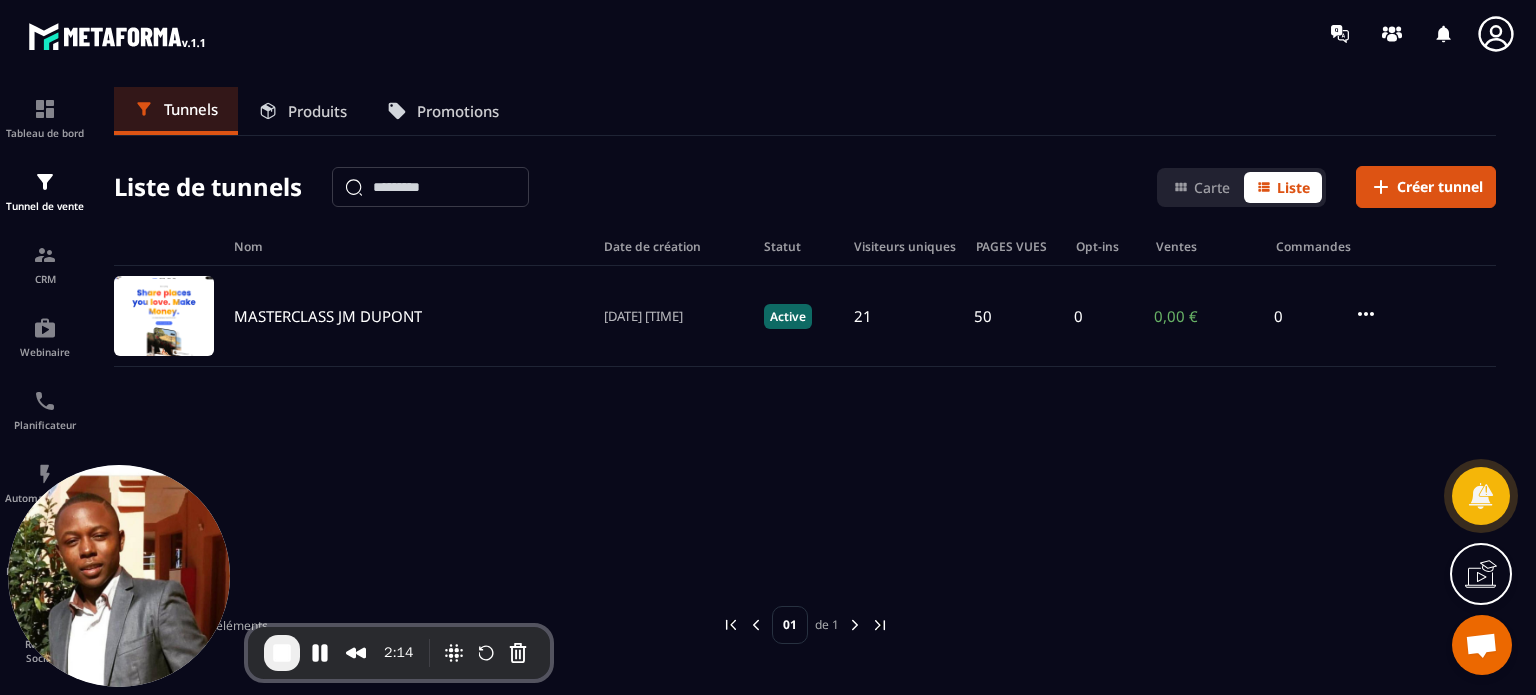click on "Produits" at bounding box center (302, 111) 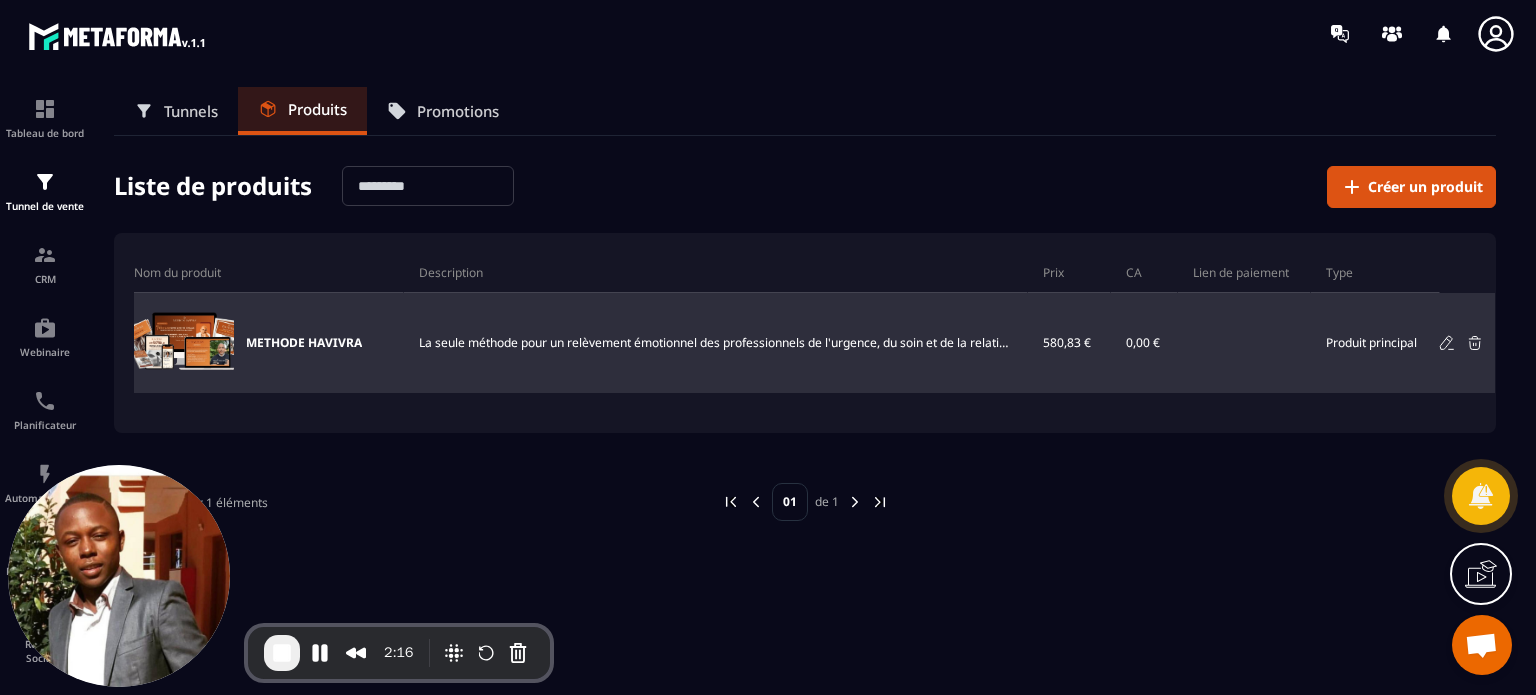 click on "METHODE HAVIVRA" at bounding box center (304, 343) 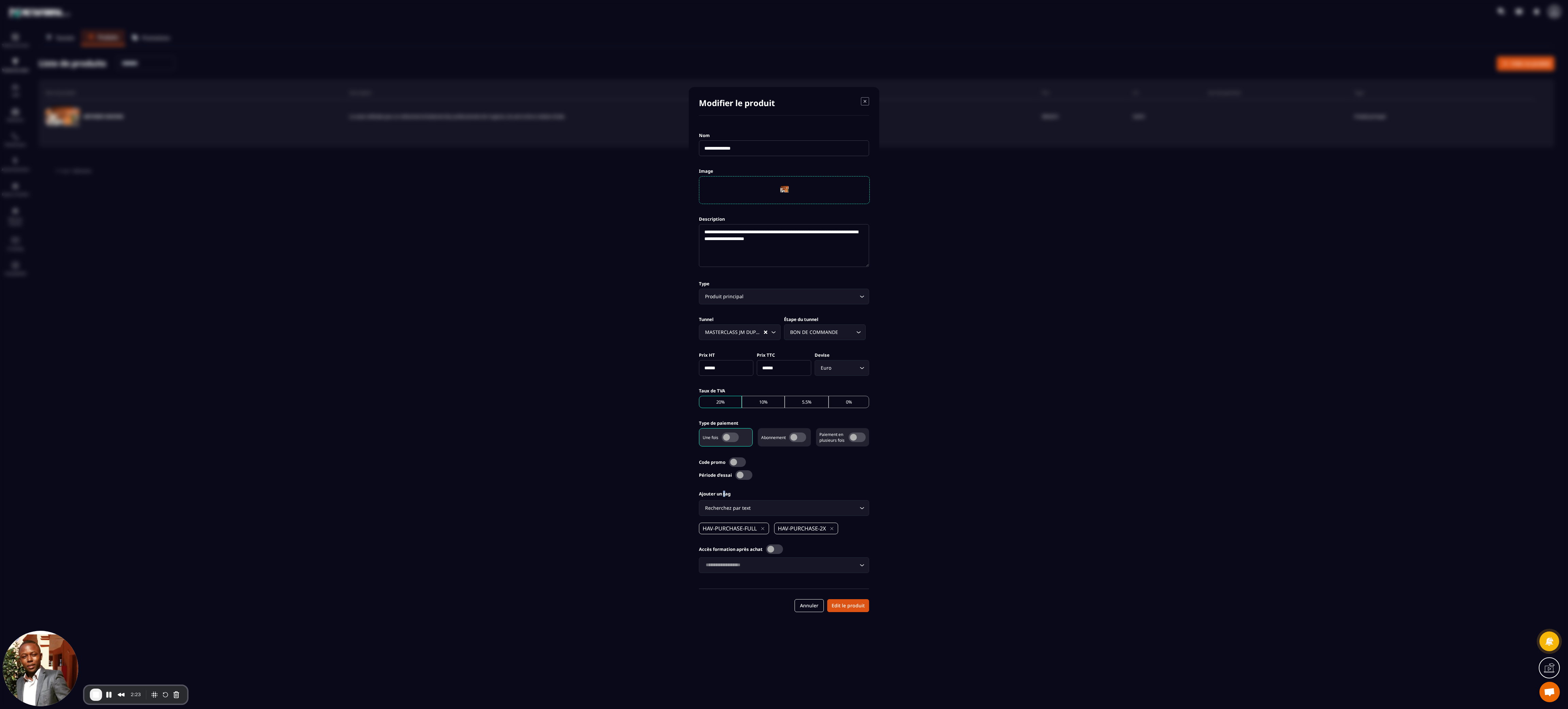 drag, startPoint x: 513, startPoint y: 0, endPoint x: 725, endPoint y: 492, distance: 535.7313 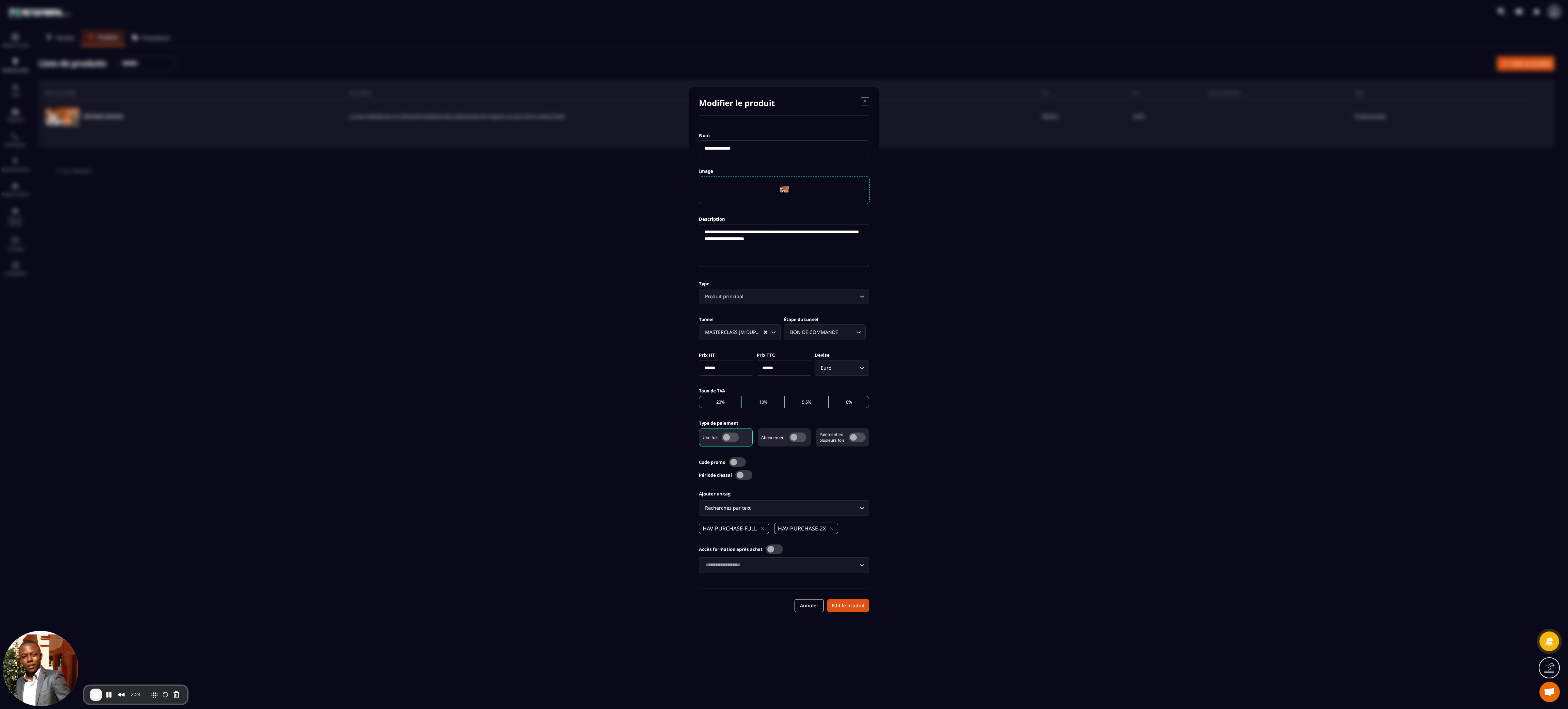 drag, startPoint x: 743, startPoint y: 496, endPoint x: 695, endPoint y: 500, distance: 48.16638 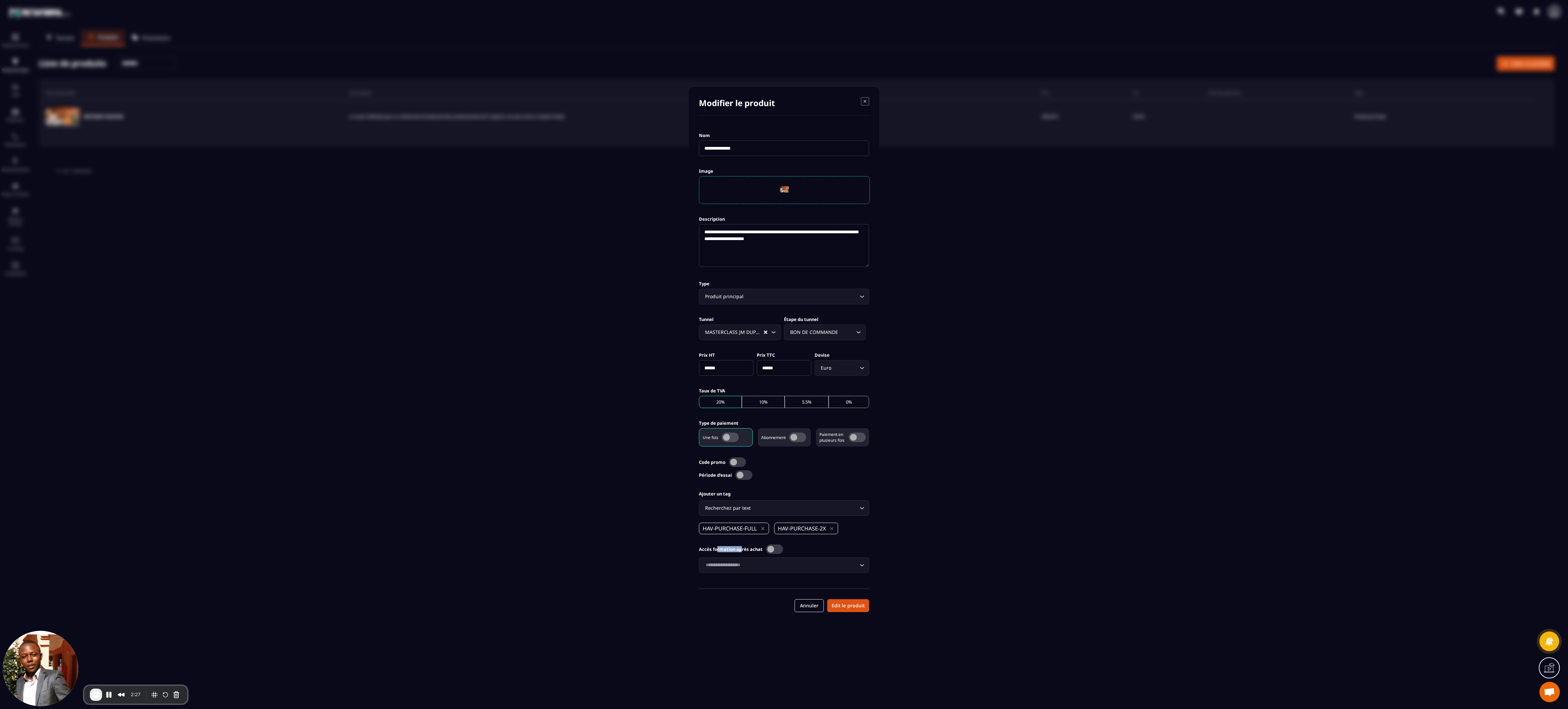 drag, startPoint x: 716, startPoint y: 549, endPoint x: 740, endPoint y: 553, distance: 24.33105 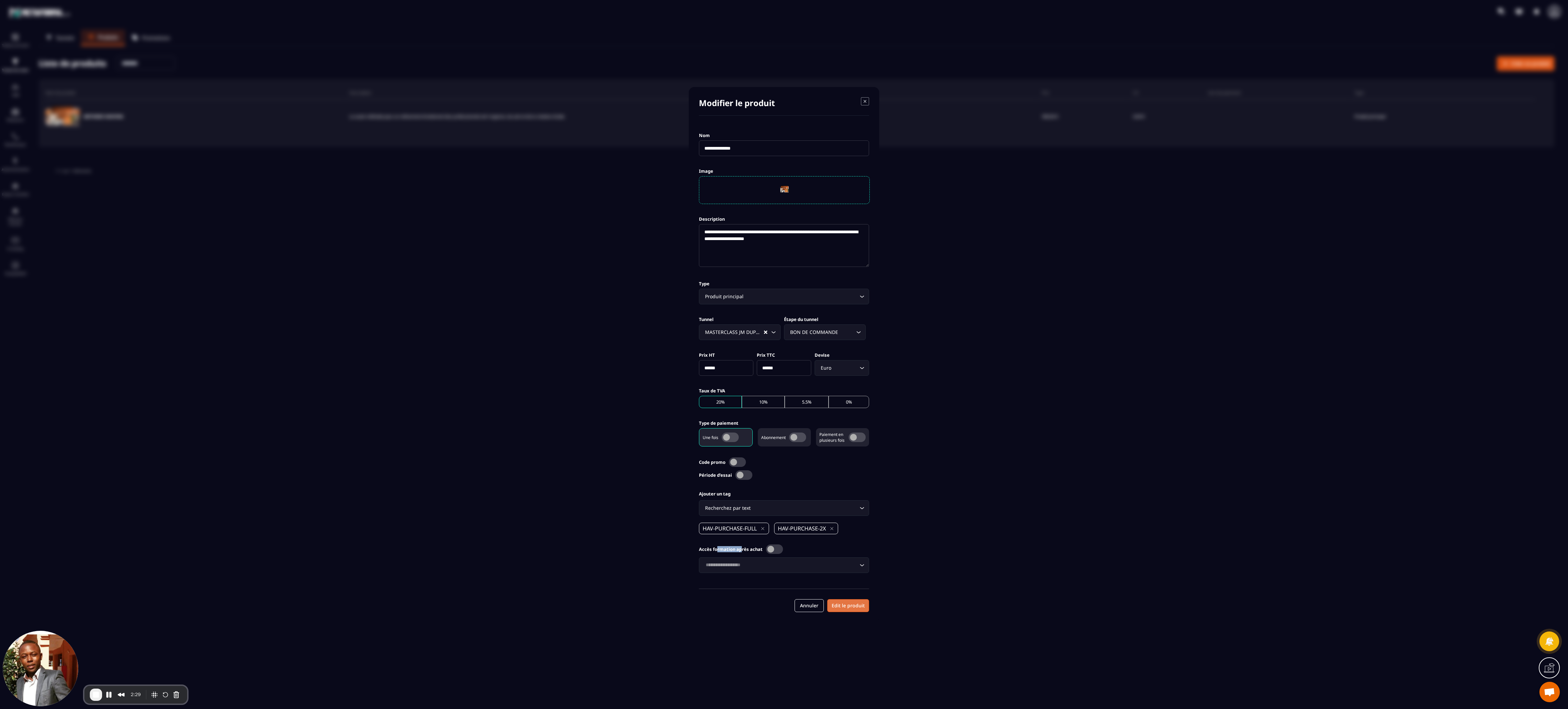 click on "Edit le produit" at bounding box center (848, 606) 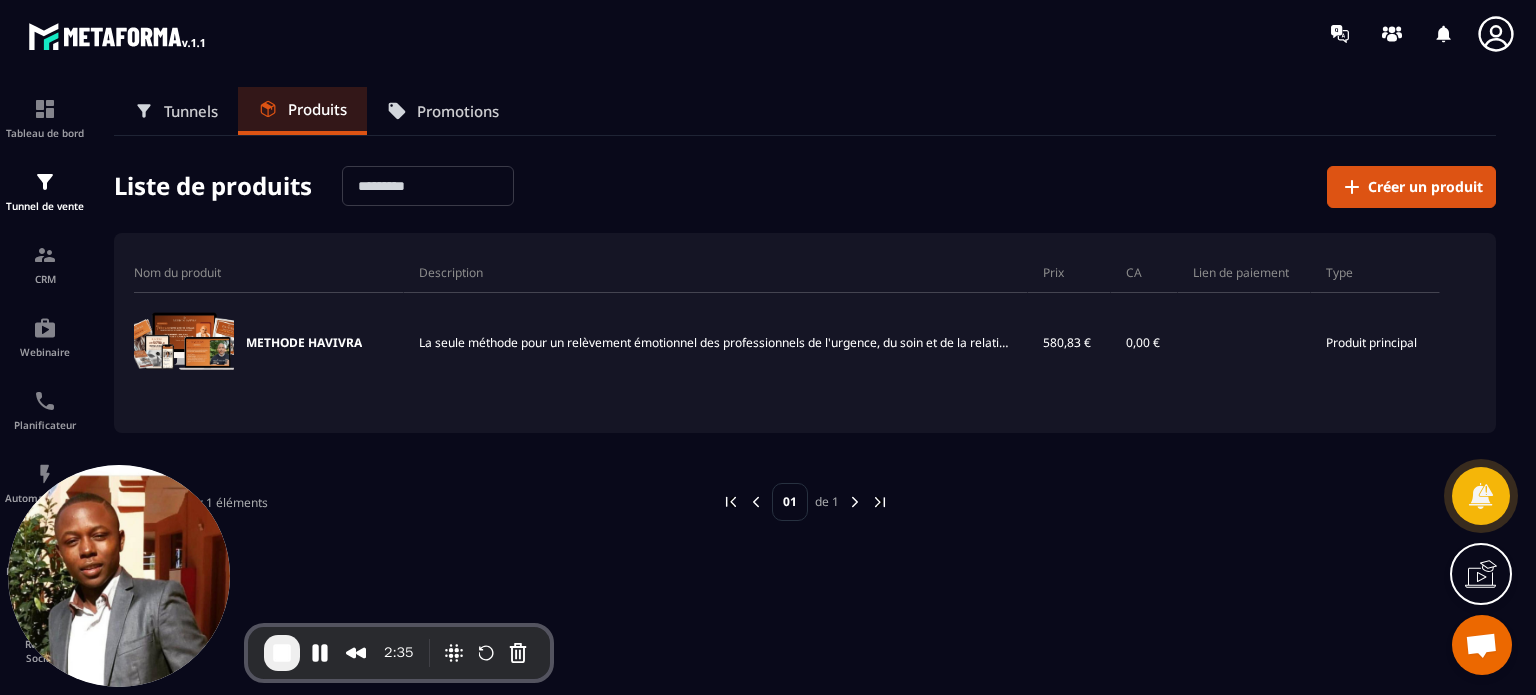 drag, startPoint x: 4295, startPoint y: 1, endPoint x: 798, endPoint y: 139, distance: 3499.722 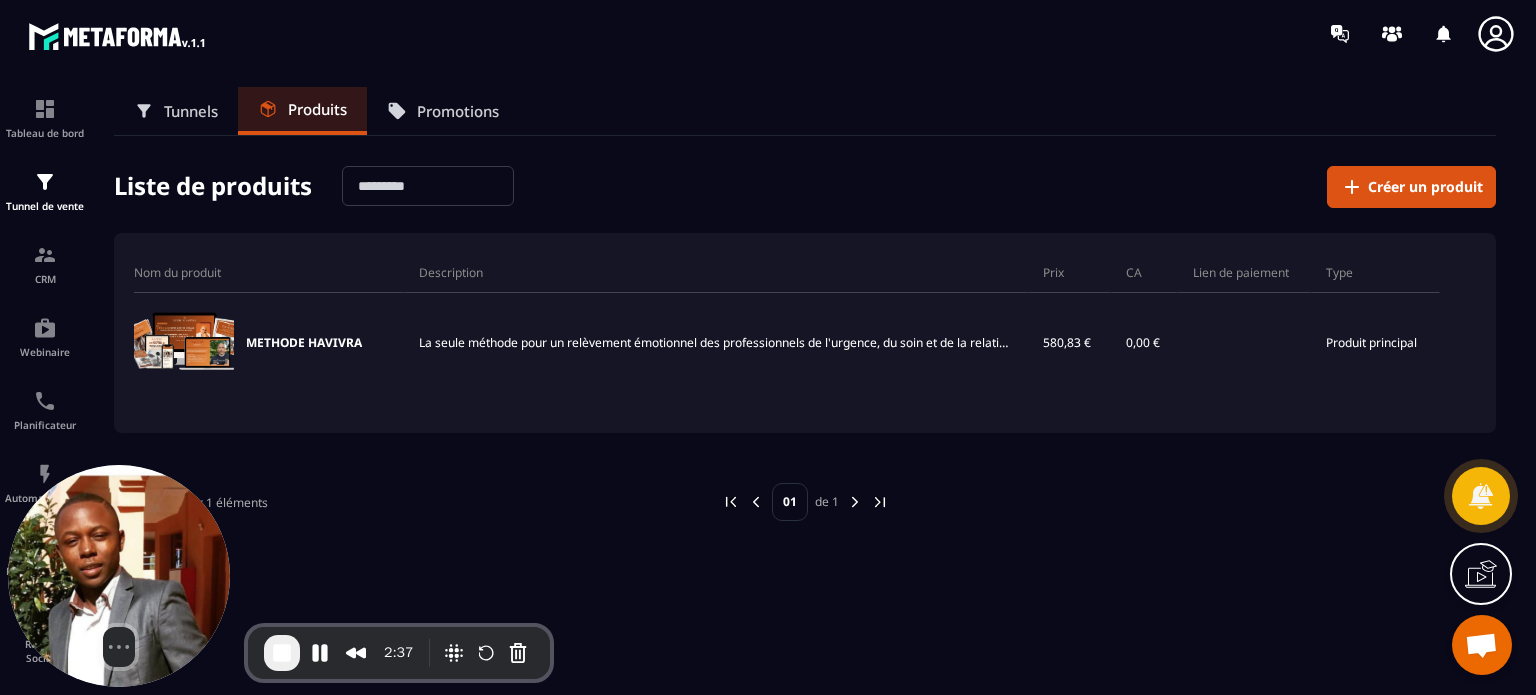 click on "Select video screen size" at bounding box center (119, 576) 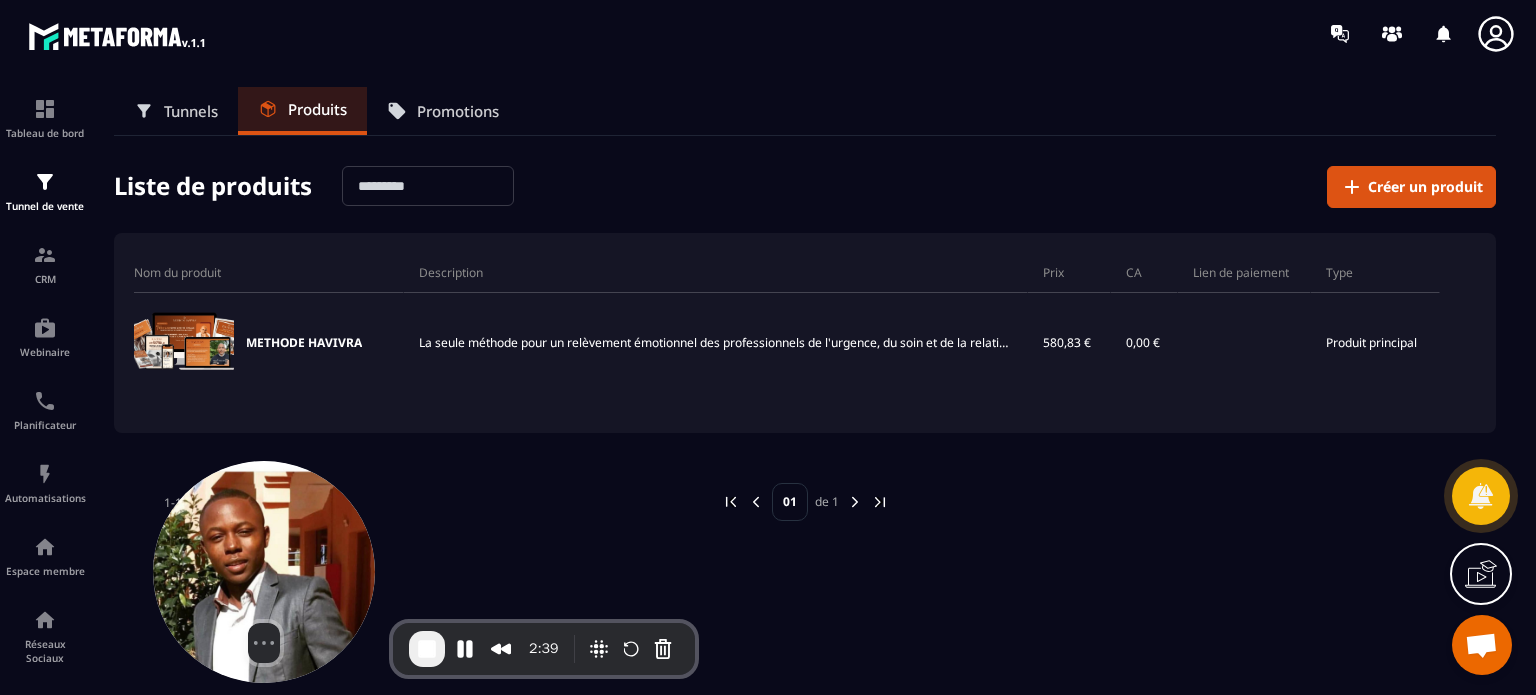 drag, startPoint x: 105, startPoint y: 540, endPoint x: 252, endPoint y: 538, distance: 147.01361 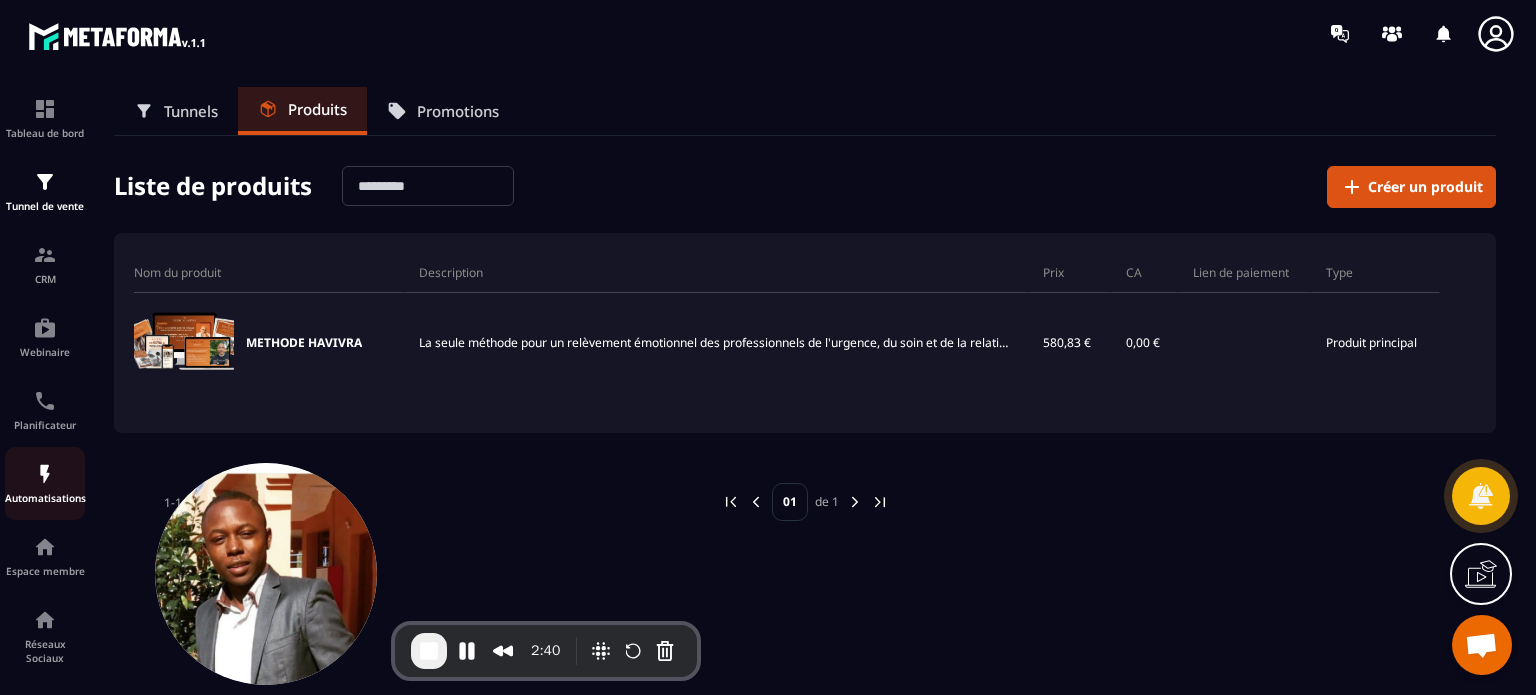 click on "Automatisations" at bounding box center [45, 498] 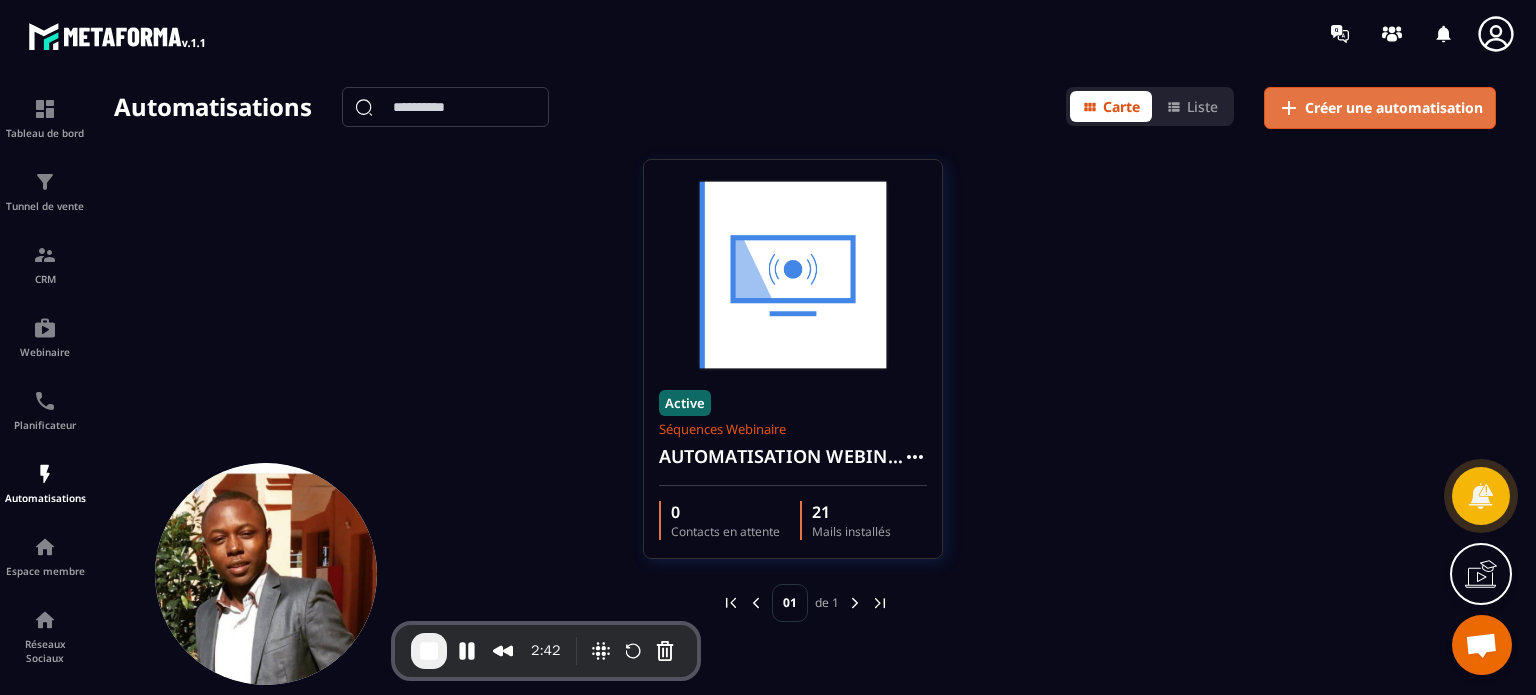 click on "Créer une automatisation" at bounding box center (1394, 108) 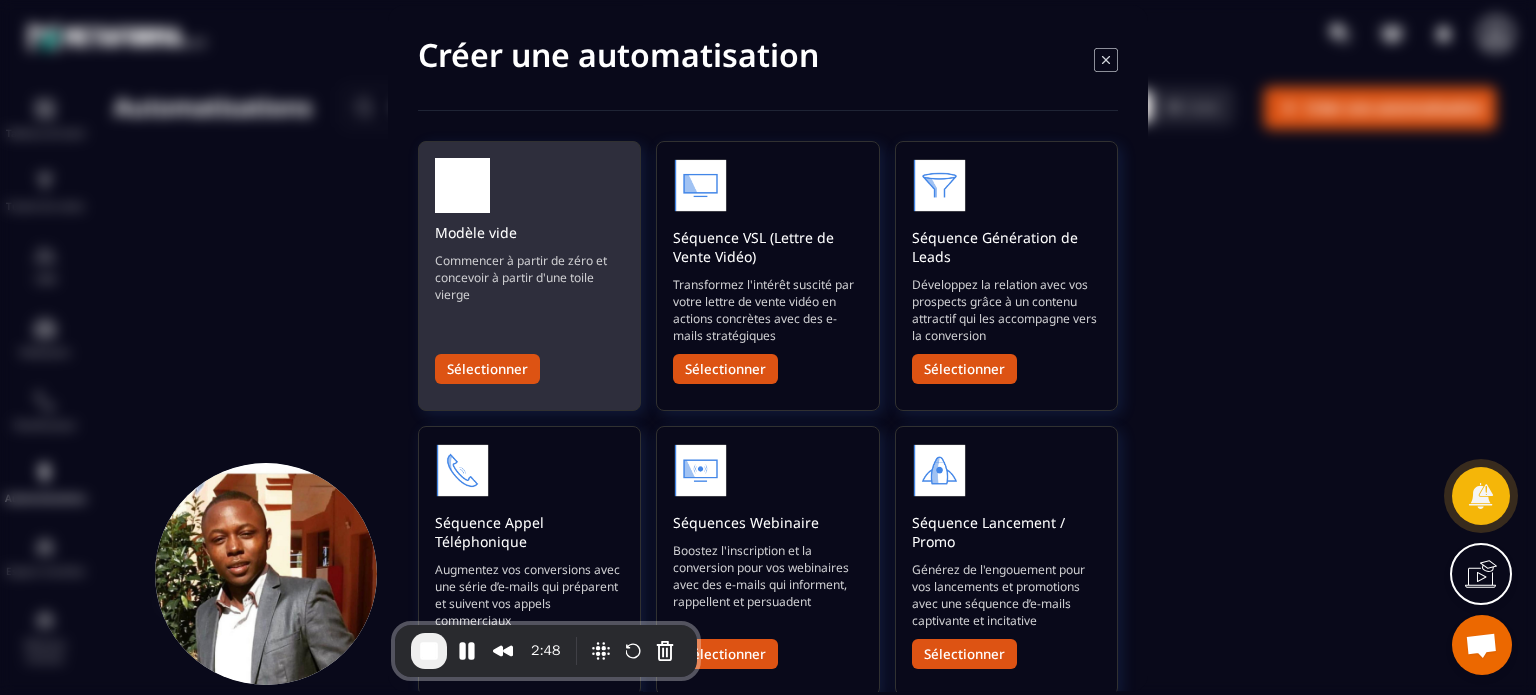 click on "Sélectionner" at bounding box center (487, 369) 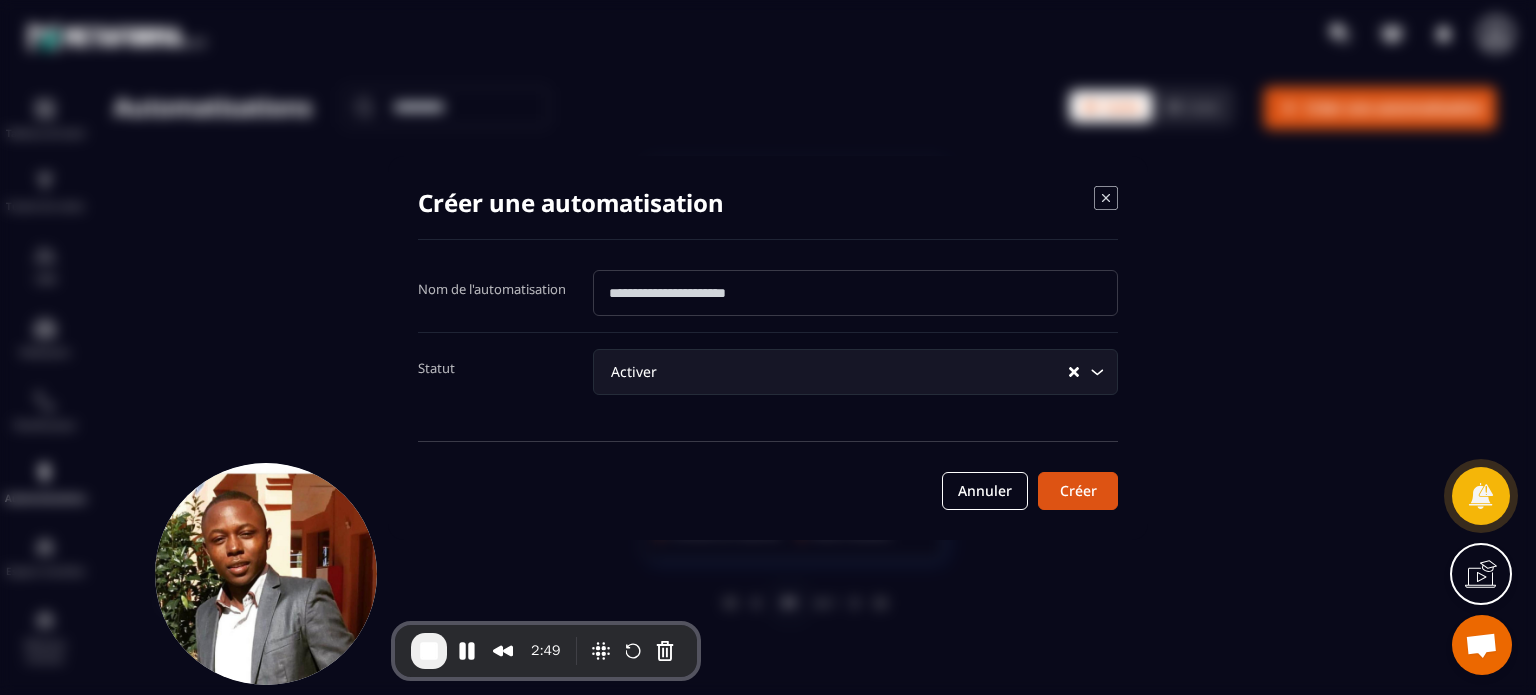click at bounding box center (855, 293) 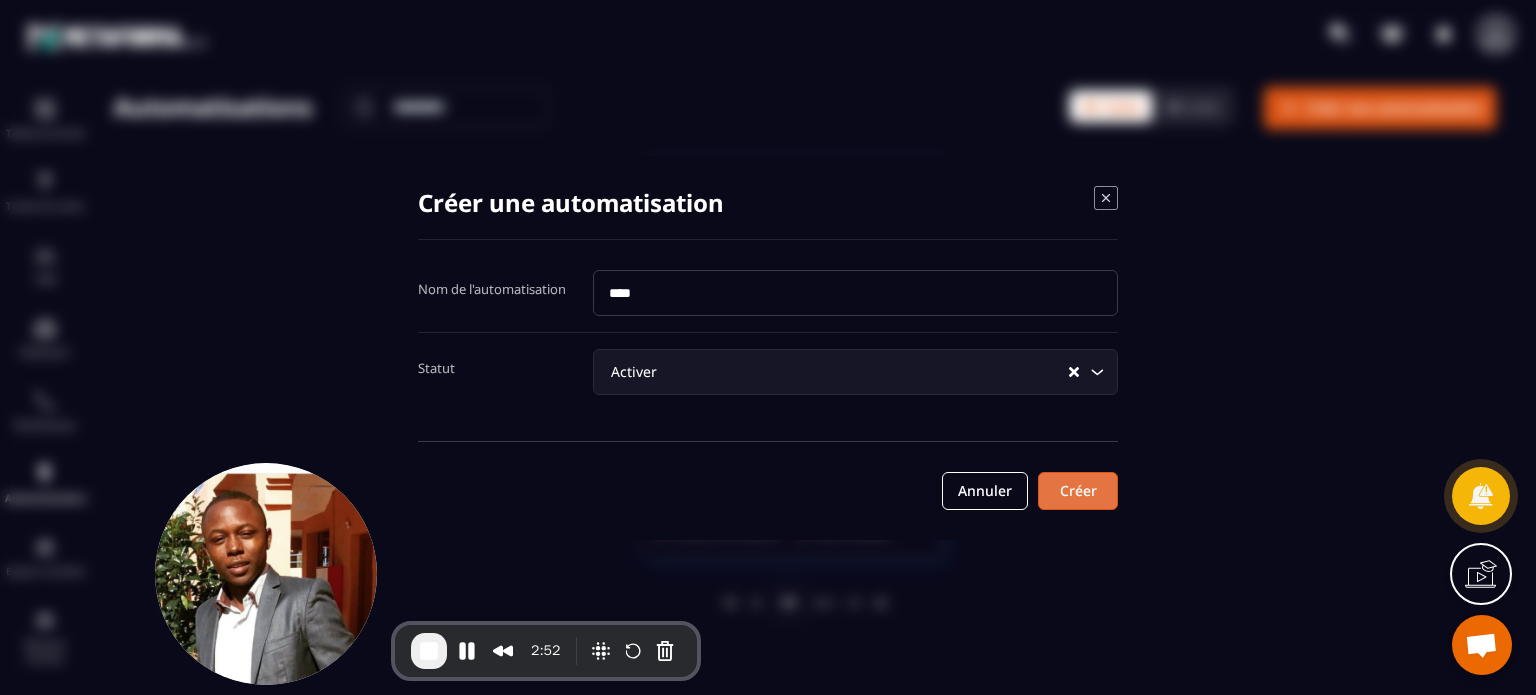 type on "****" 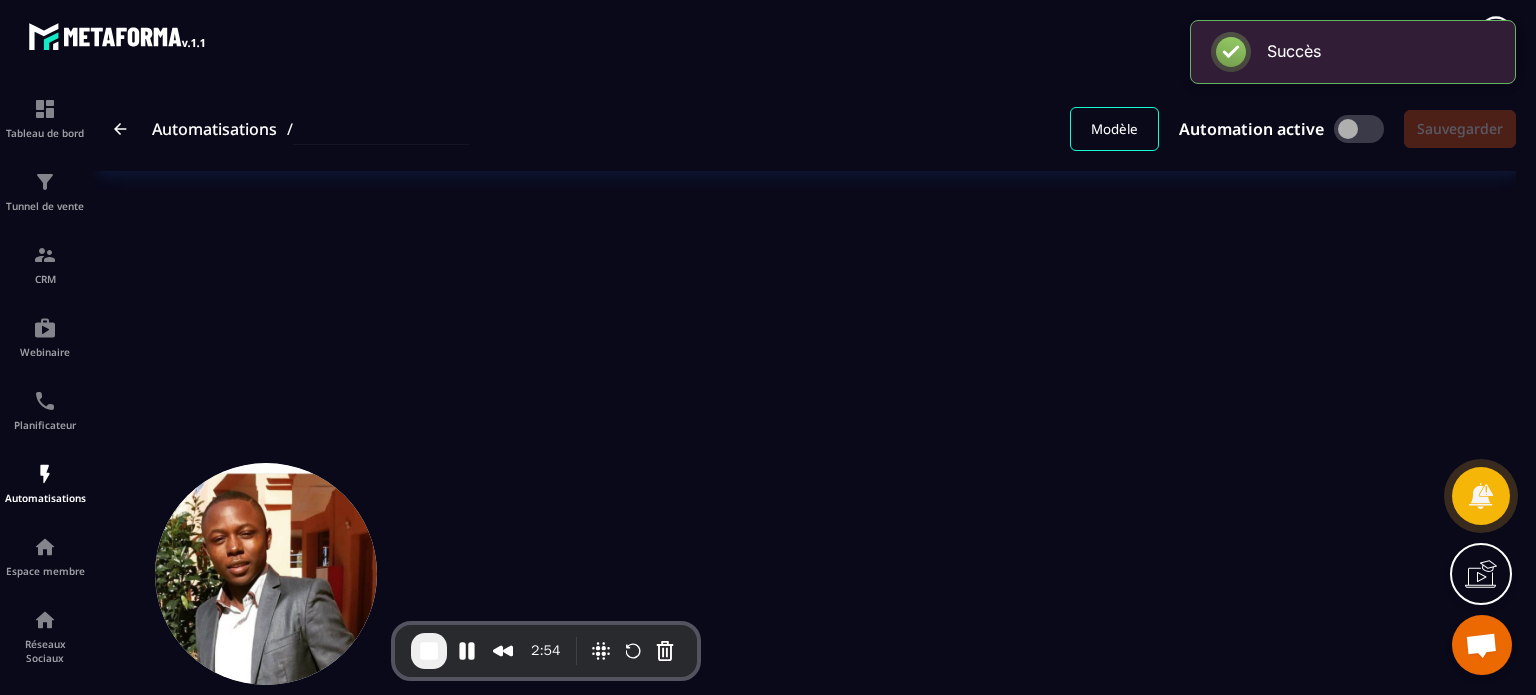 type on "****" 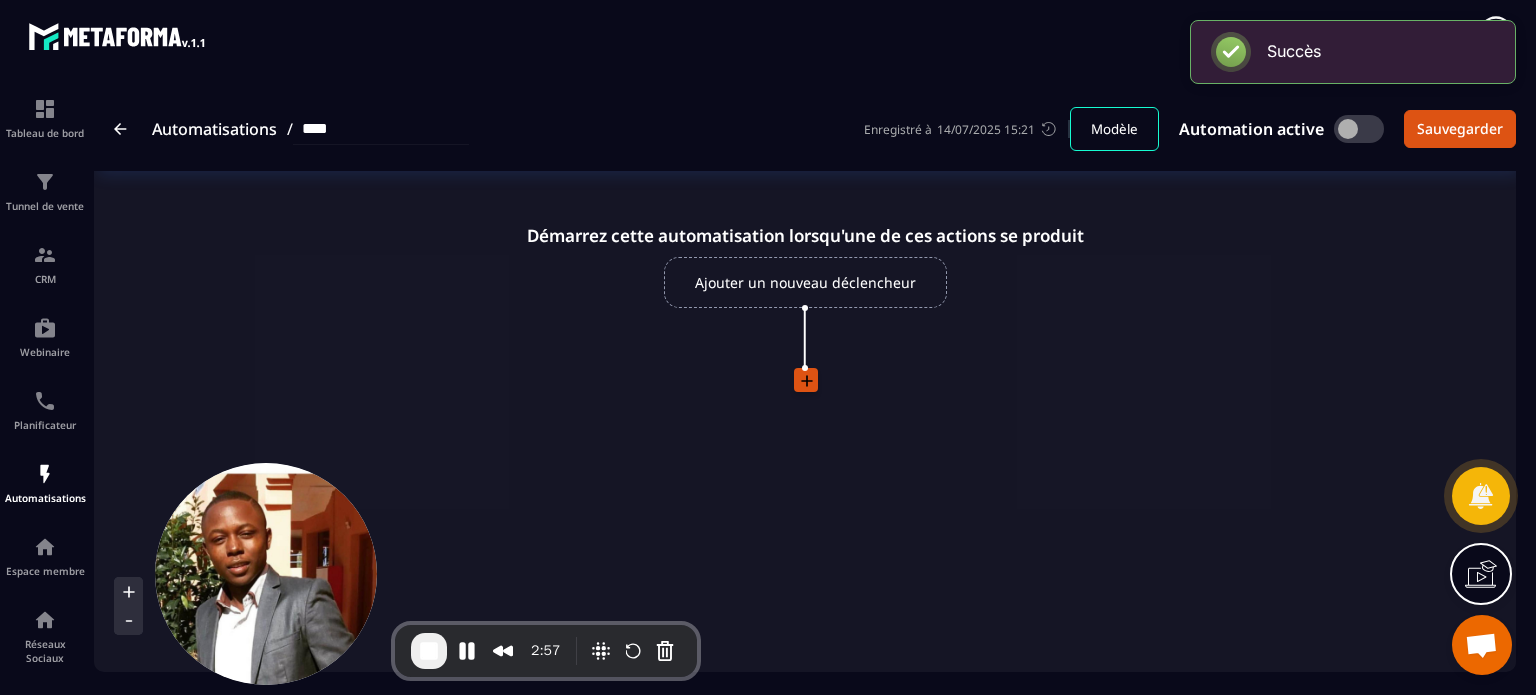 click on "Ajouter un nouveau déclencheur" at bounding box center (805, 282) 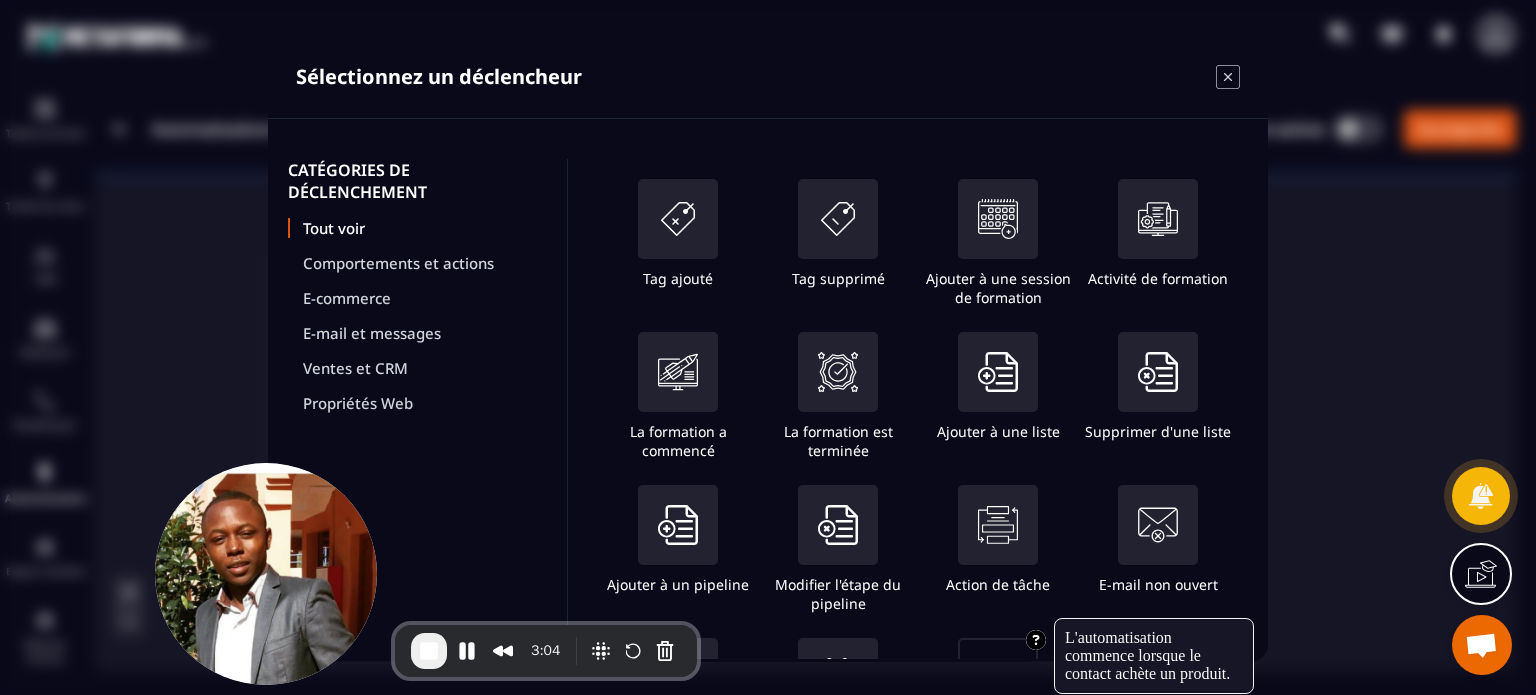click 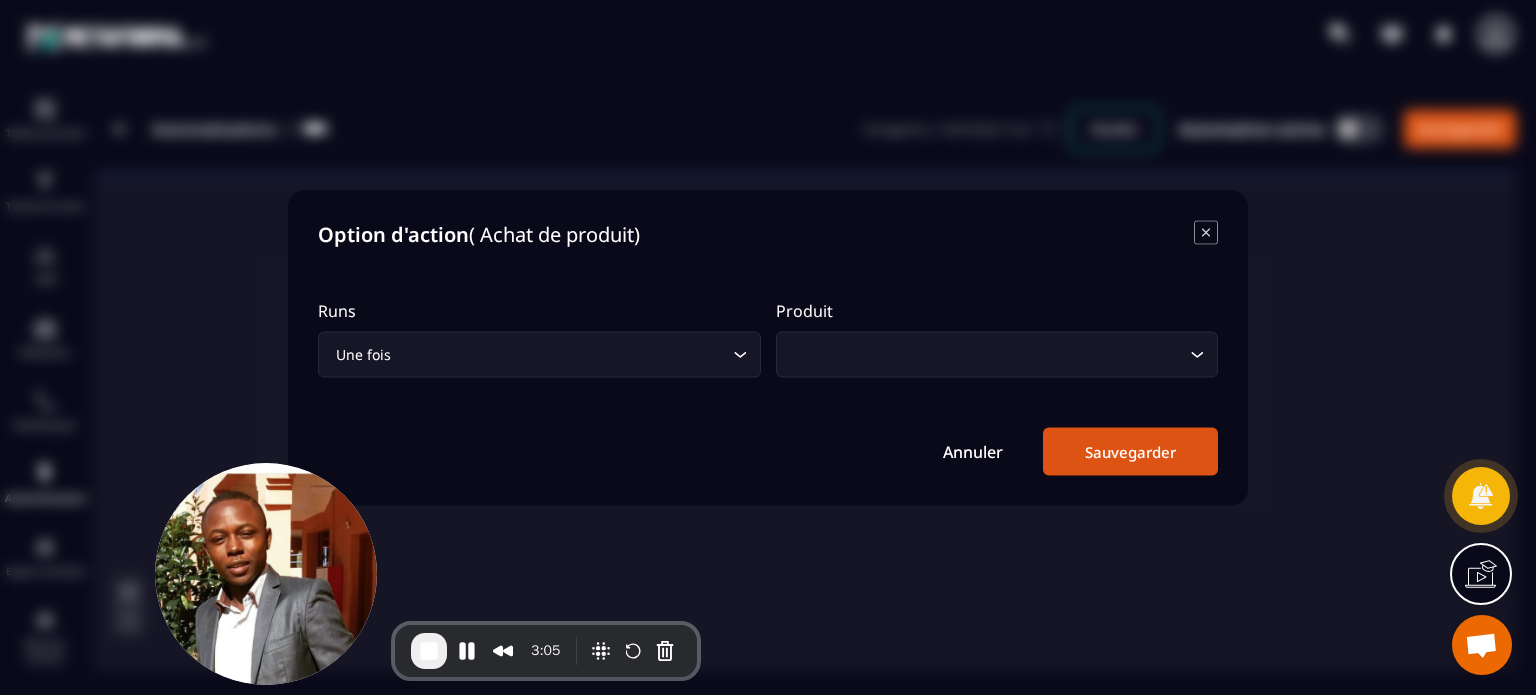 click 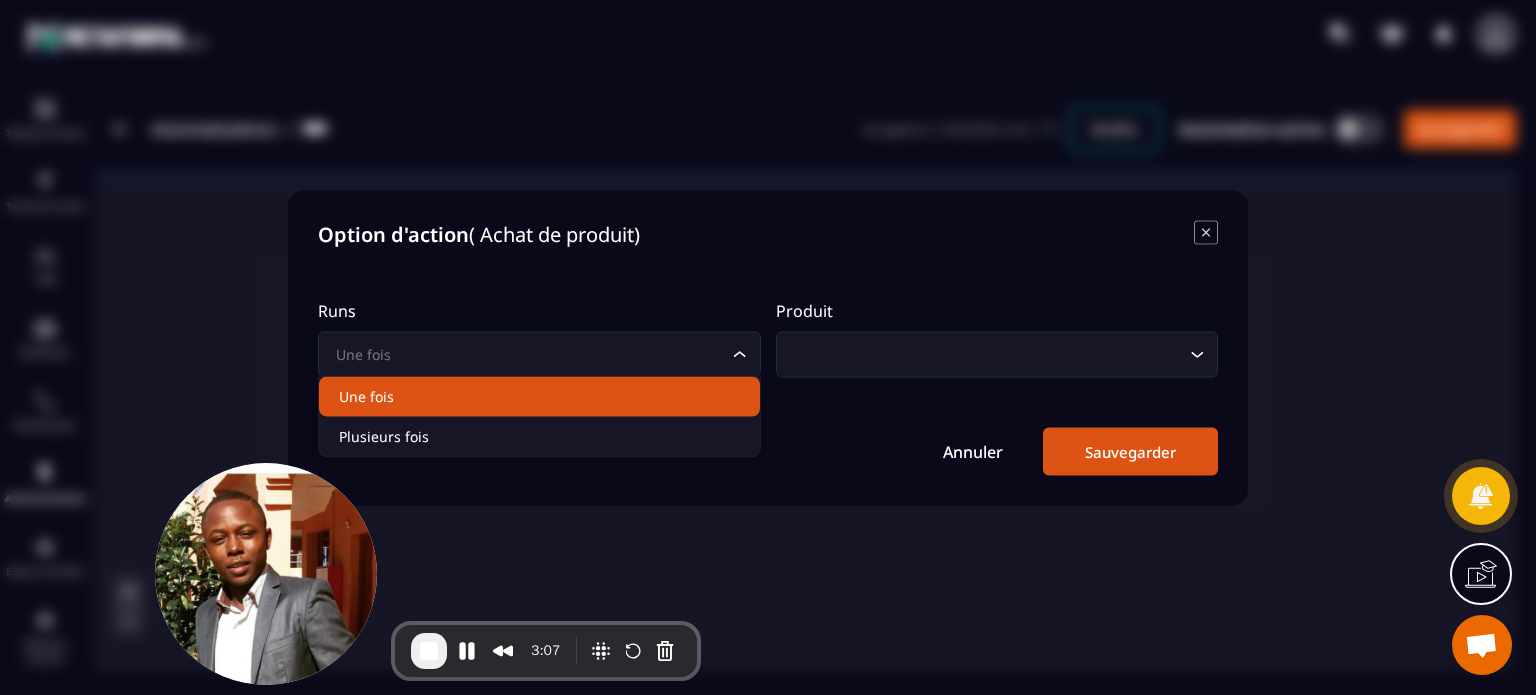 click on "Une fois" 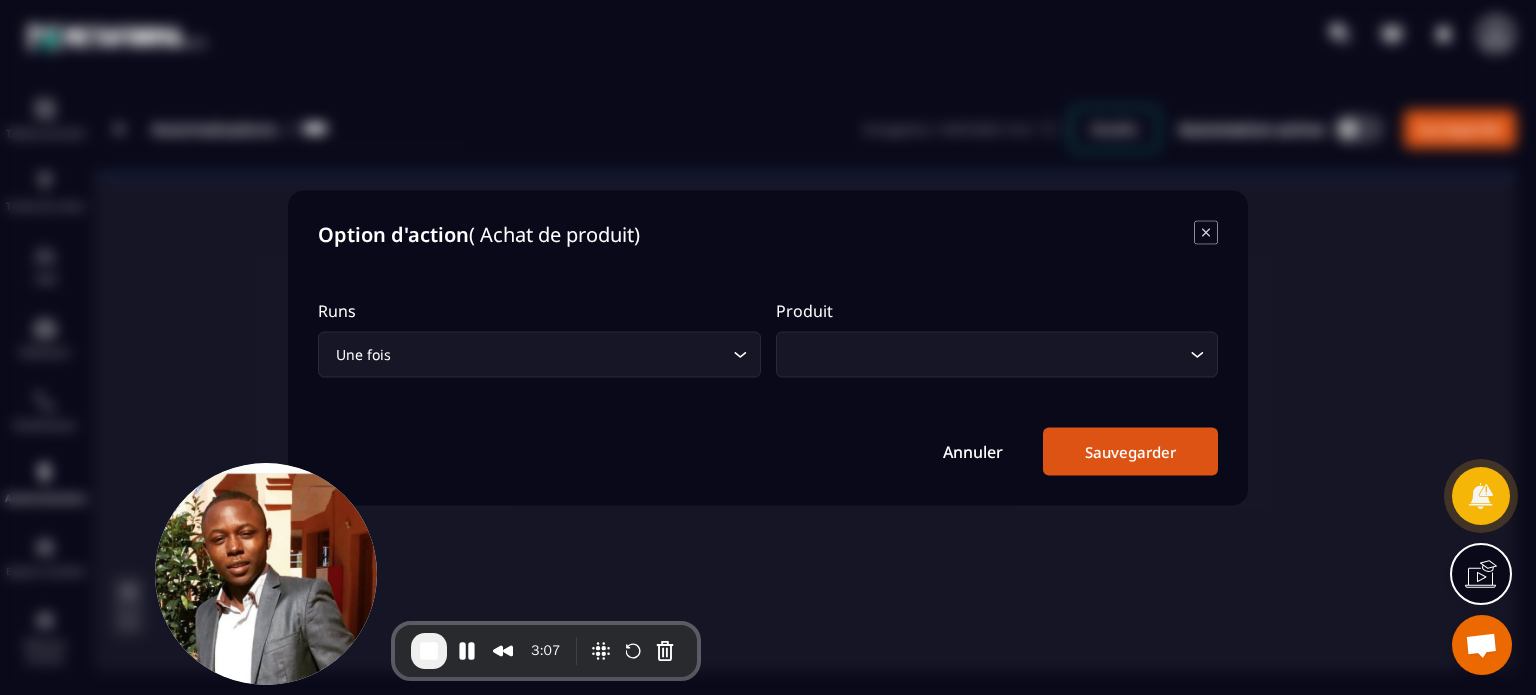 click 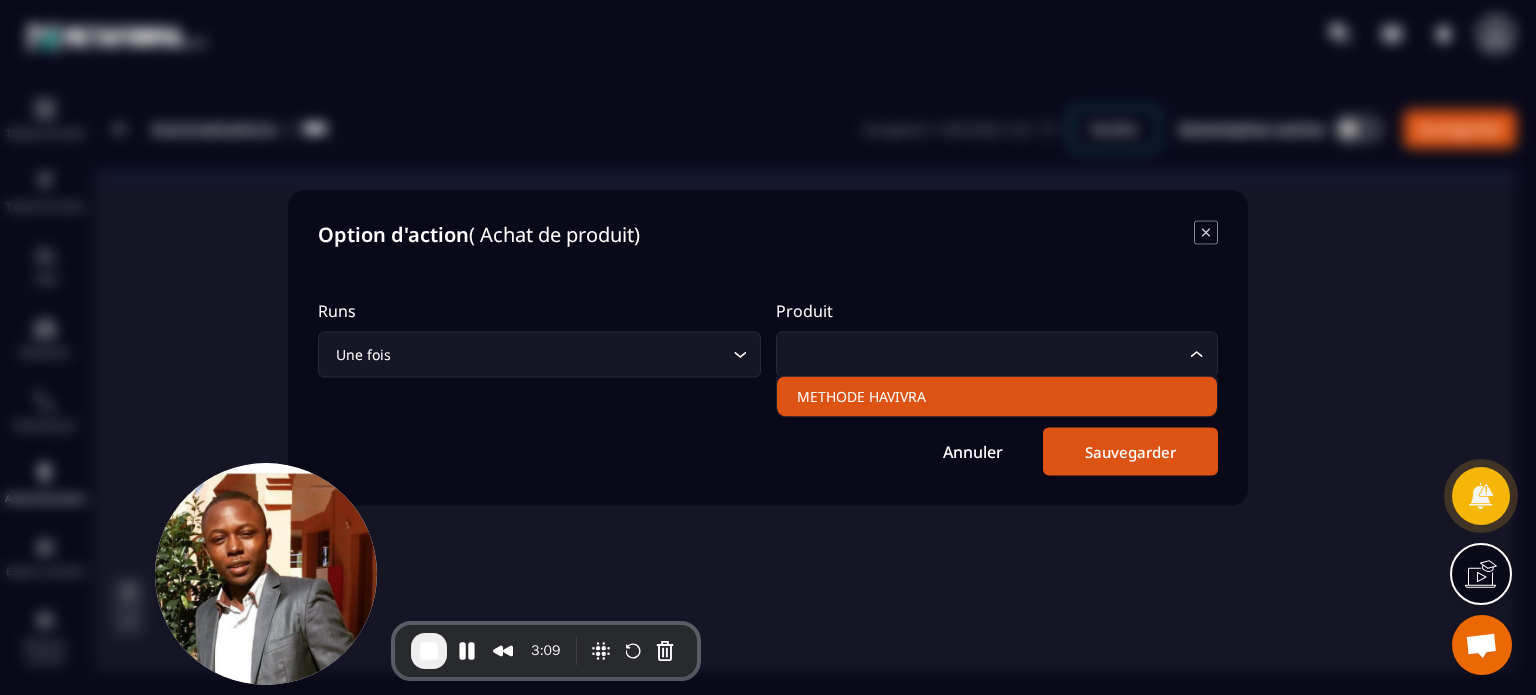 click on "METHODE HAVIVRA" 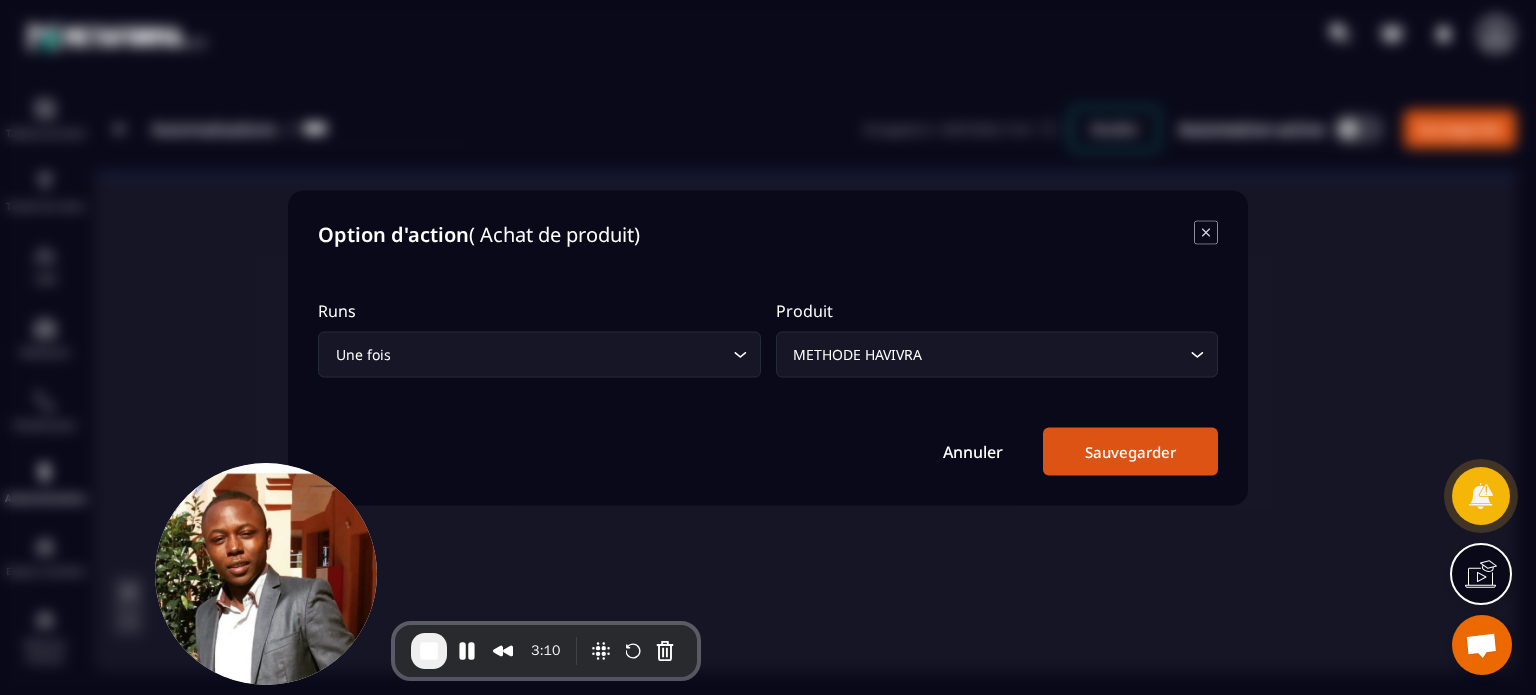 click on "Sauvegarder" at bounding box center (1130, 451) 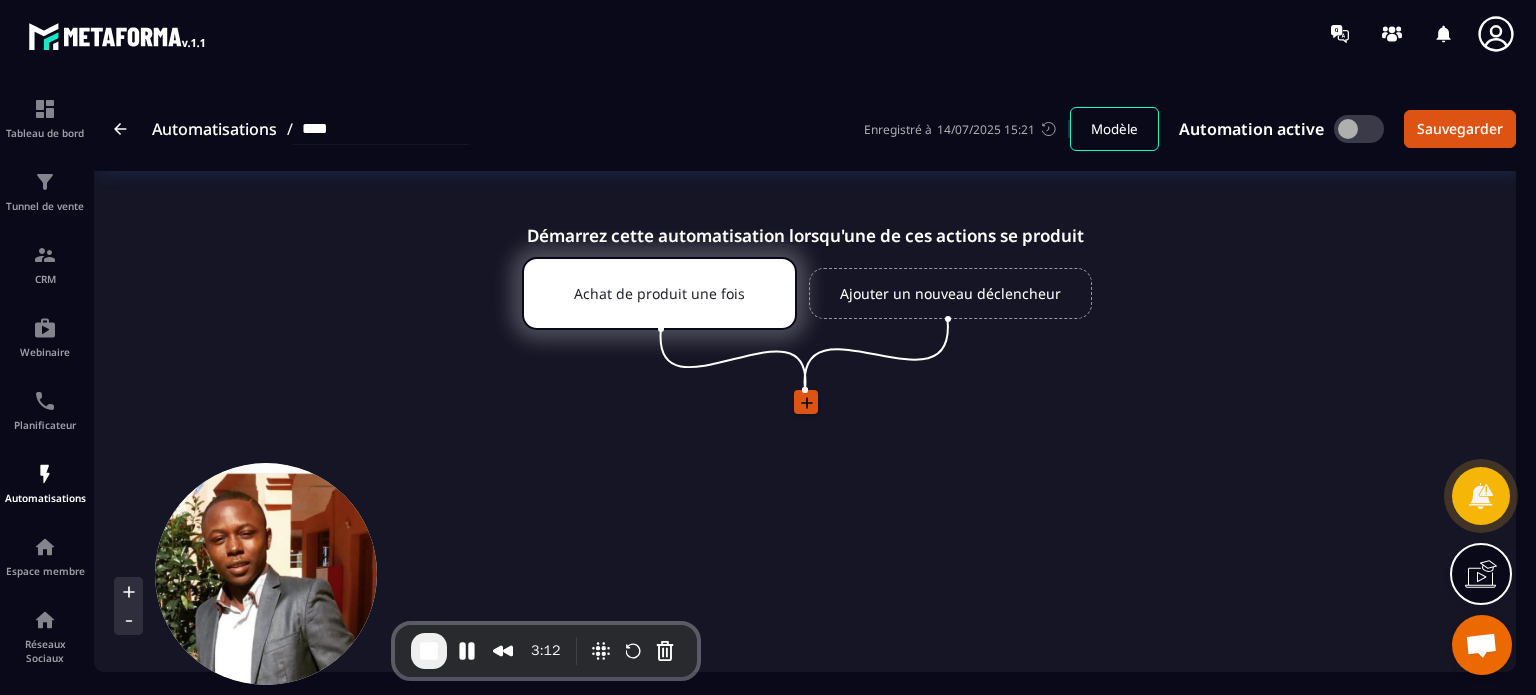 click 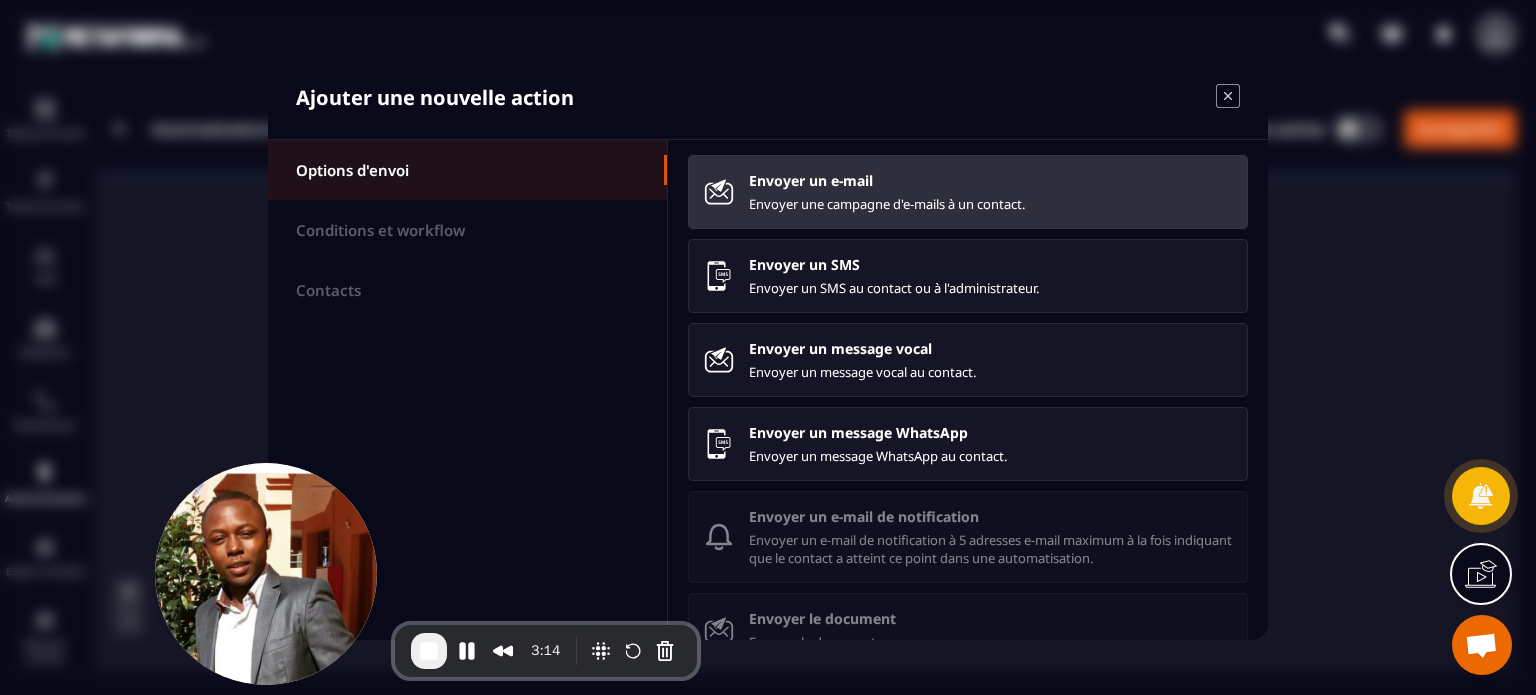 click on "Envoyer un e-mail Envoyer une campagne d'e-mails à un contact." at bounding box center [990, 192] 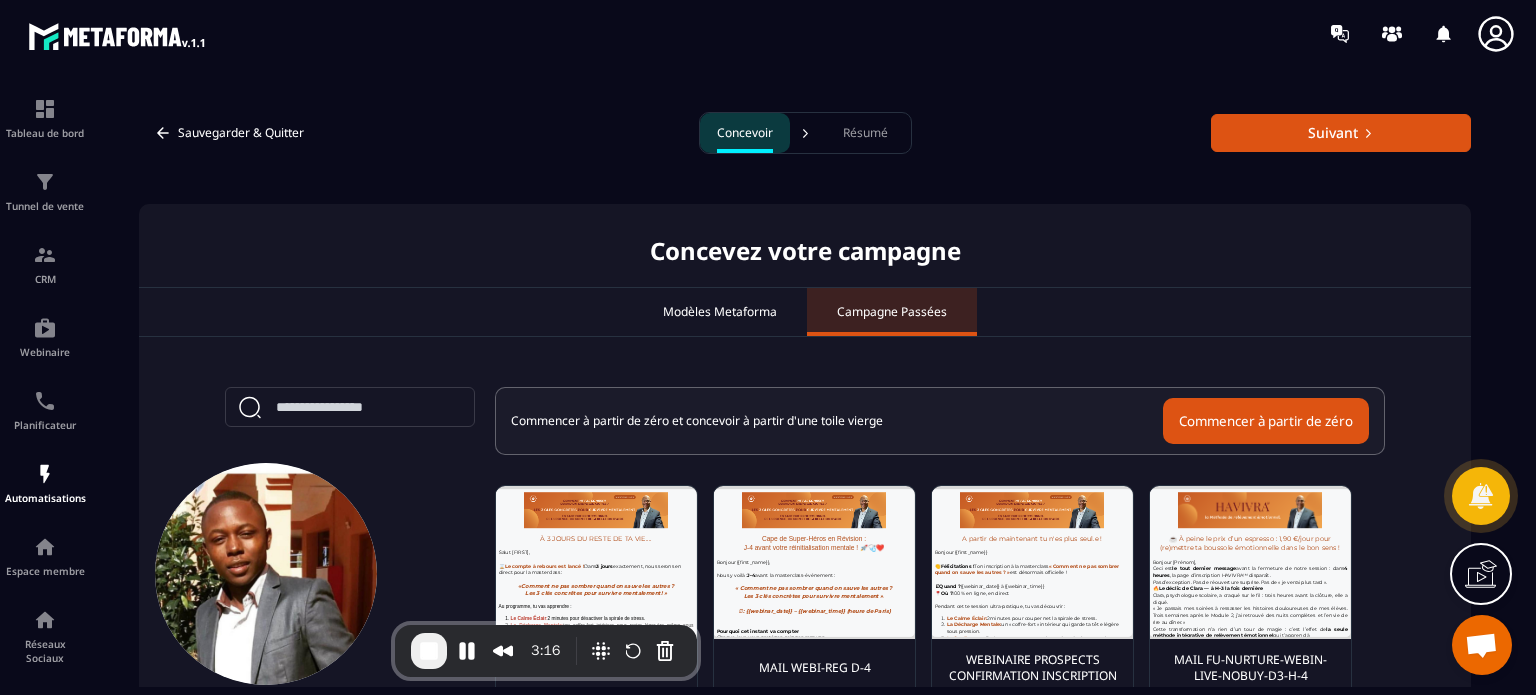scroll, scrollTop: 0, scrollLeft: 0, axis: both 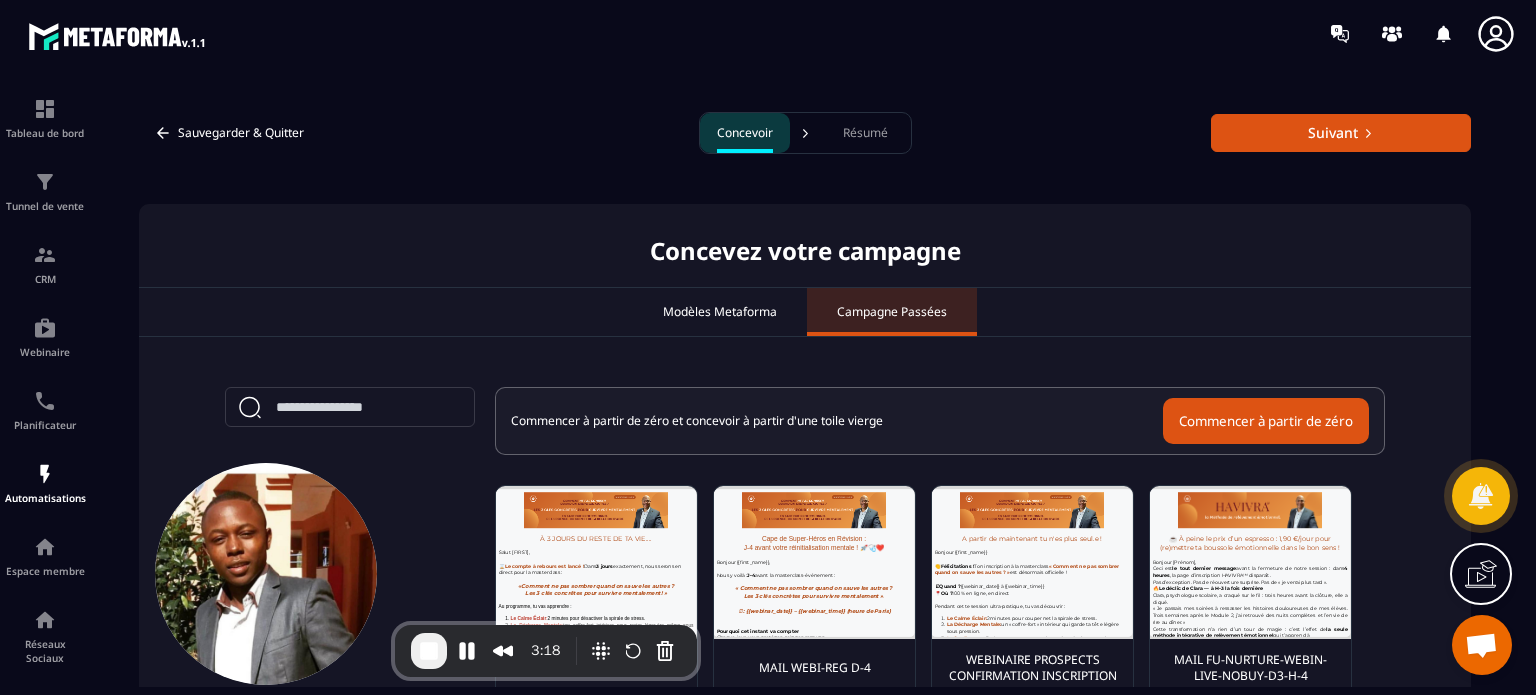 click on "Modèles Metaforma" at bounding box center (720, 312) 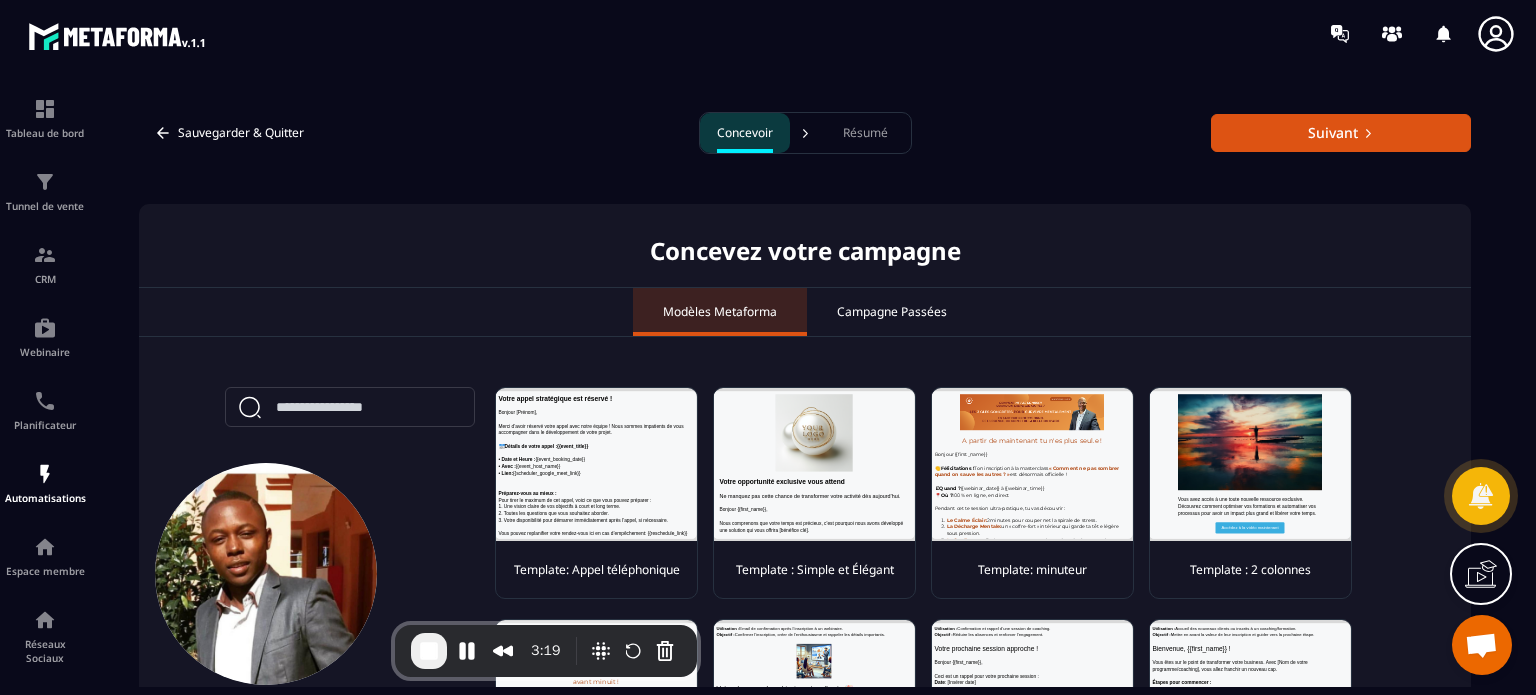 scroll, scrollTop: 0, scrollLeft: 0, axis: both 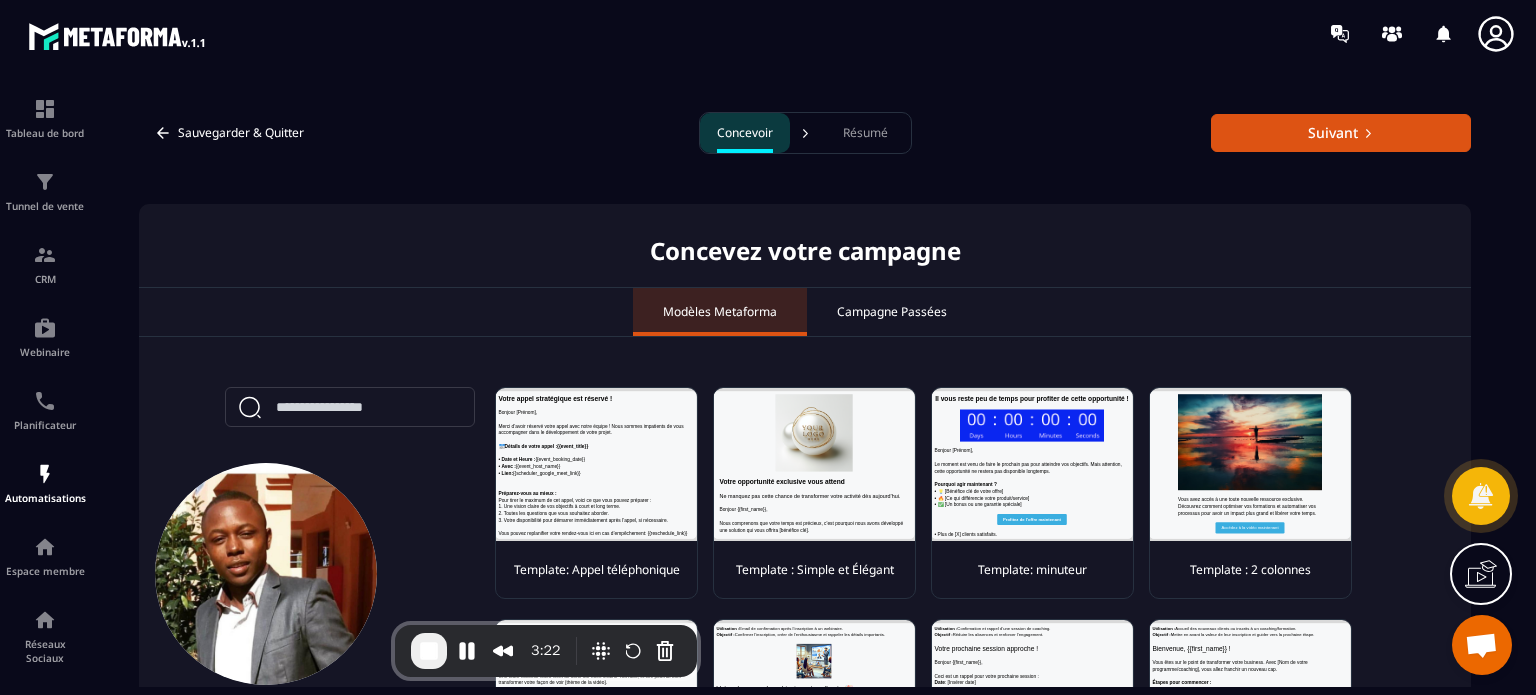 click on "Campagne Passées" at bounding box center [892, 312] 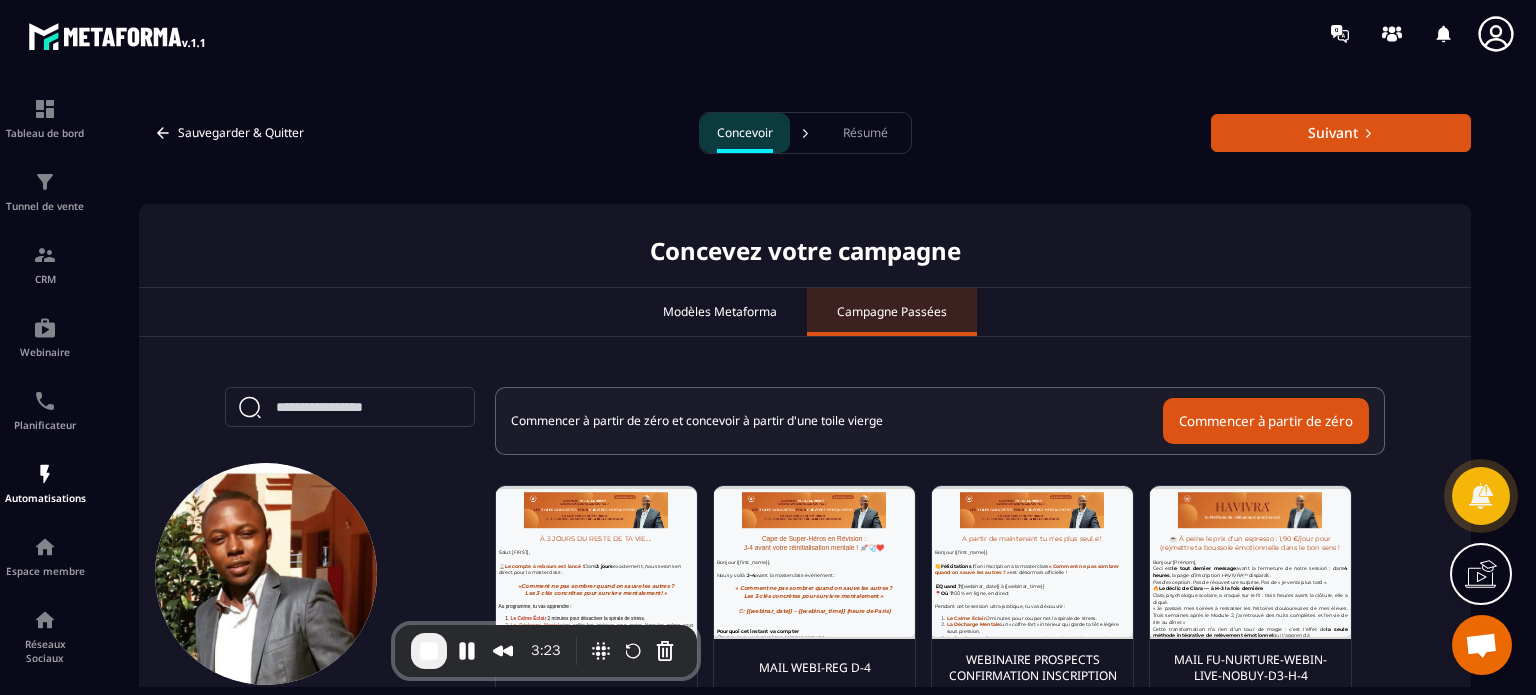 scroll, scrollTop: 0, scrollLeft: 0, axis: both 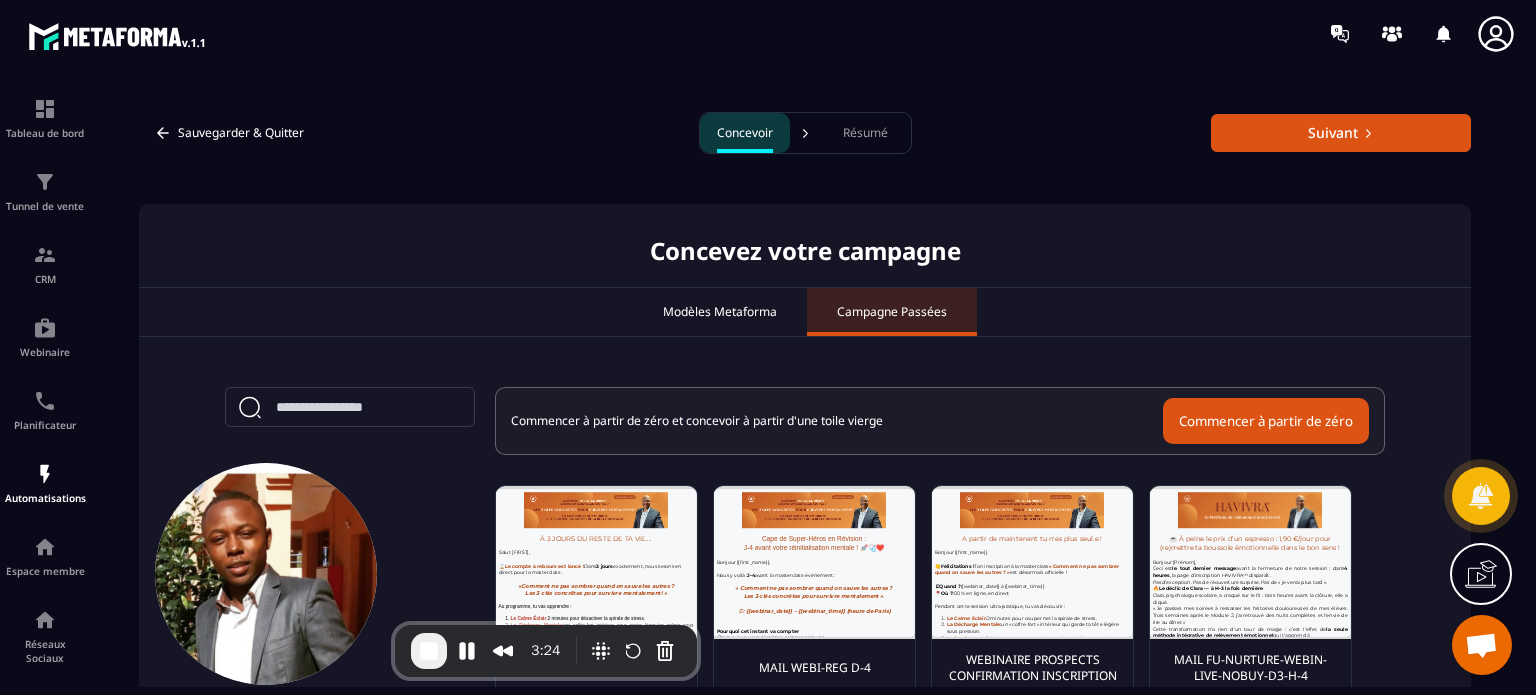 click on "Commencer à partir de zéro" at bounding box center [1266, 421] 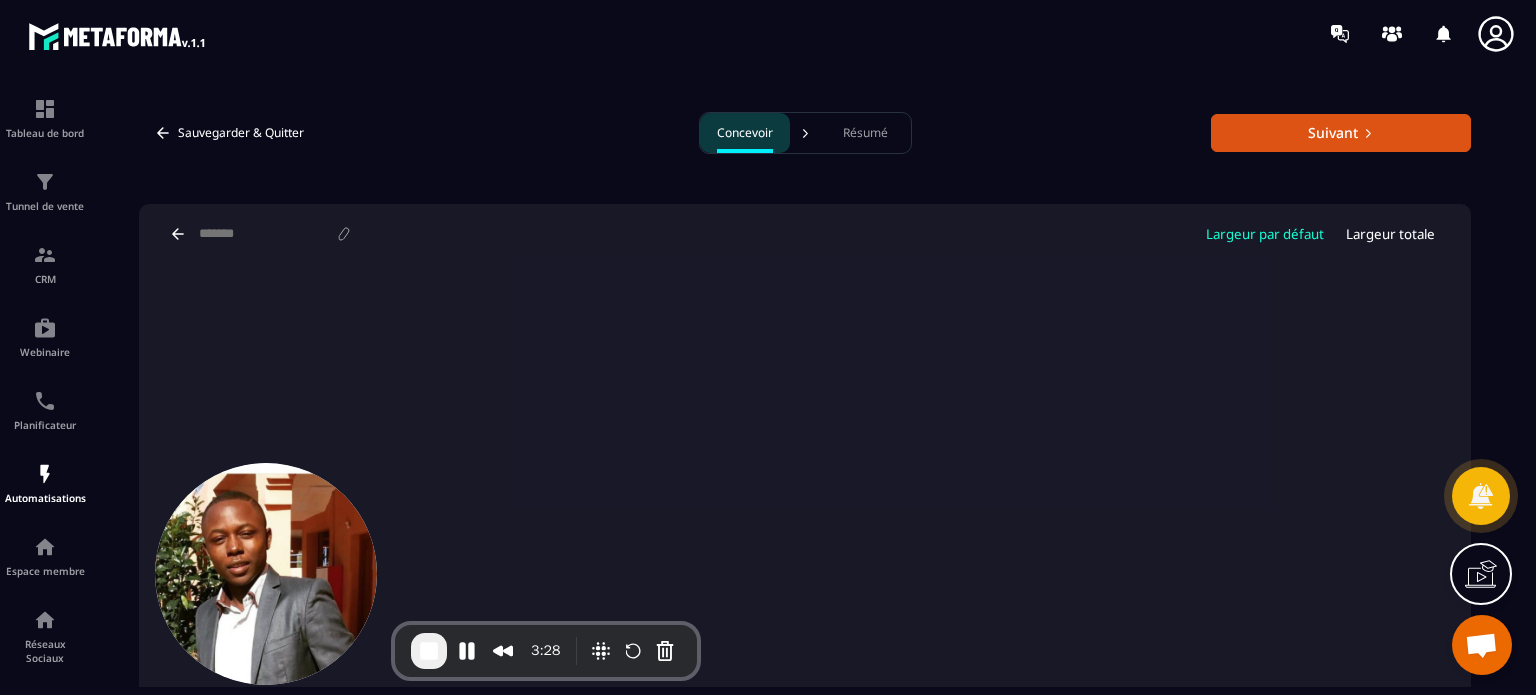 click at bounding box center (266, 234) 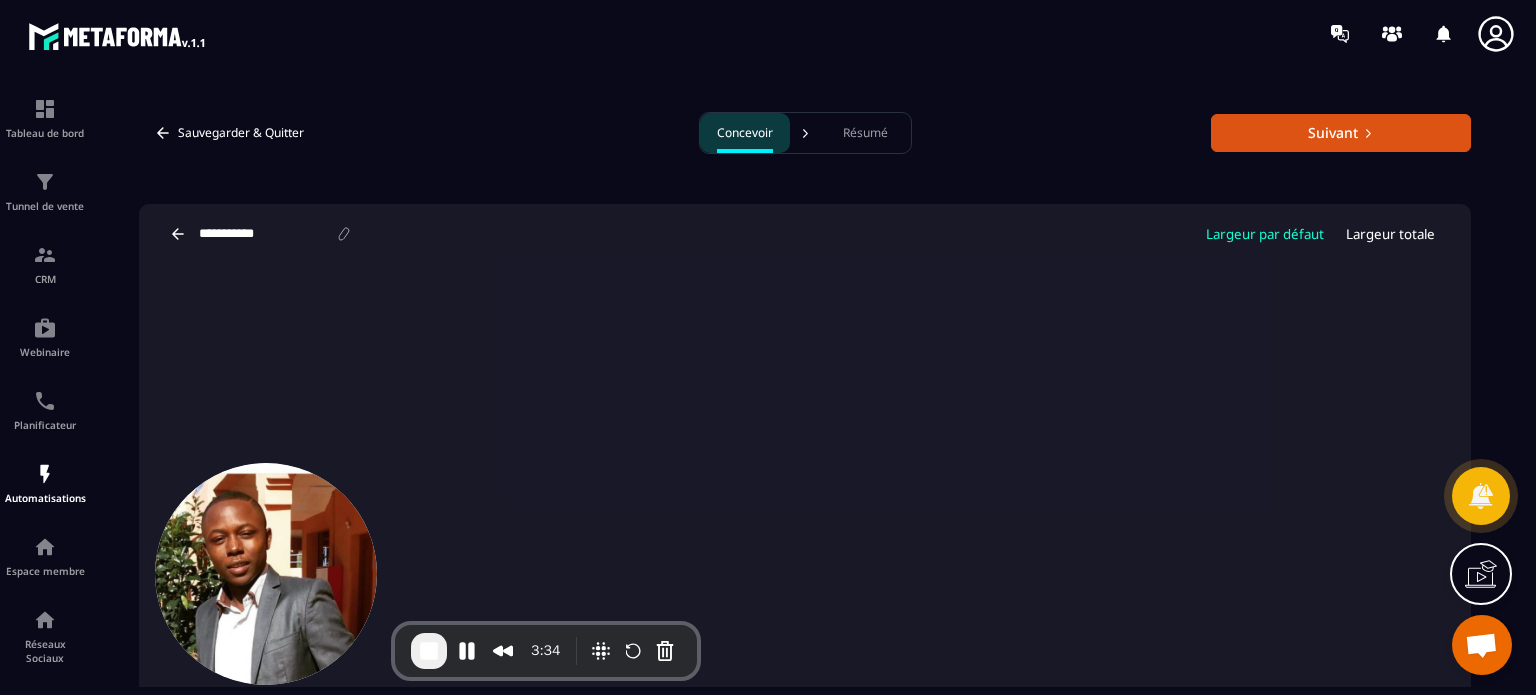 type on "**********" 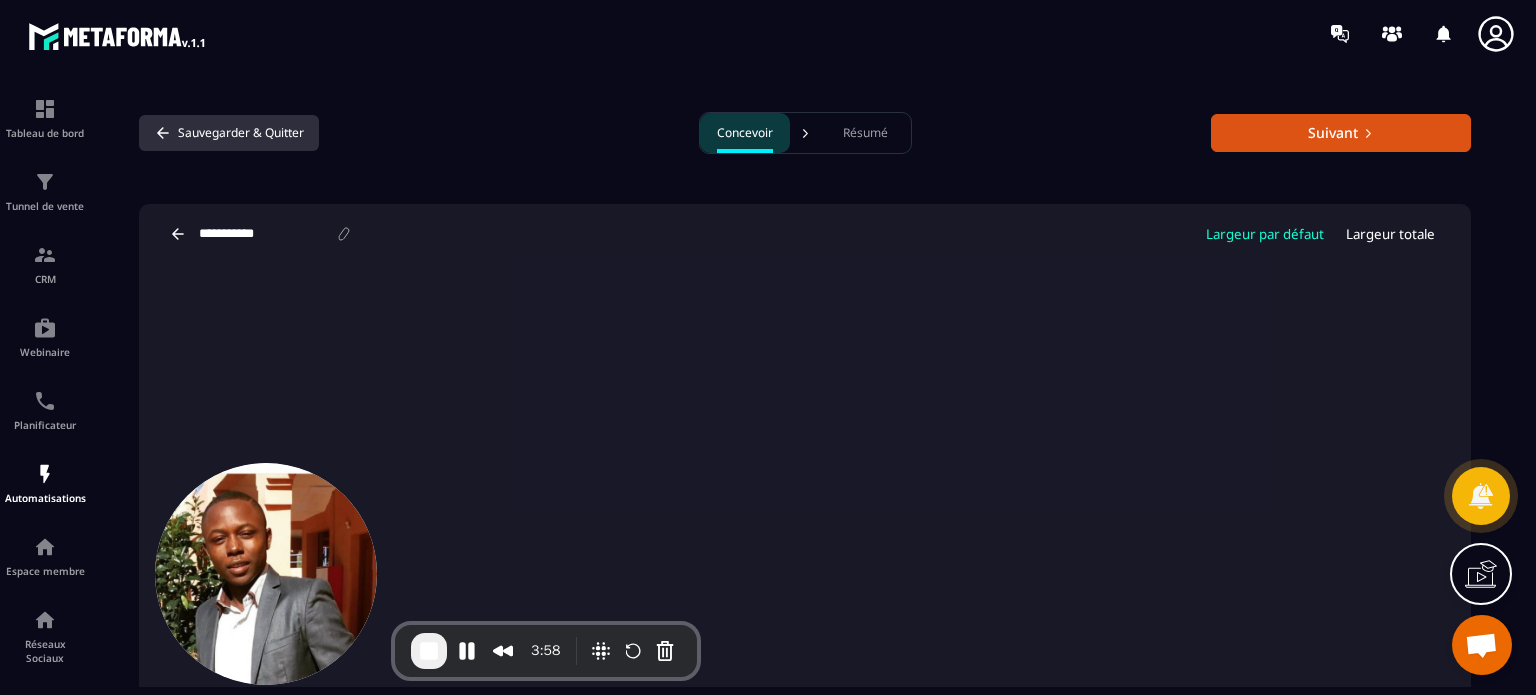 click on "Sauvegarder & Quitter" at bounding box center (229, 133) 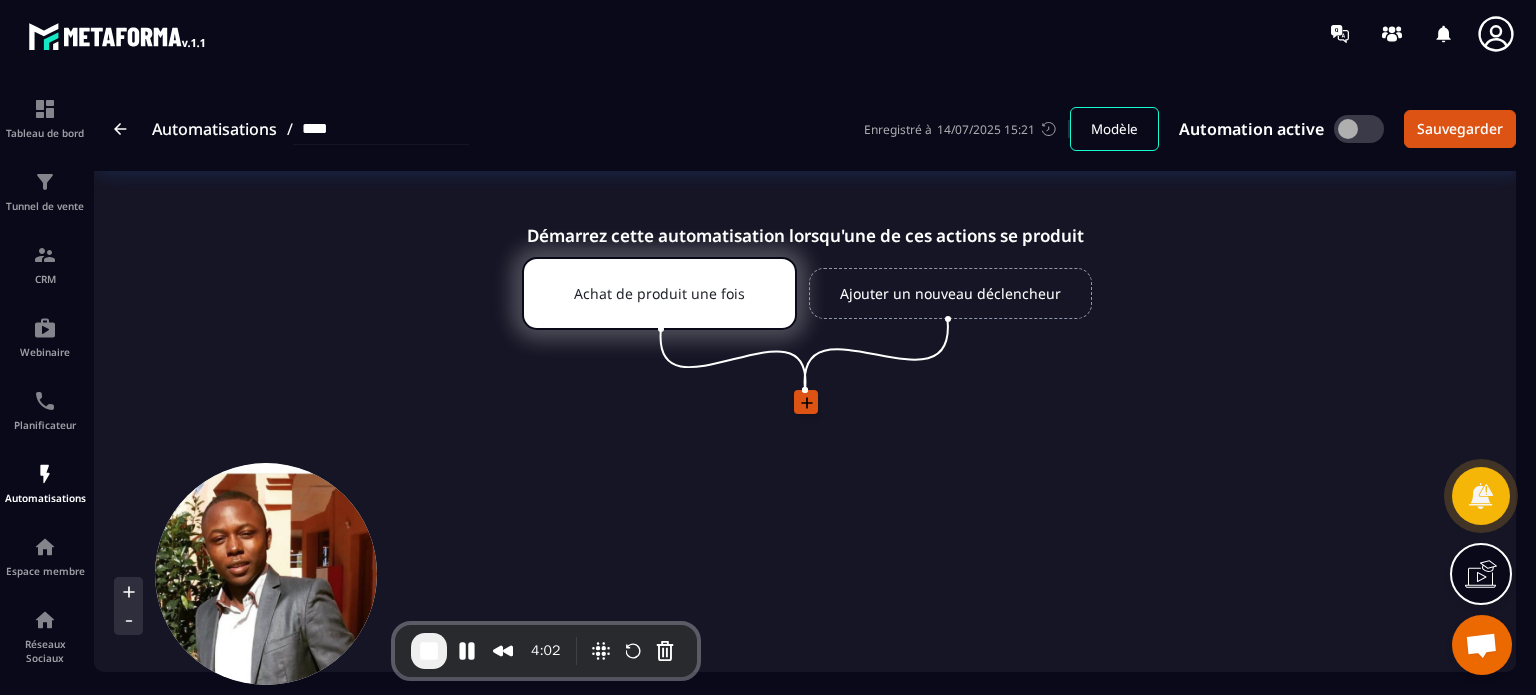 click on "Ajouter un nouveau déclencheur" at bounding box center [950, 293] 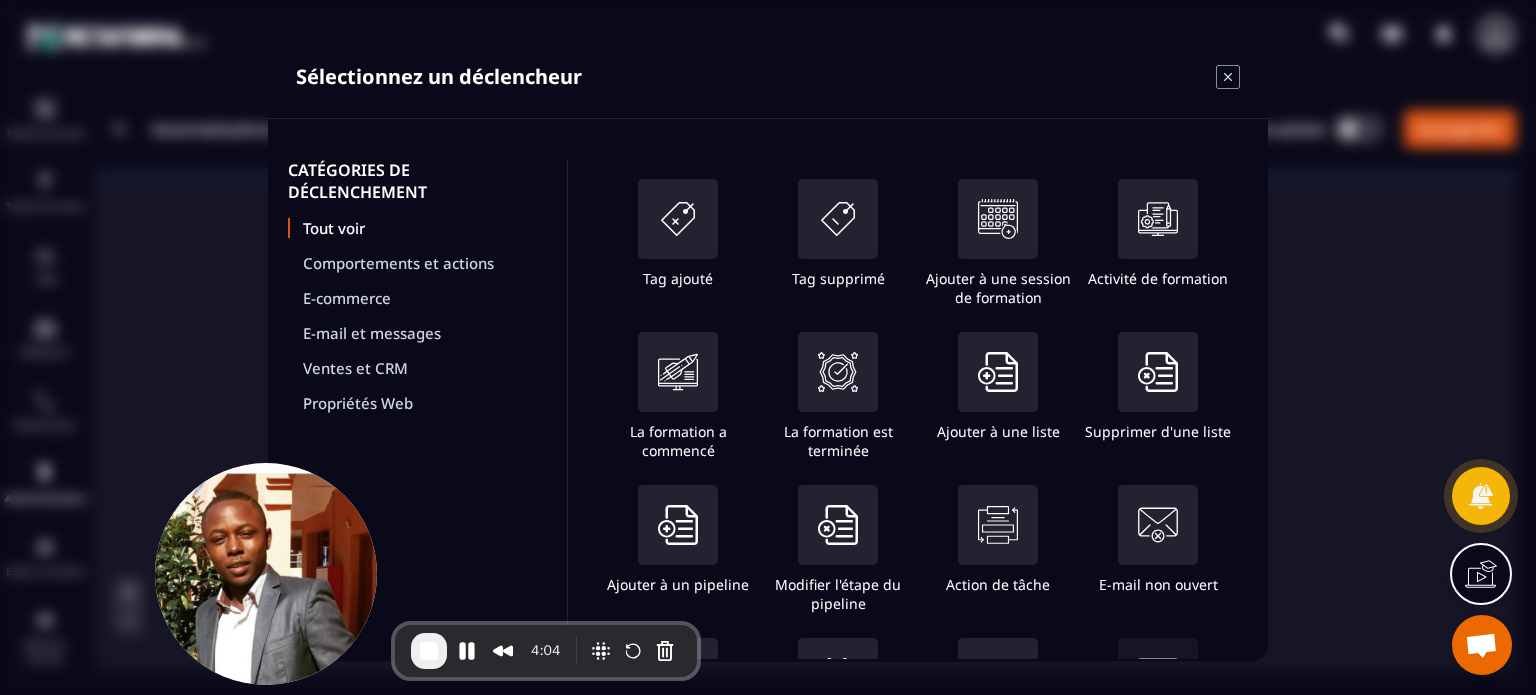 click 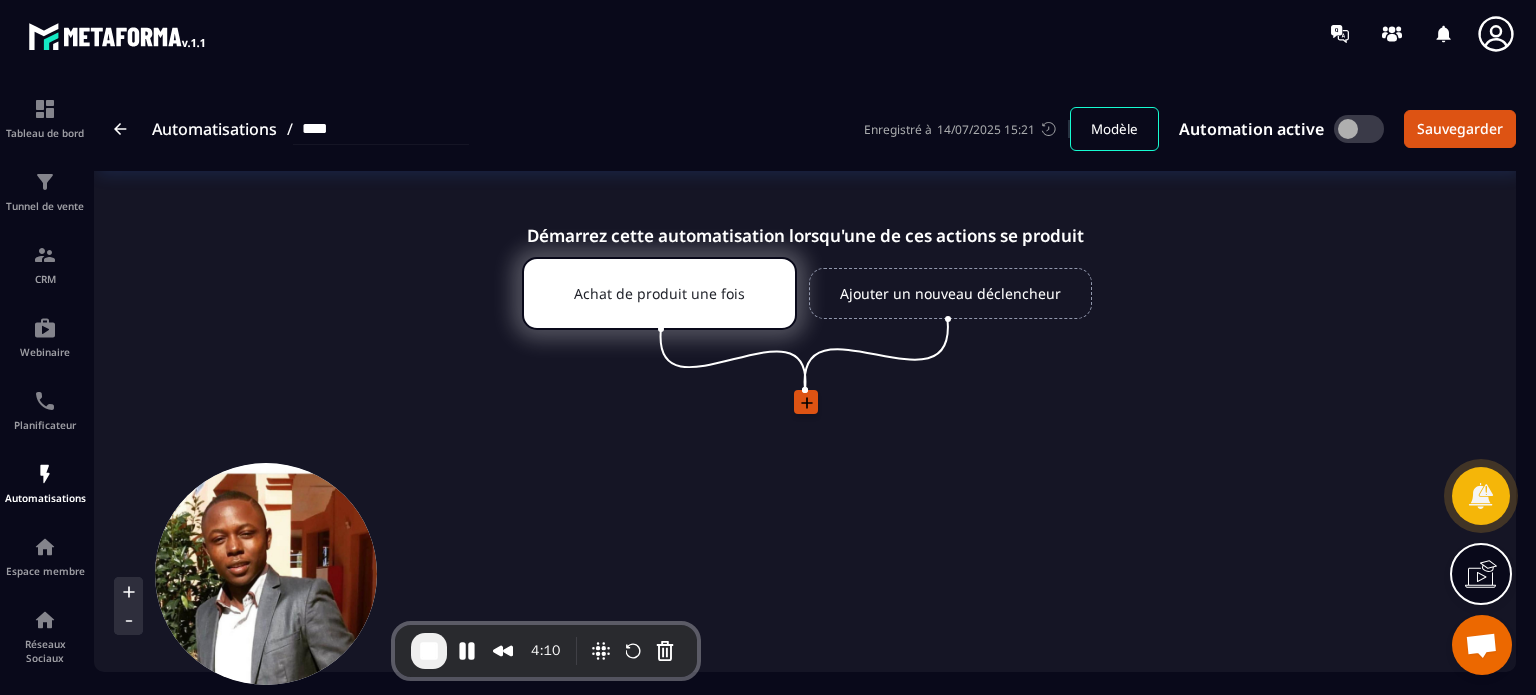 click 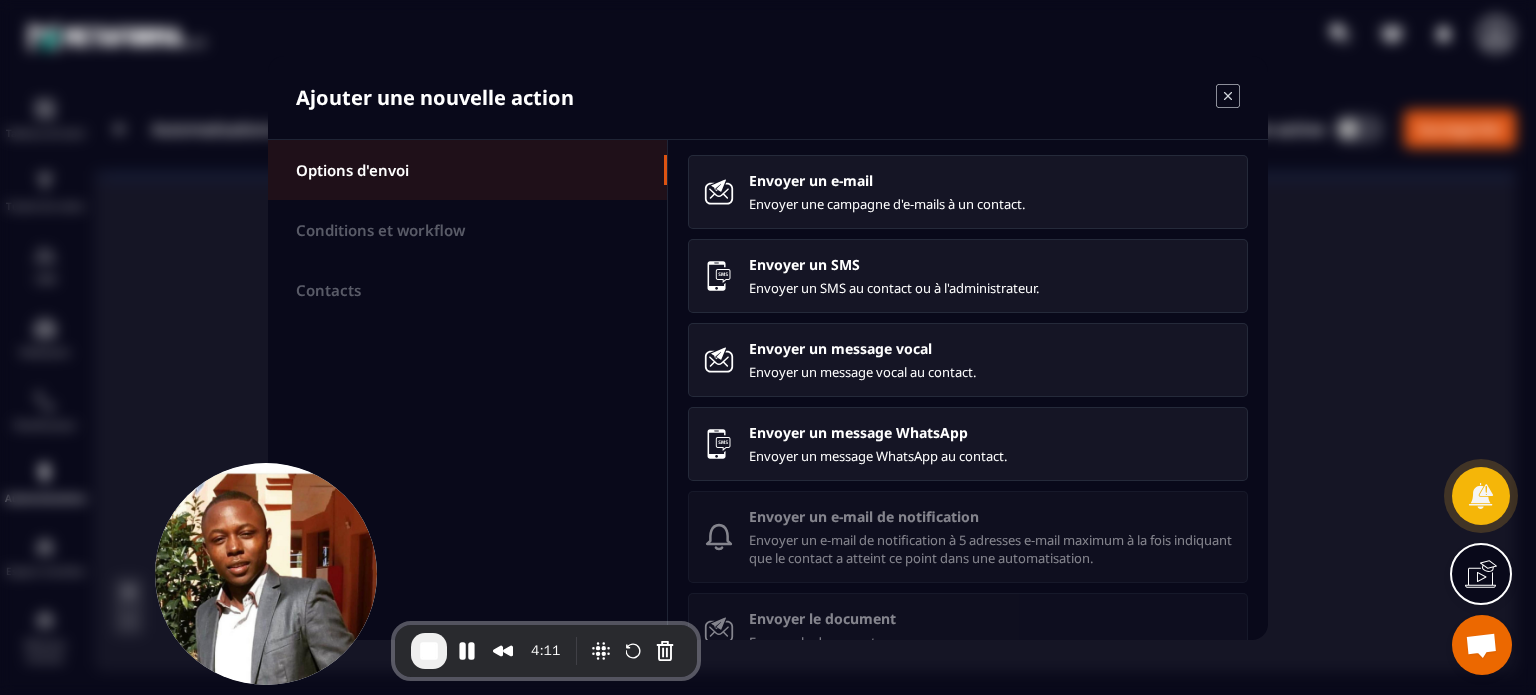 click 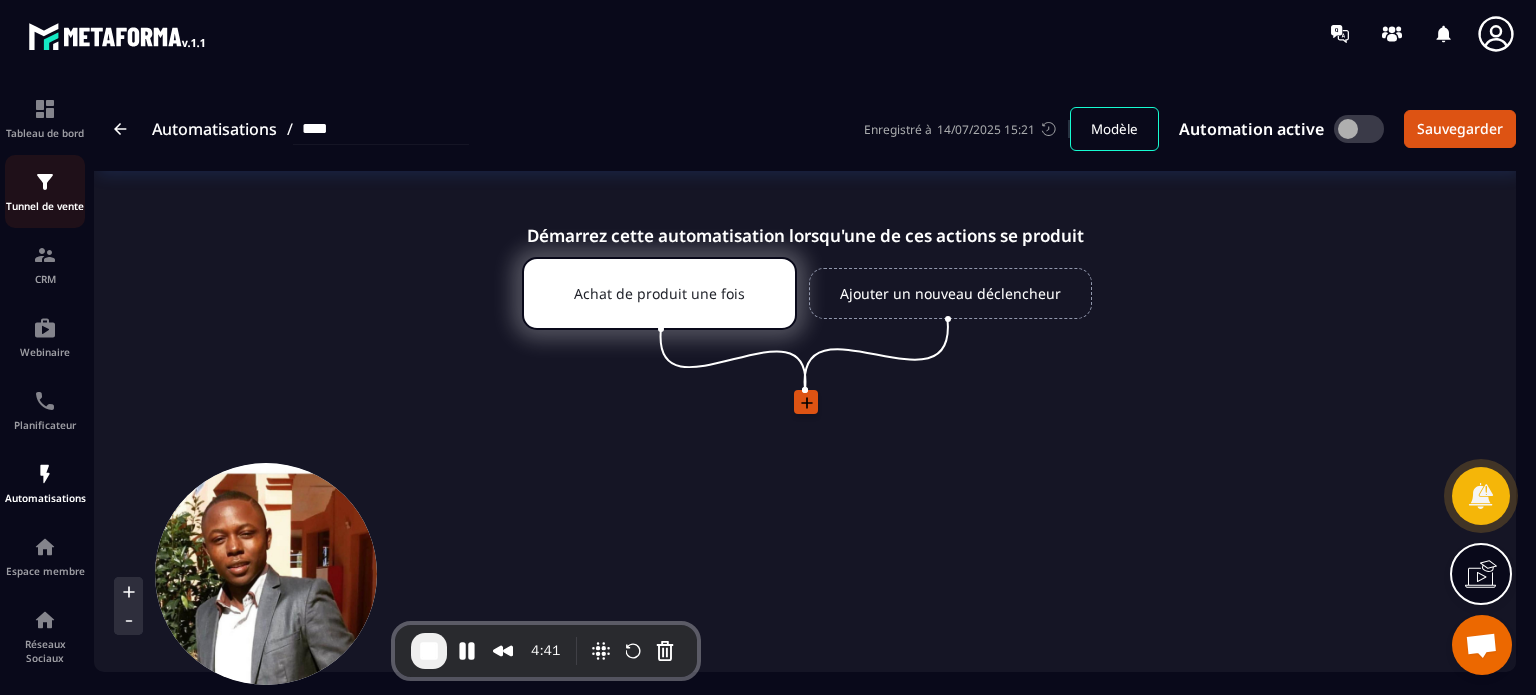click on "Tunnel de vente" at bounding box center (45, 206) 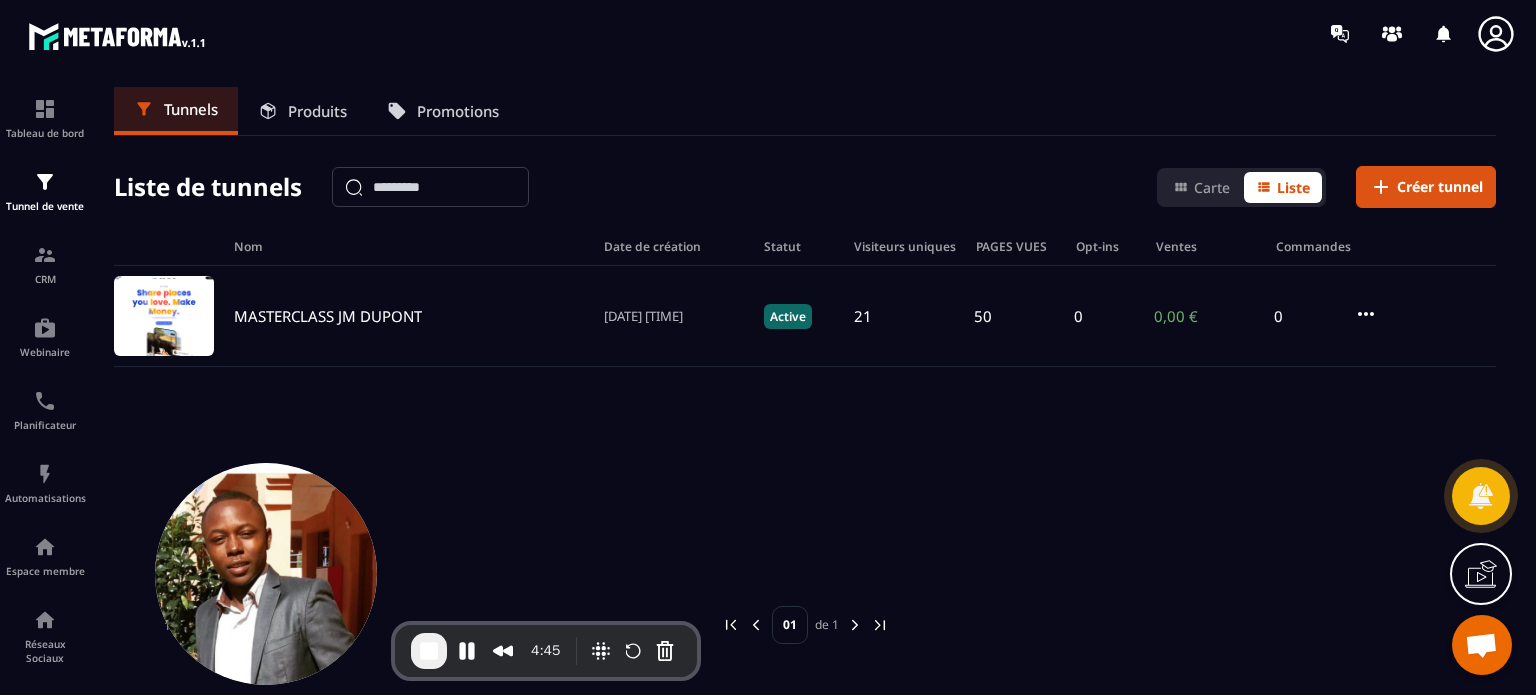 click 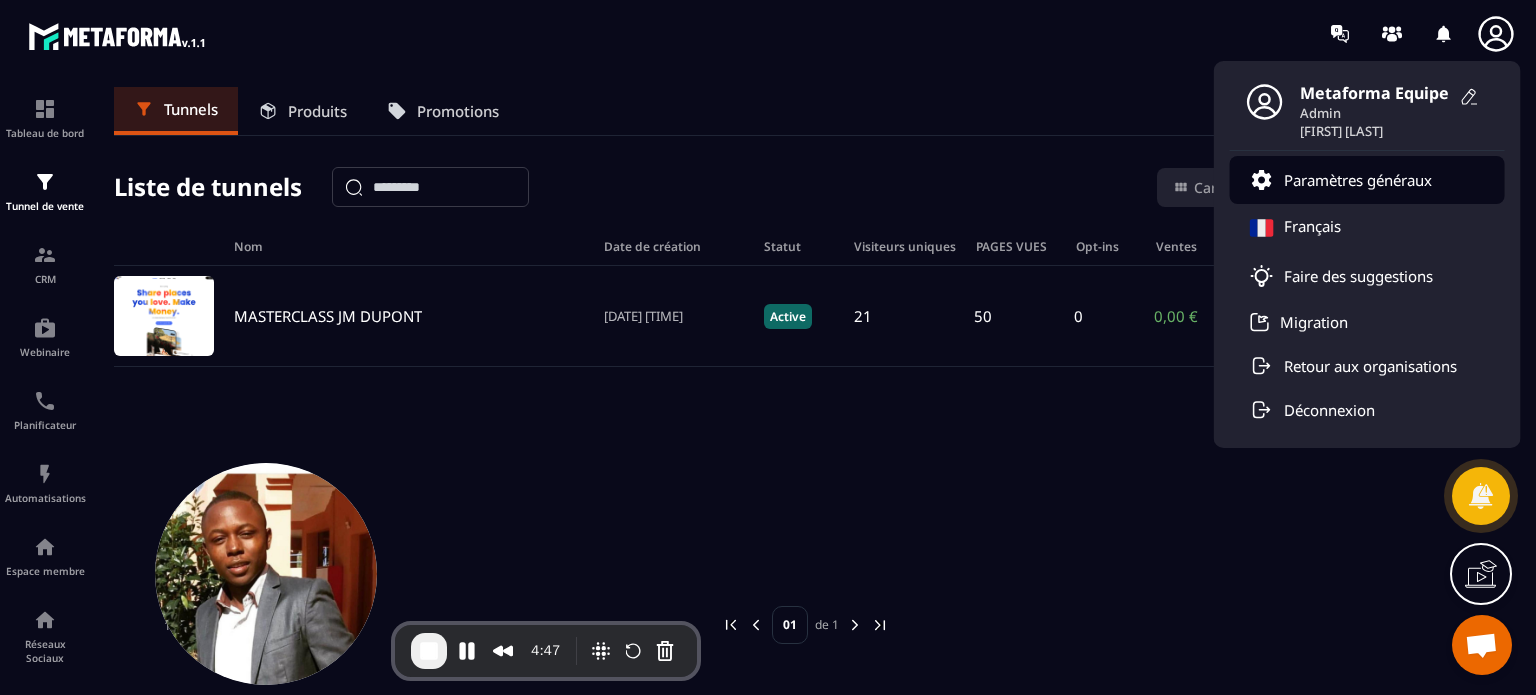 click on "Paramètres généraux" at bounding box center [1358, 180] 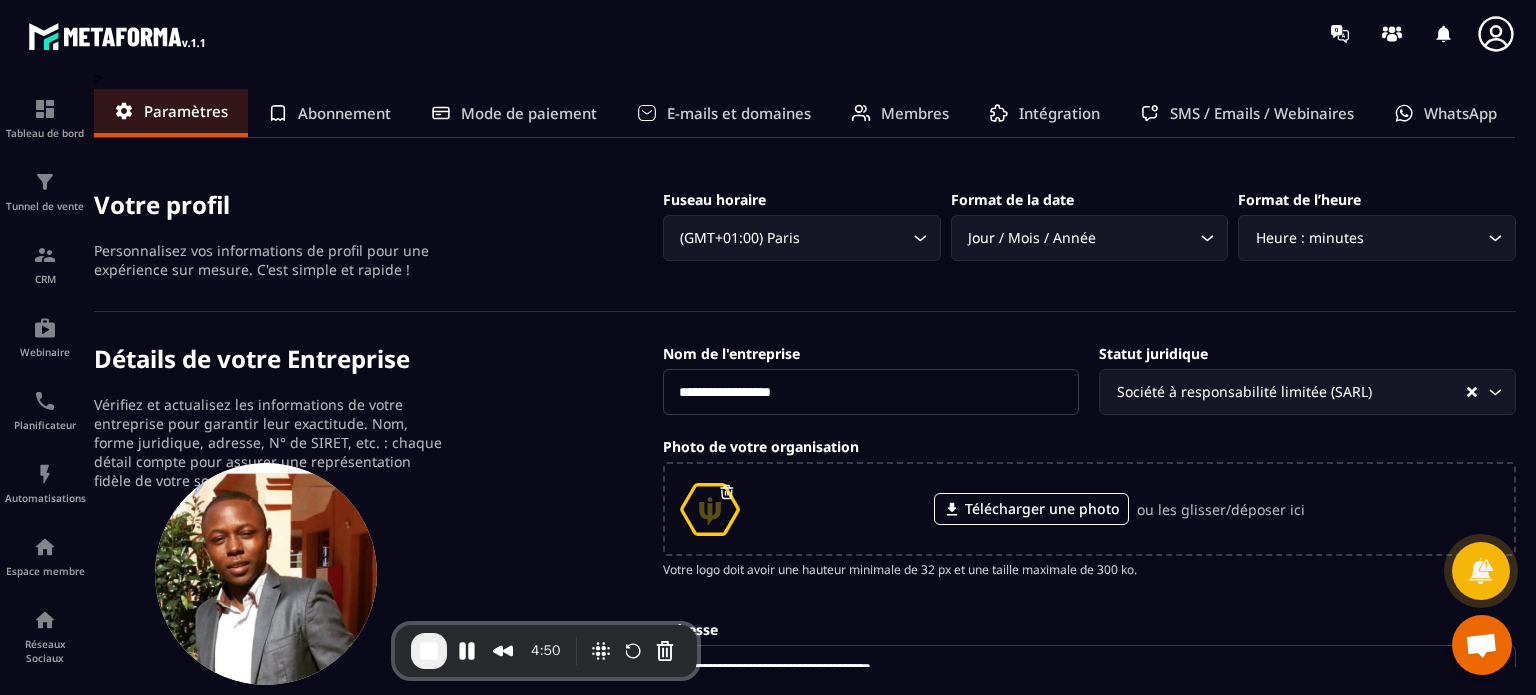 click on "Membres" at bounding box center [915, 113] 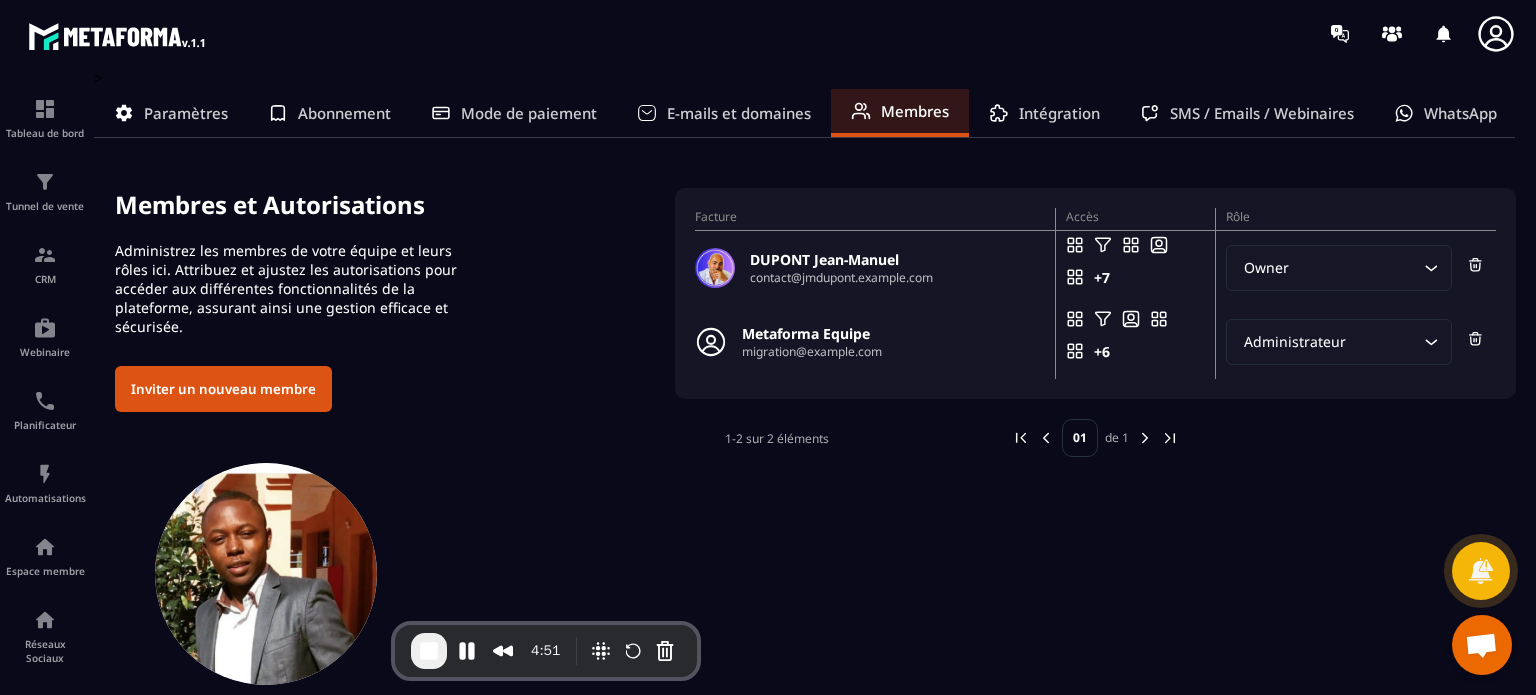 click on "E-mails et domaines" at bounding box center [739, 113] 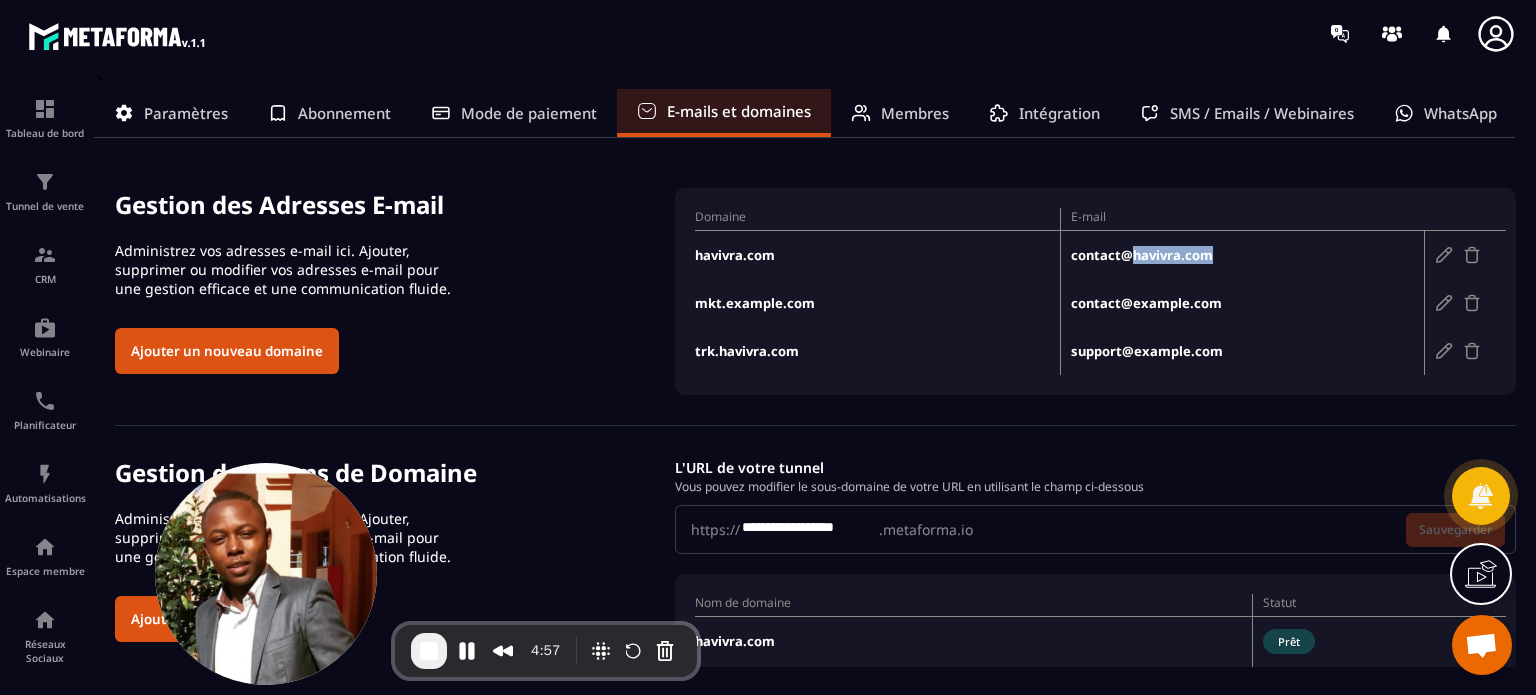 drag, startPoint x: 1235, startPoint y: 251, endPoint x: 1135, endPoint y: 256, distance: 100.12492 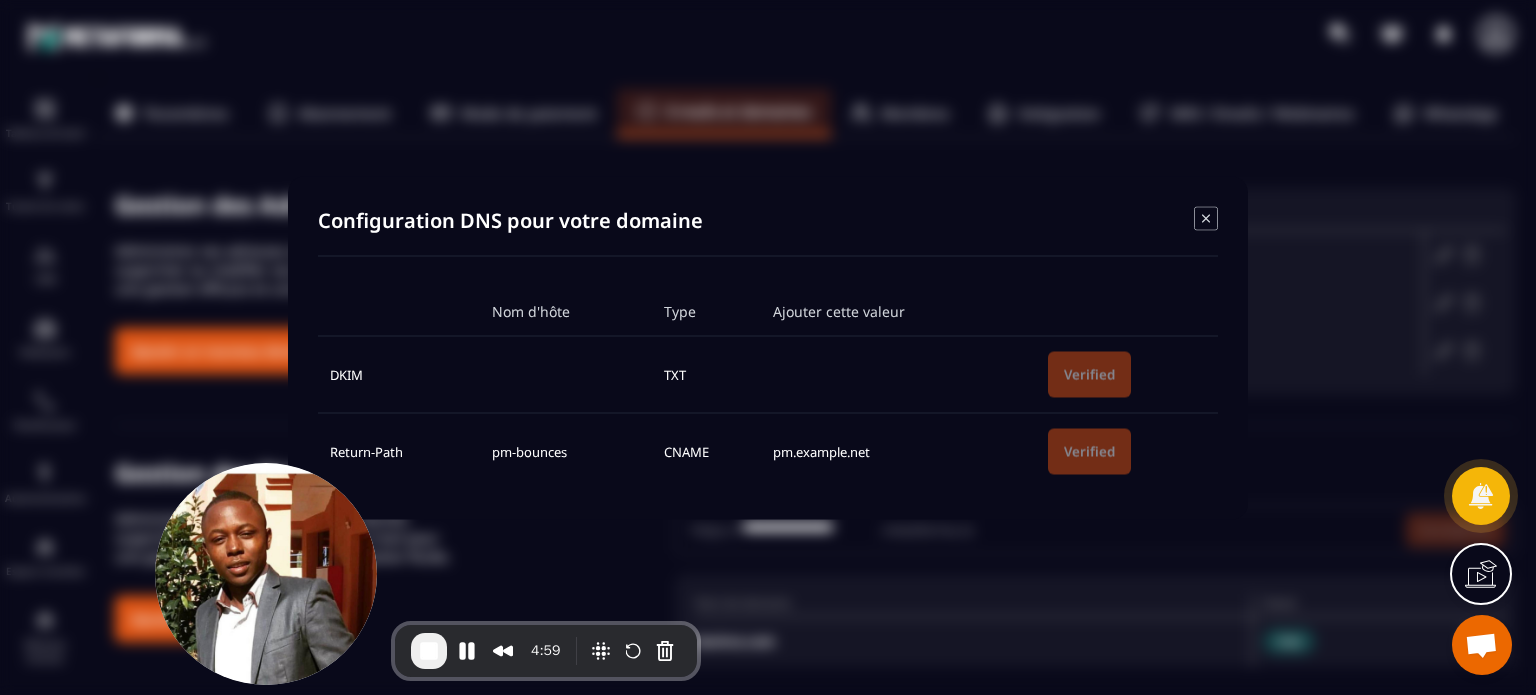 click 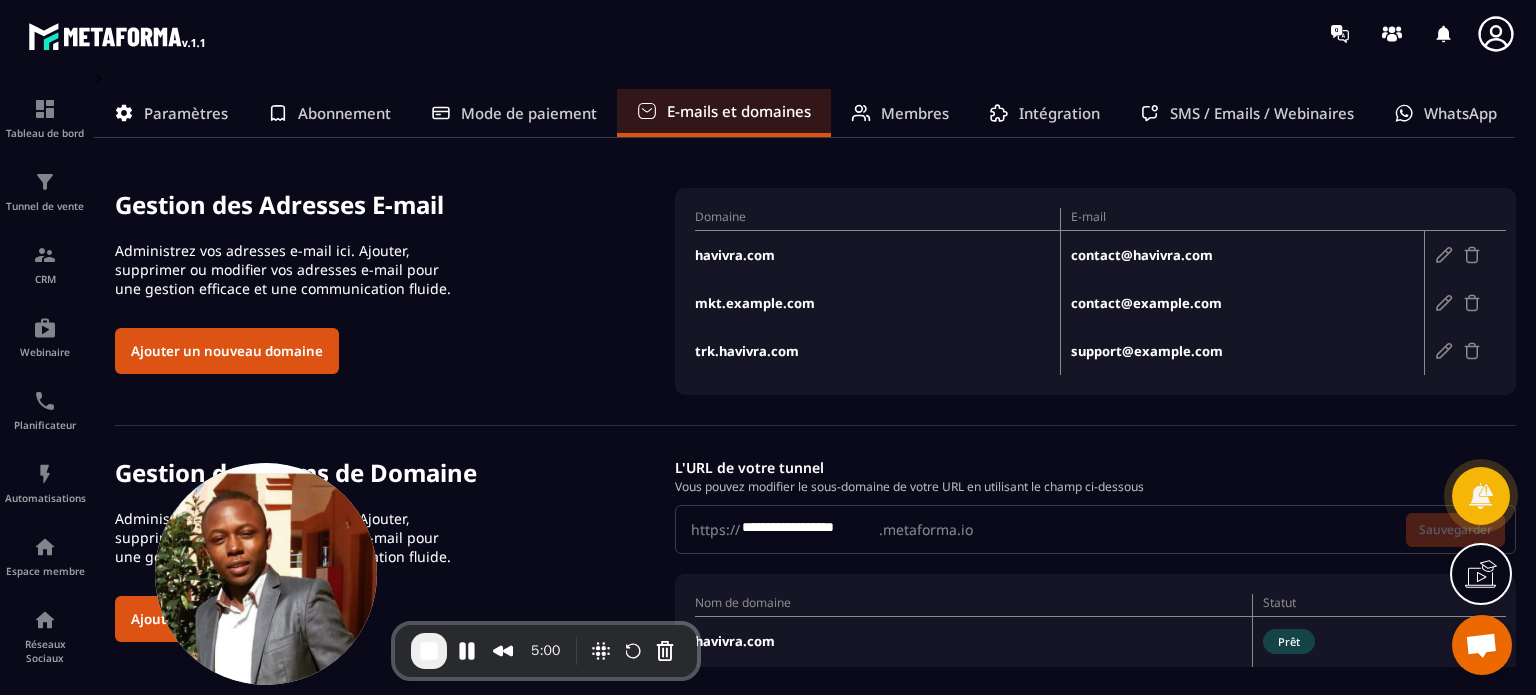 click on "Gestion des Adresses E-mail Administrez vos adresses e-mail ici. Ajouter, supprimer ou modifier vos adresses e-mail pour une gestion efficace et une communication fluide. Ajouter un nouveau domaine Domaine E-mail havivra.com contact@havivra.com mkt.havivra.com contact@mkt.havivra.com trk.havivra.com support@trk.havivra.com" 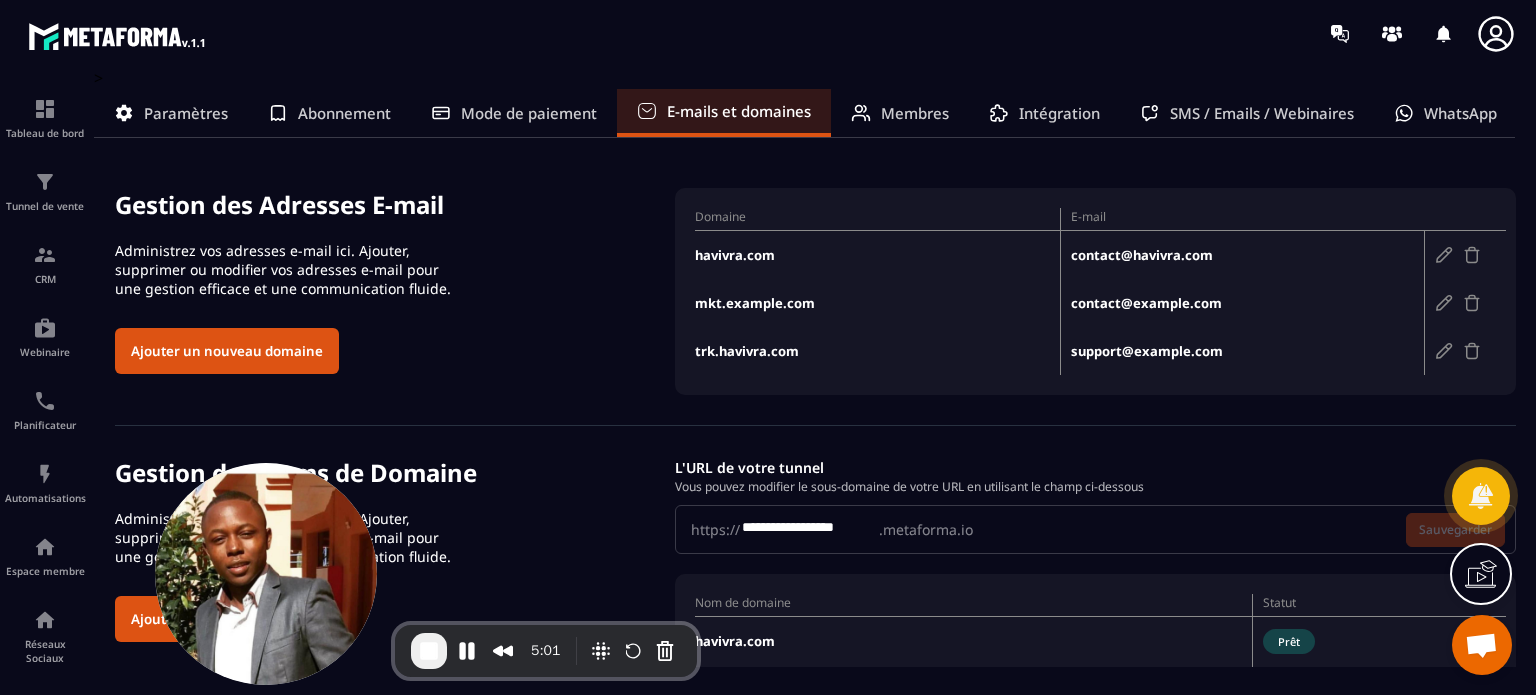 click 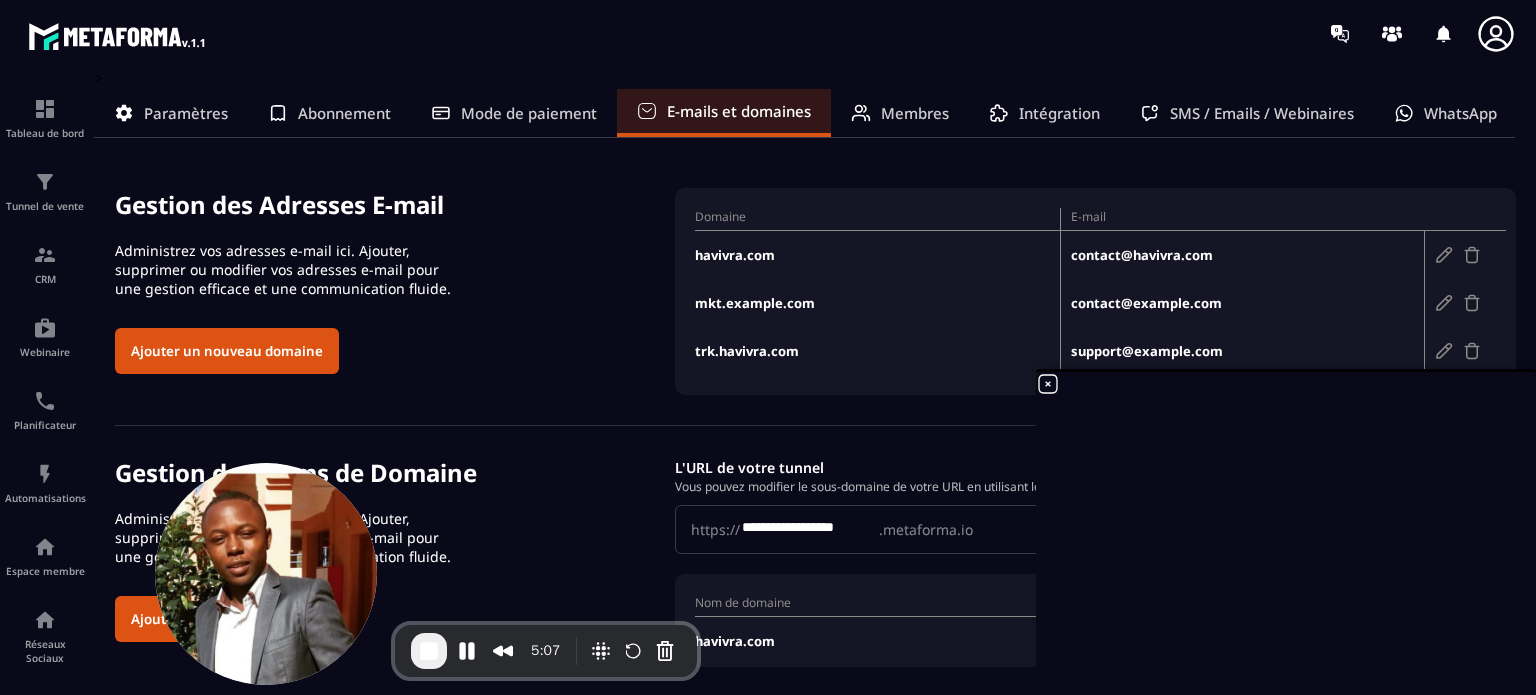 click on "Gestion des Adresses E-mail Administrez vos adresses e-mail ici. Ajouter, supprimer ou modifier vos adresses e-mail pour une gestion efficace et une communication fluide. Ajouter un nouveau domaine Domaine E-mail havivra.com contact@havivra.com mkt.havivra.com contact@mkt.havivra.com trk.havivra.com support@trk.havivra.com" 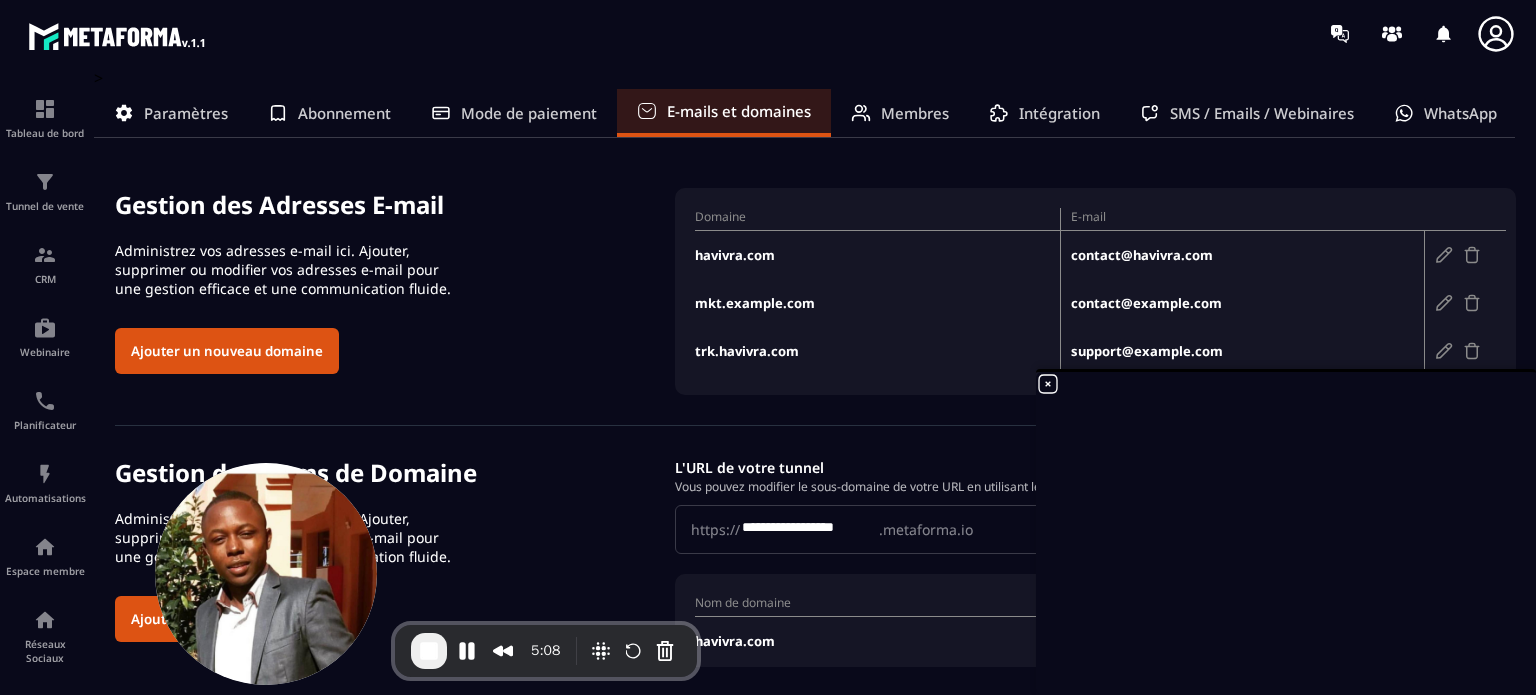click on "Ajouter un nouveau domaine" at bounding box center (227, 351) 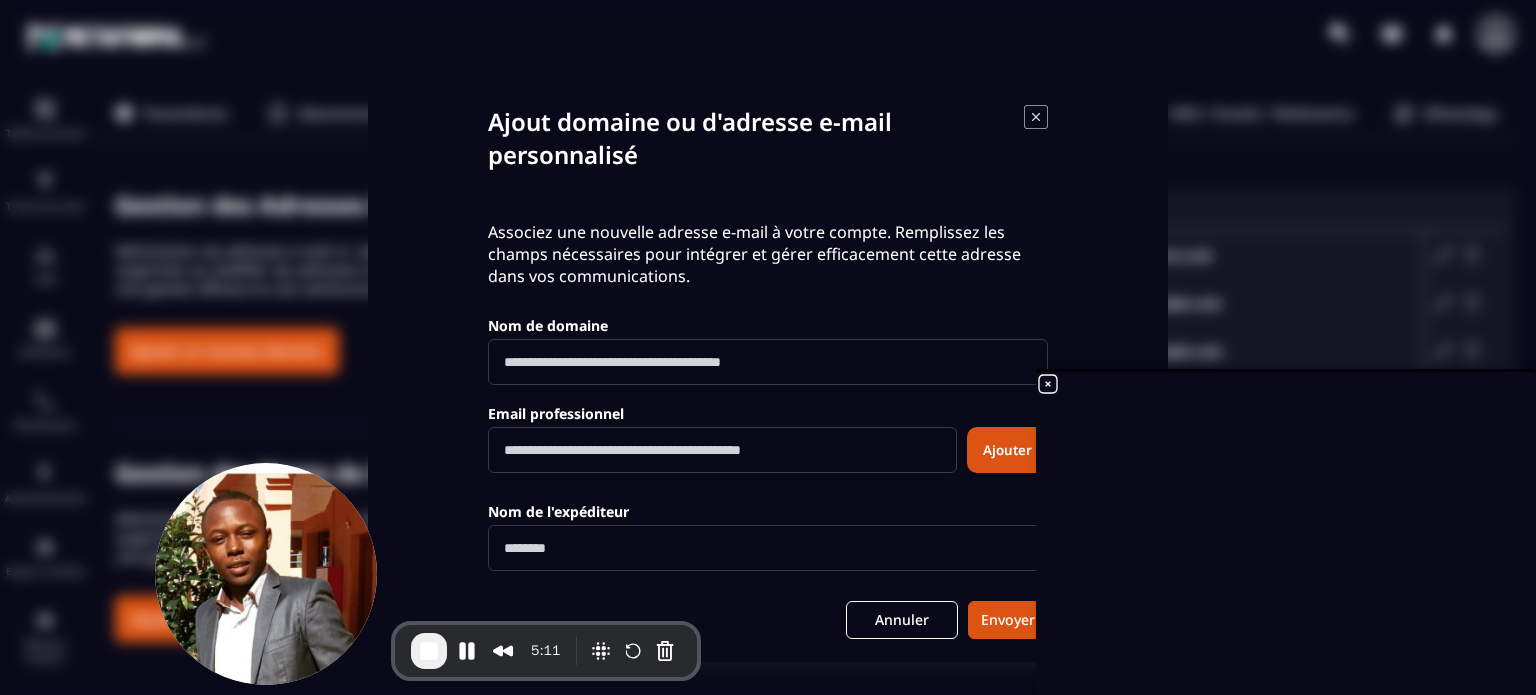 click at bounding box center (768, 548) 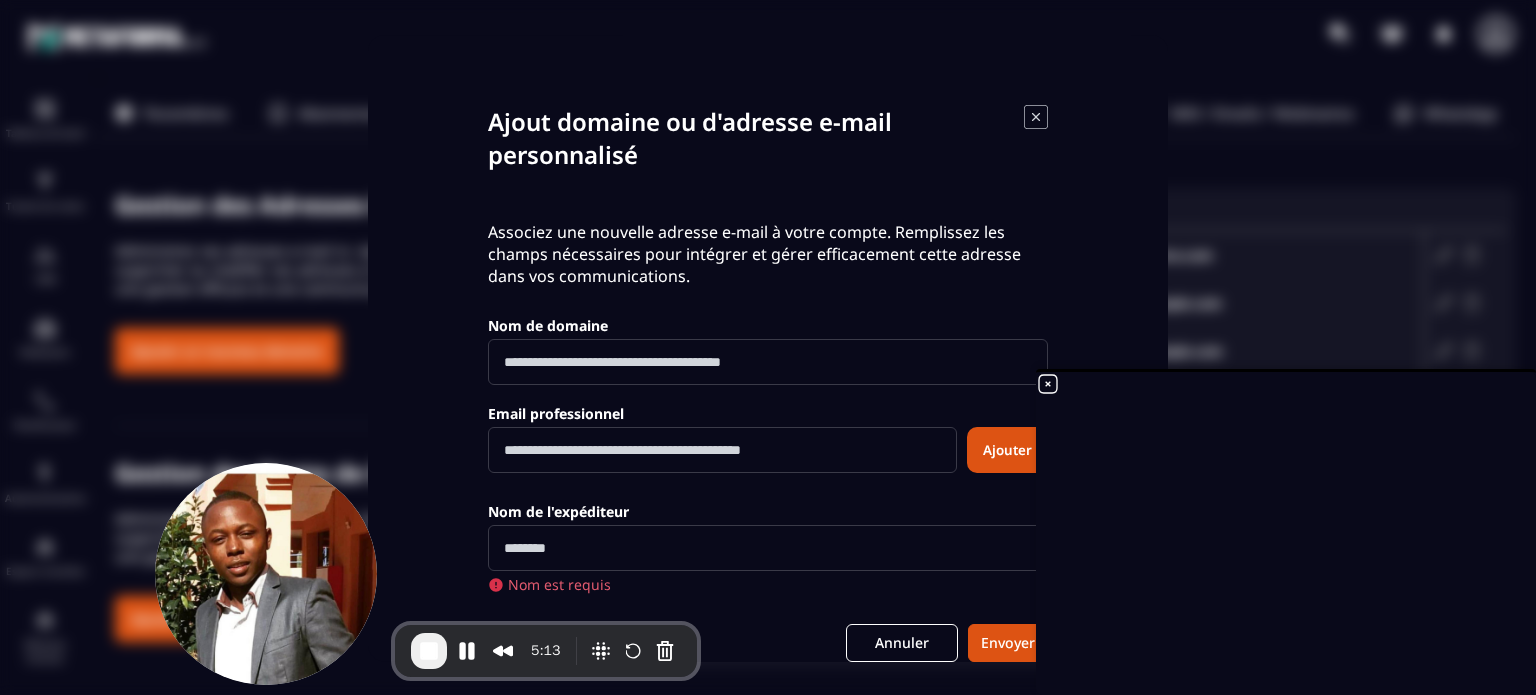 click at bounding box center [1036, 138] 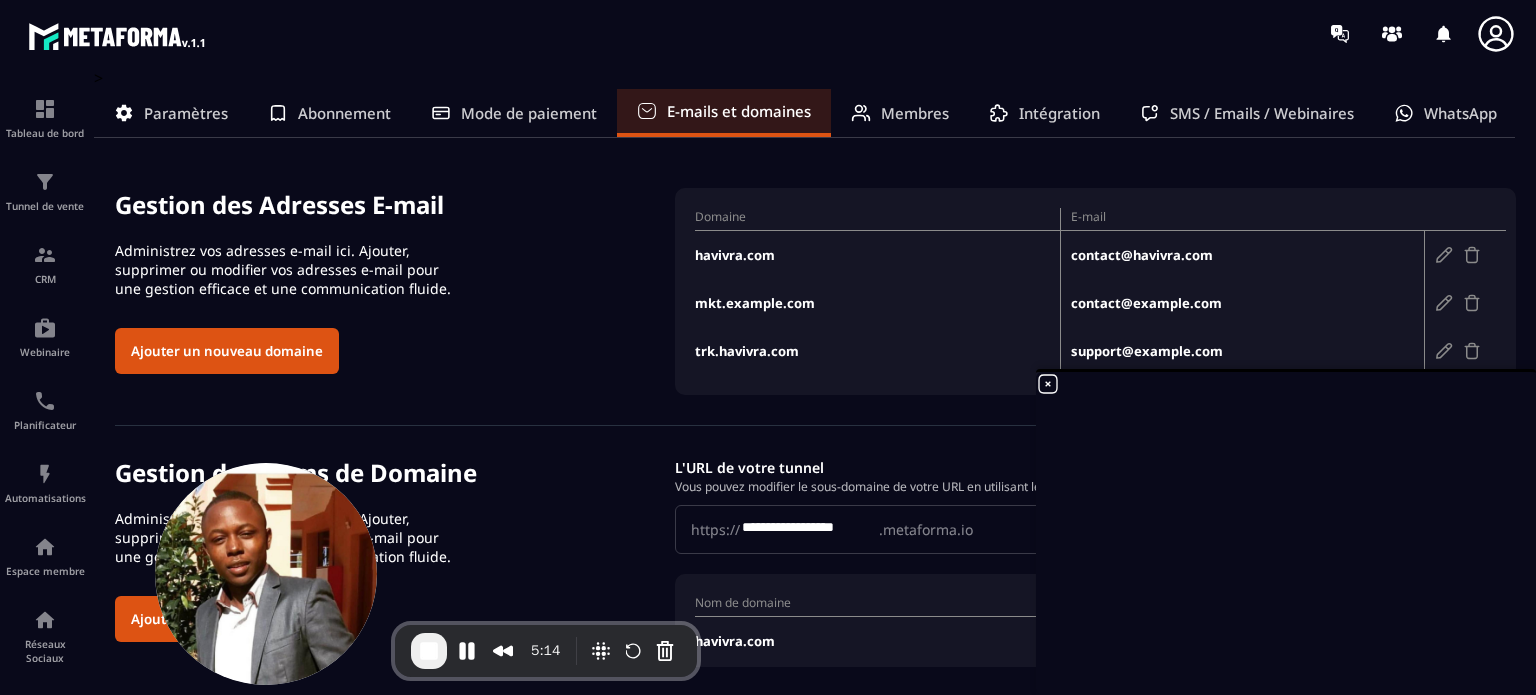 click on "Gestion des Adresses E-mail Administrez vos adresses e-mail ici. Ajouter, supprimer ou modifier vos adresses e-mail pour une gestion efficace et une communication fluide. Ajouter un nouveau domaine" at bounding box center (395, 281) 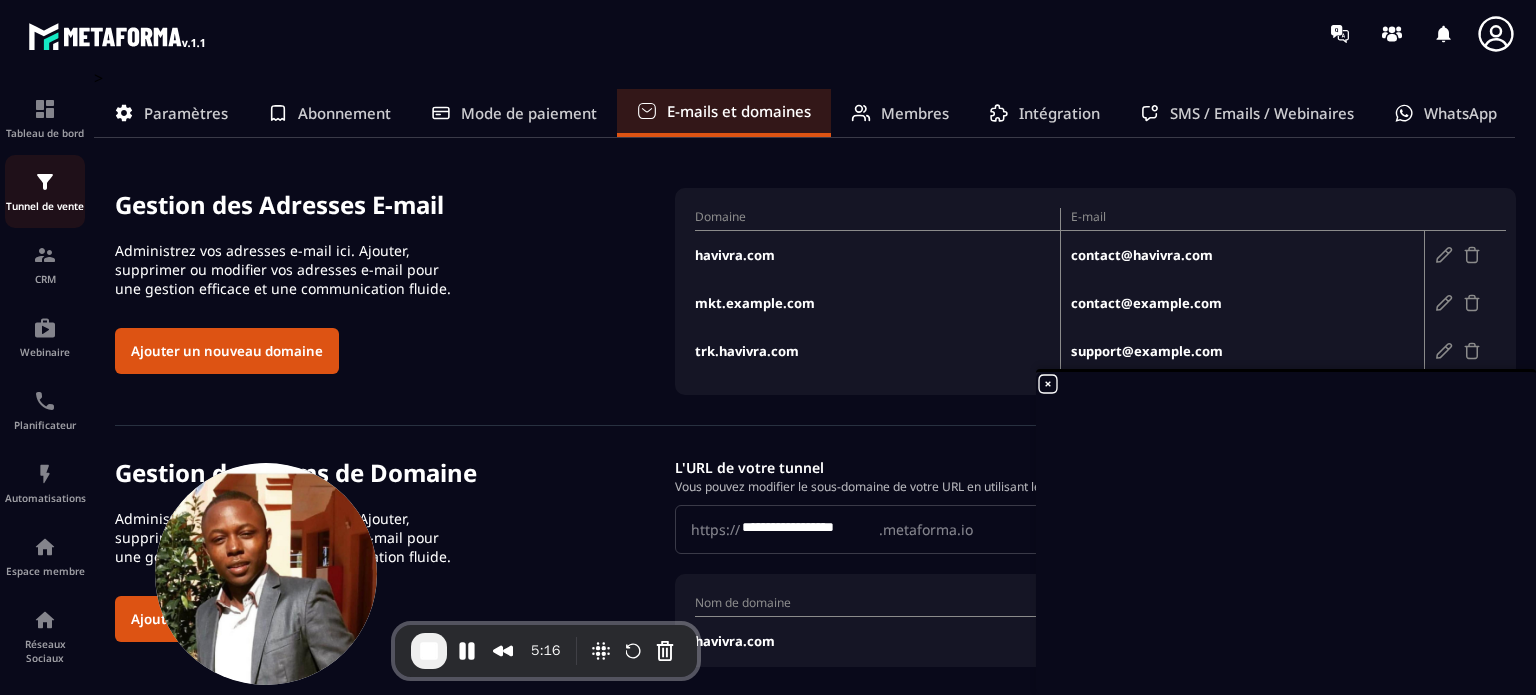 click on "Tunnel de vente" at bounding box center (45, 191) 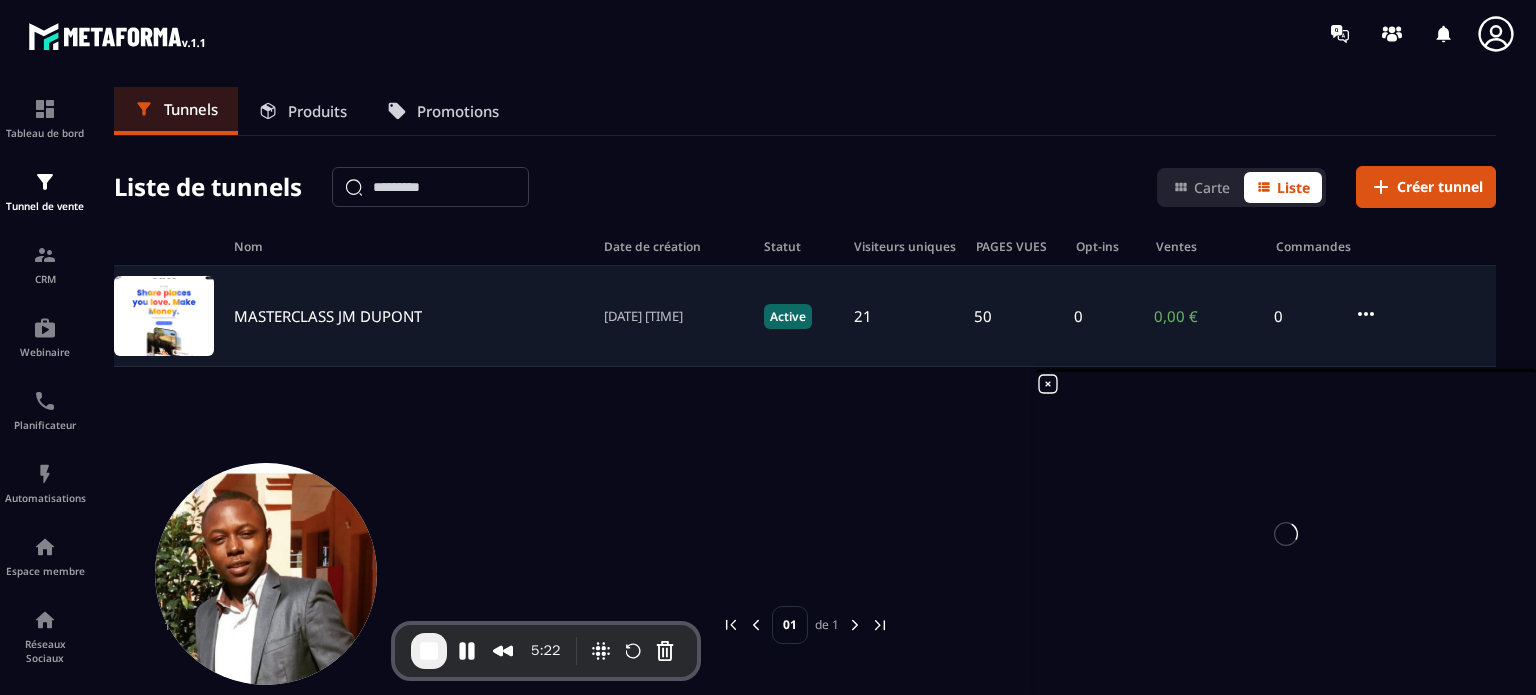 click on "MASTERCLASS JM DUPONT" at bounding box center [328, 316] 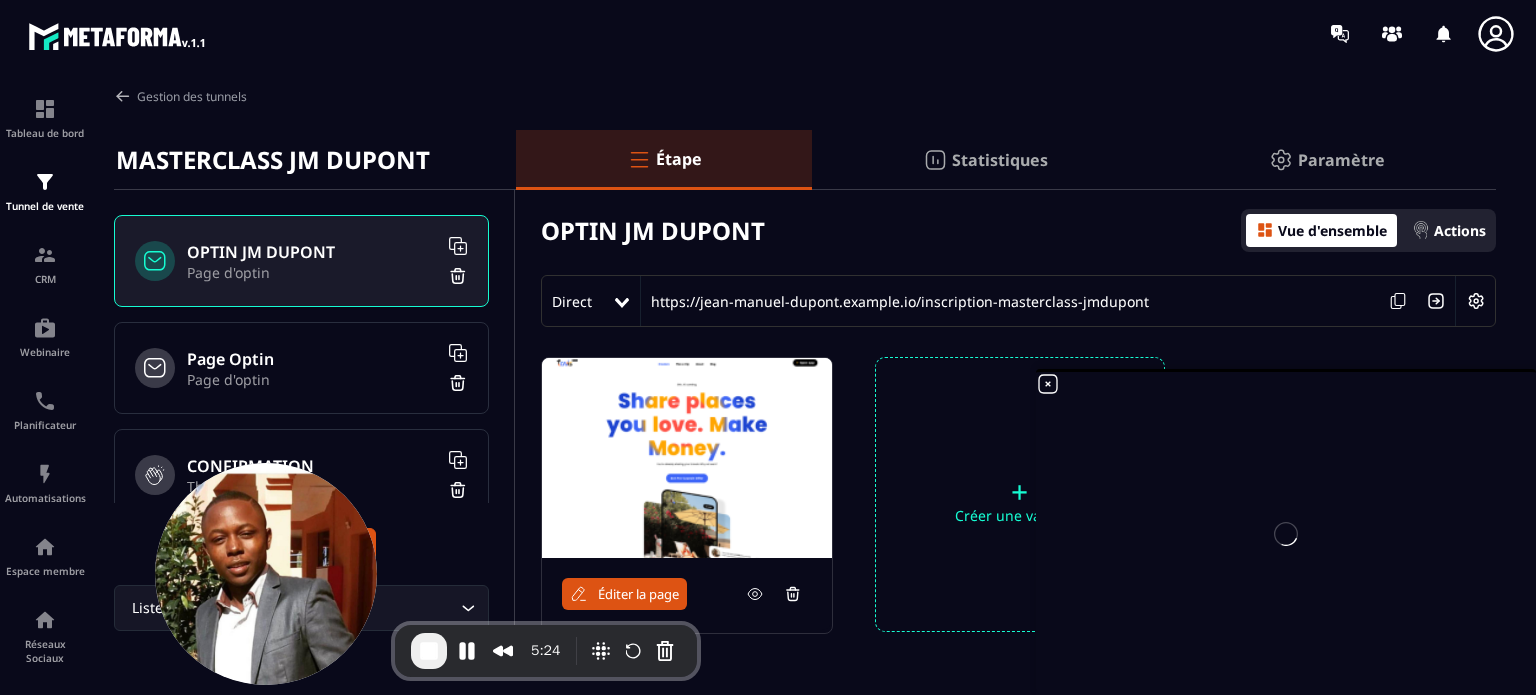 click on "Paramètre" at bounding box center [1341, 160] 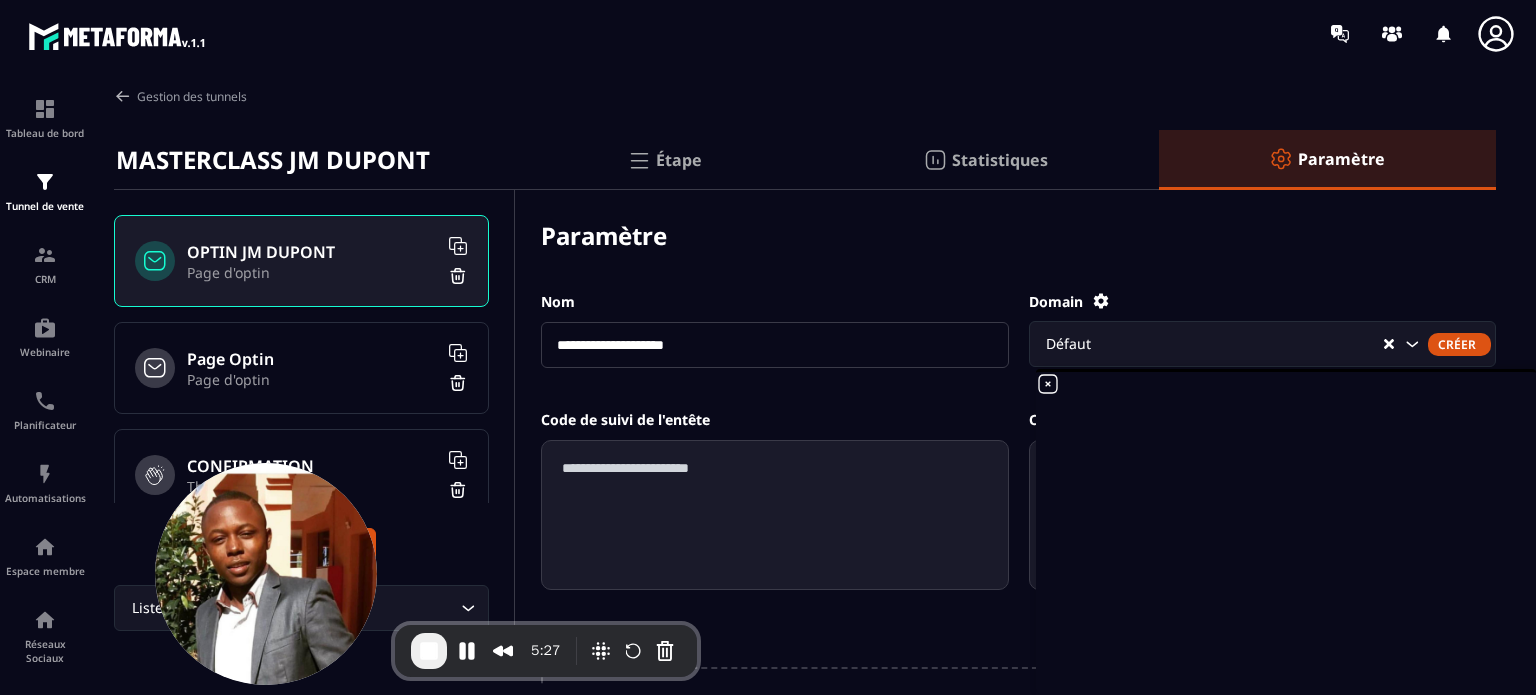 click 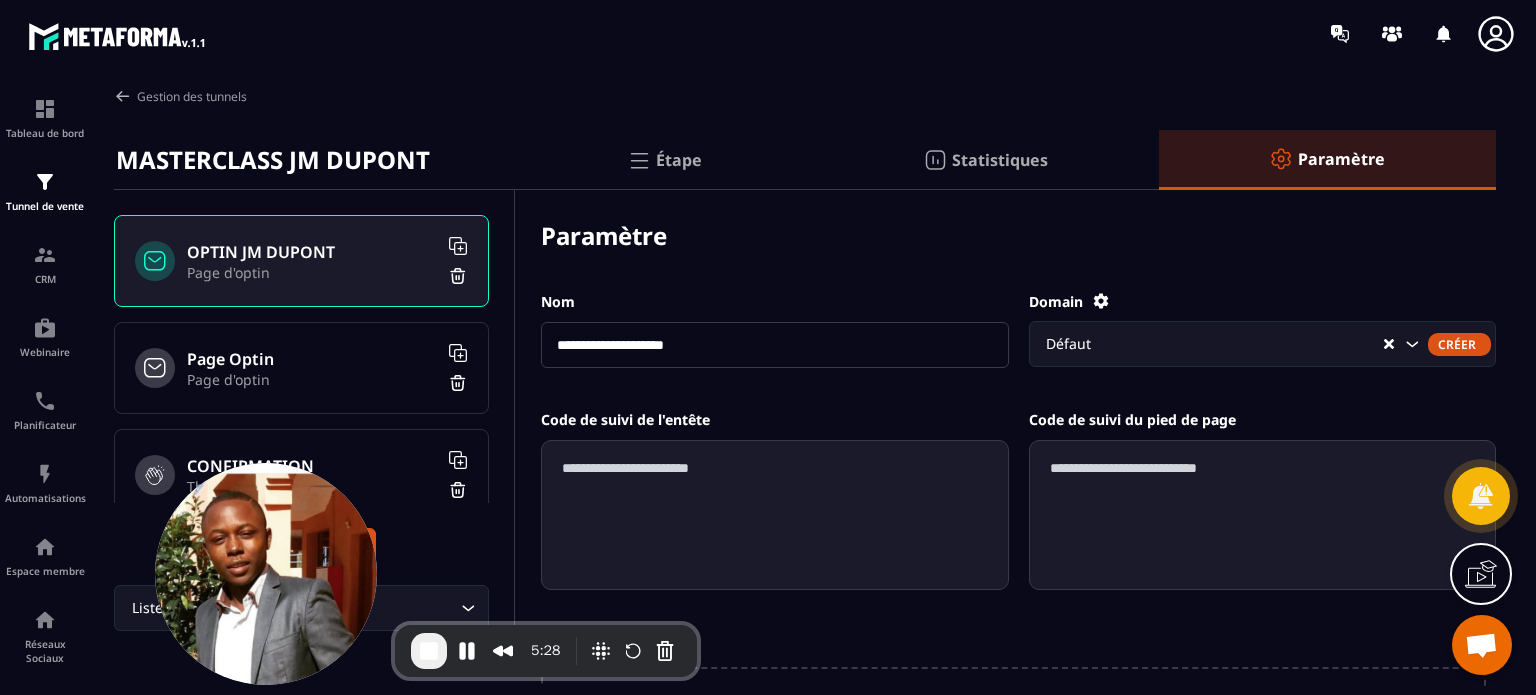 click 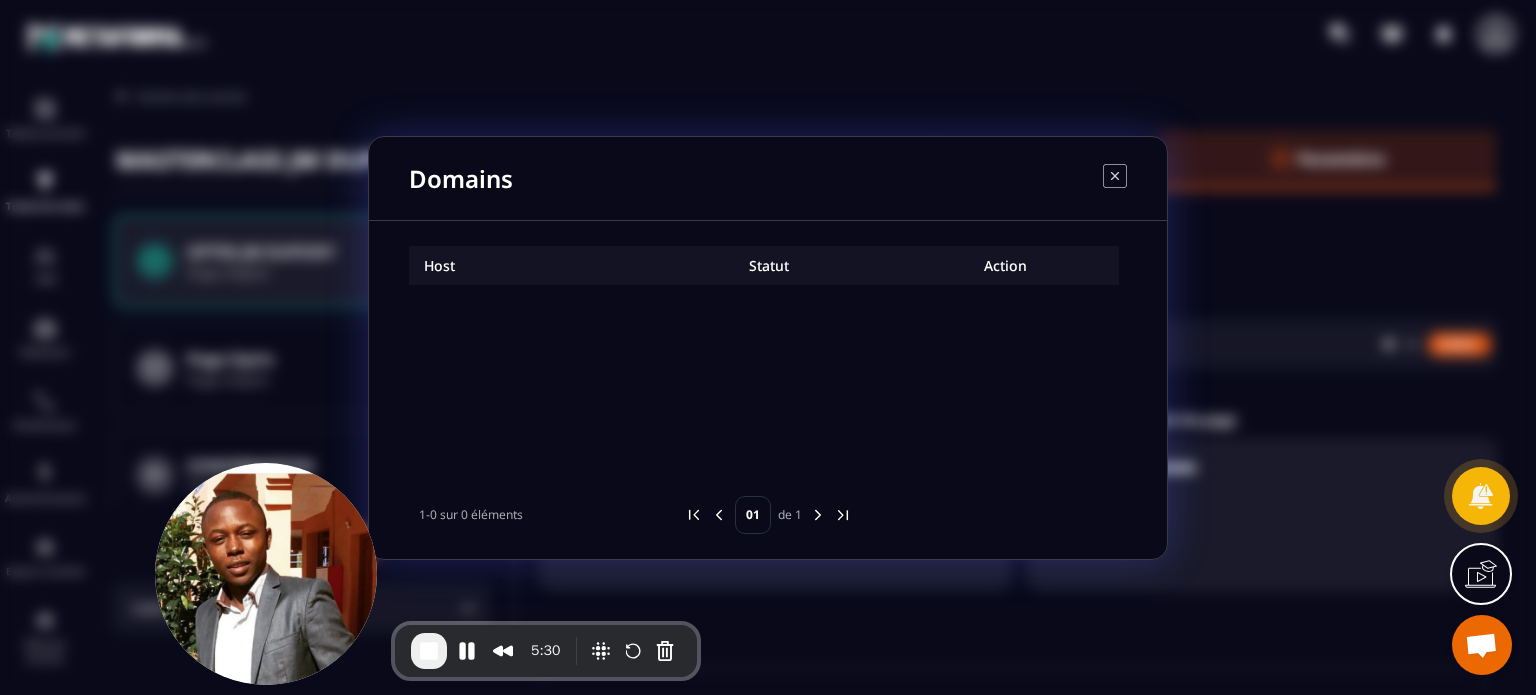 click 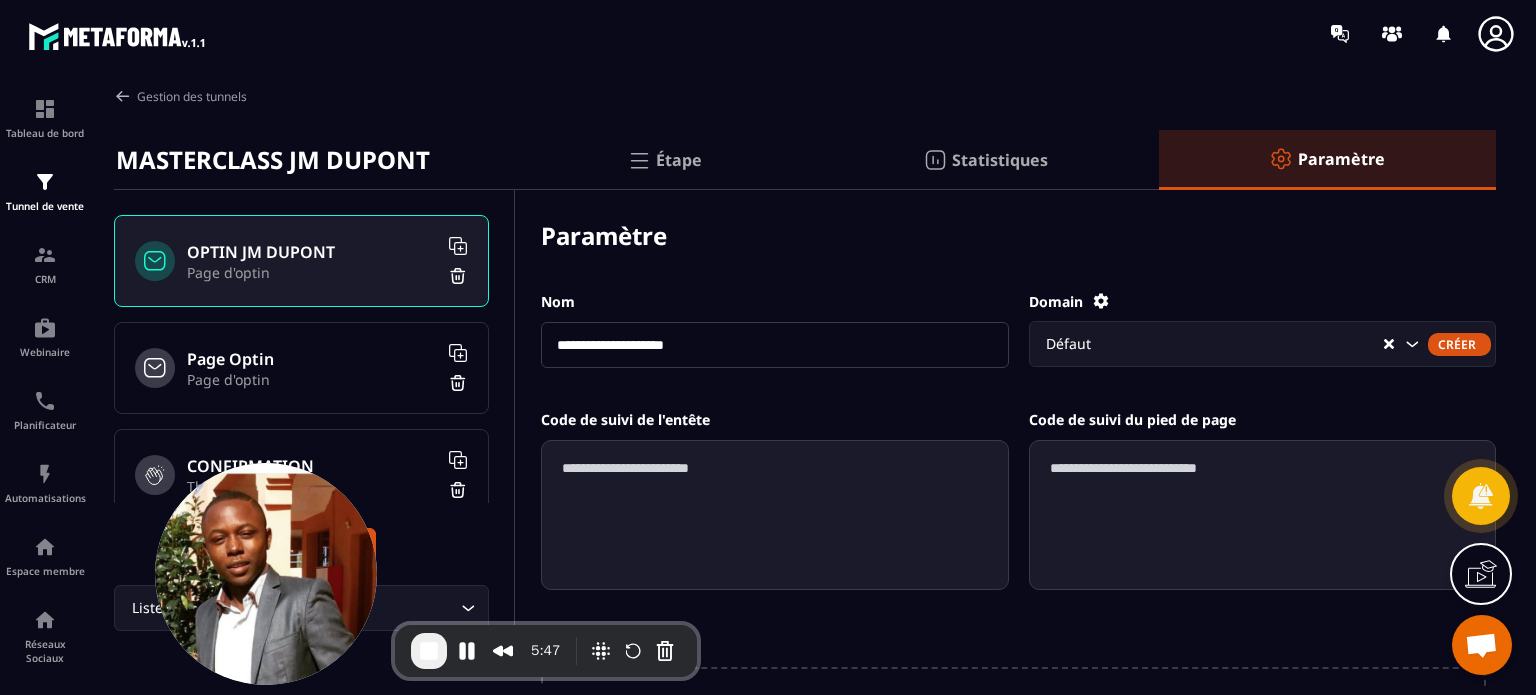 click 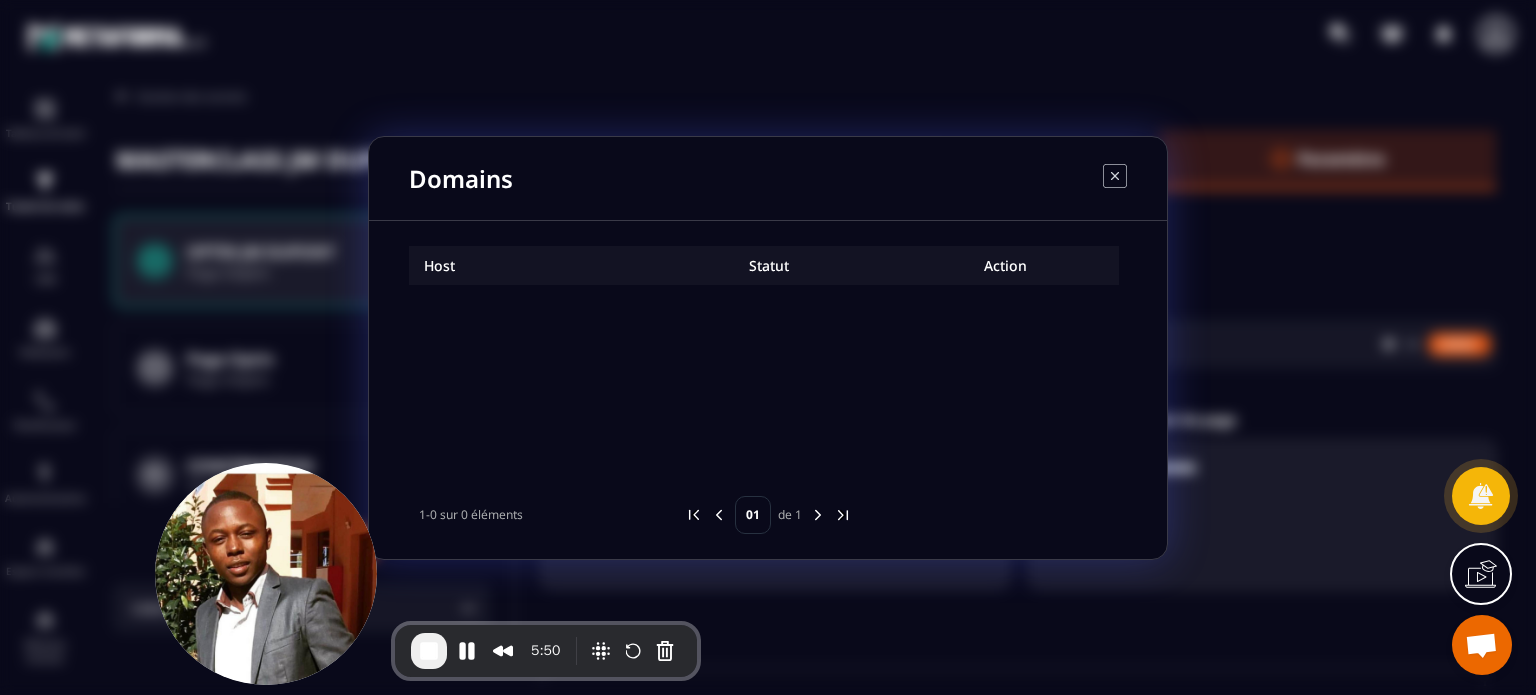 click 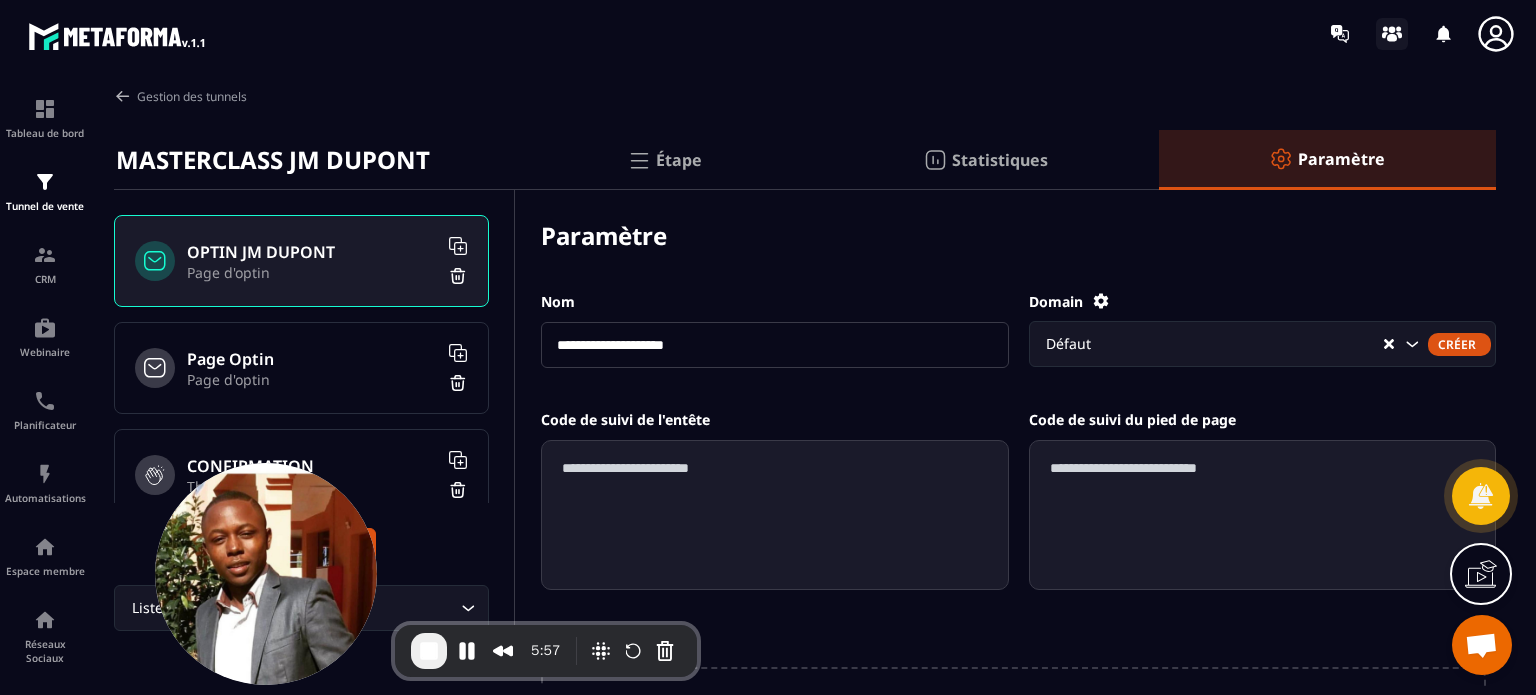 click 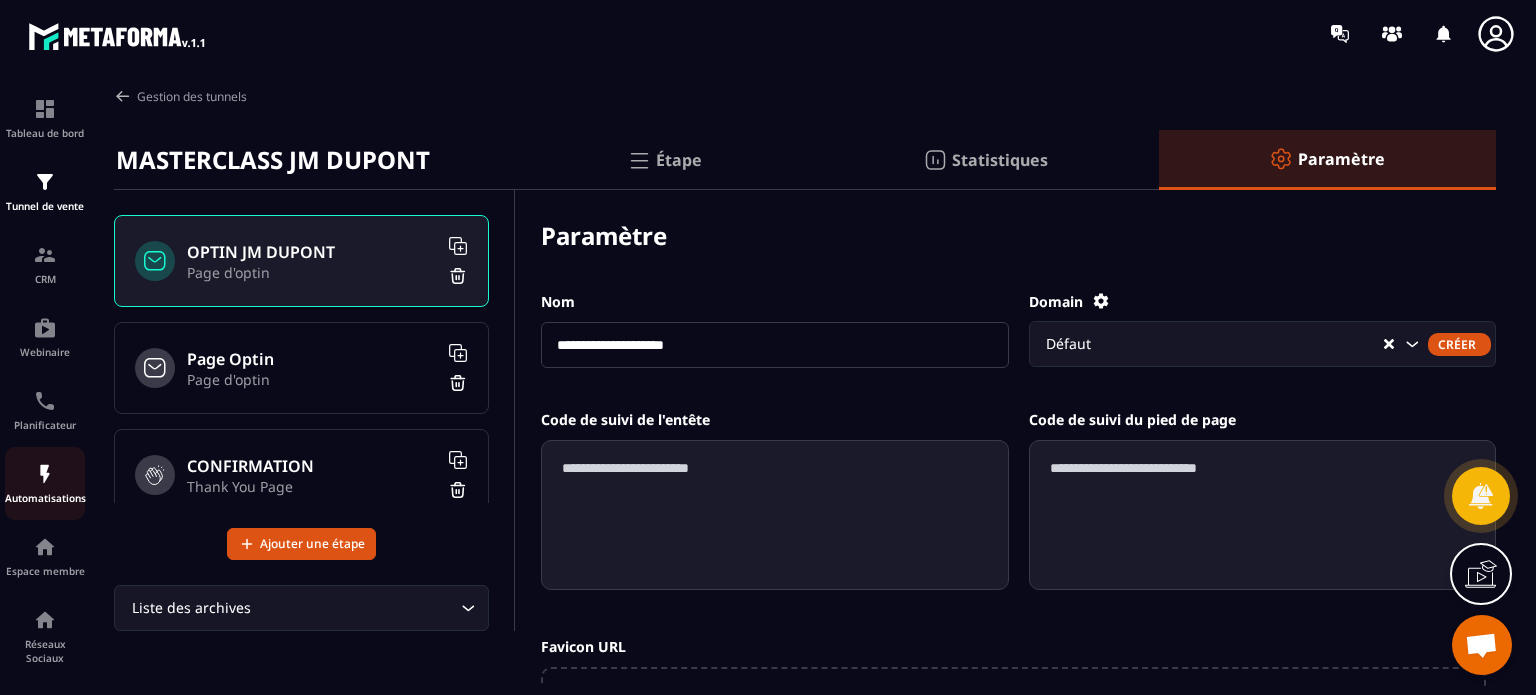 click on "Automatisations" at bounding box center [45, 483] 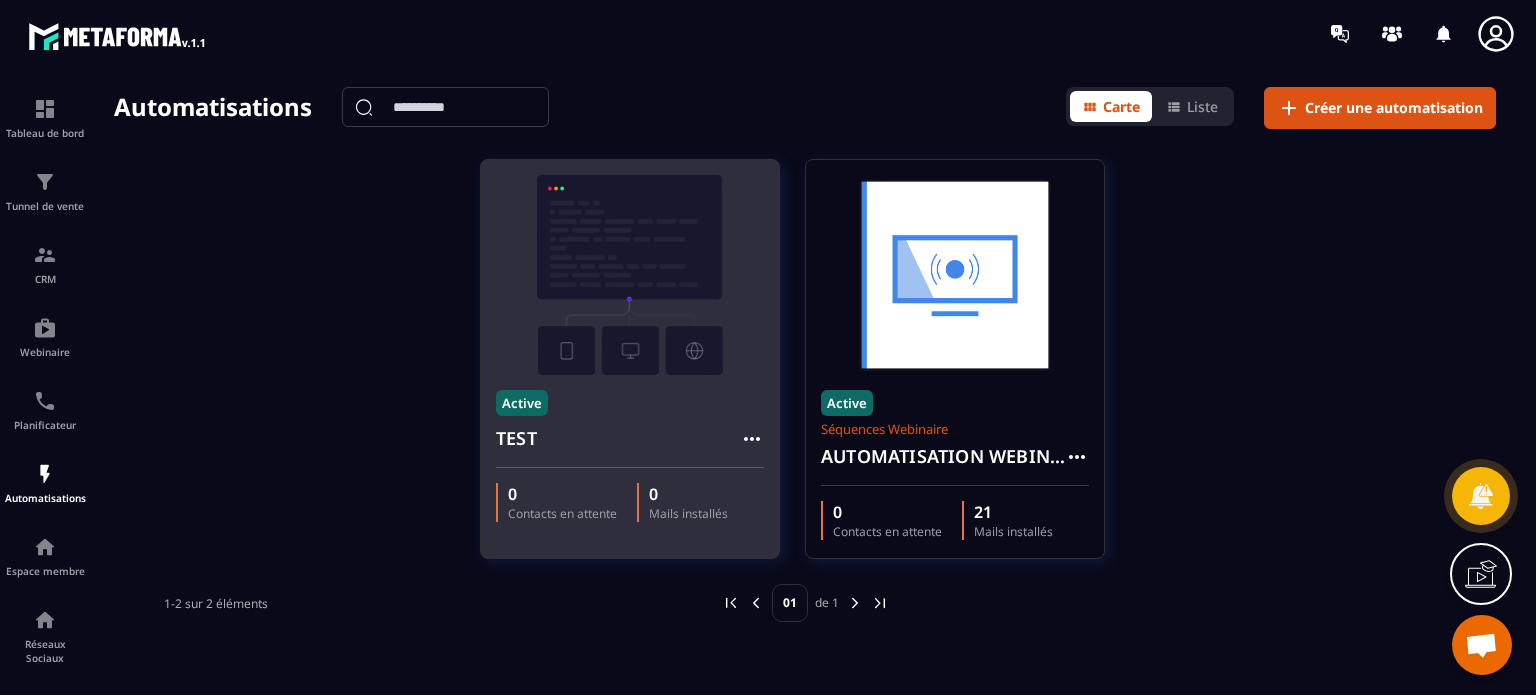 click 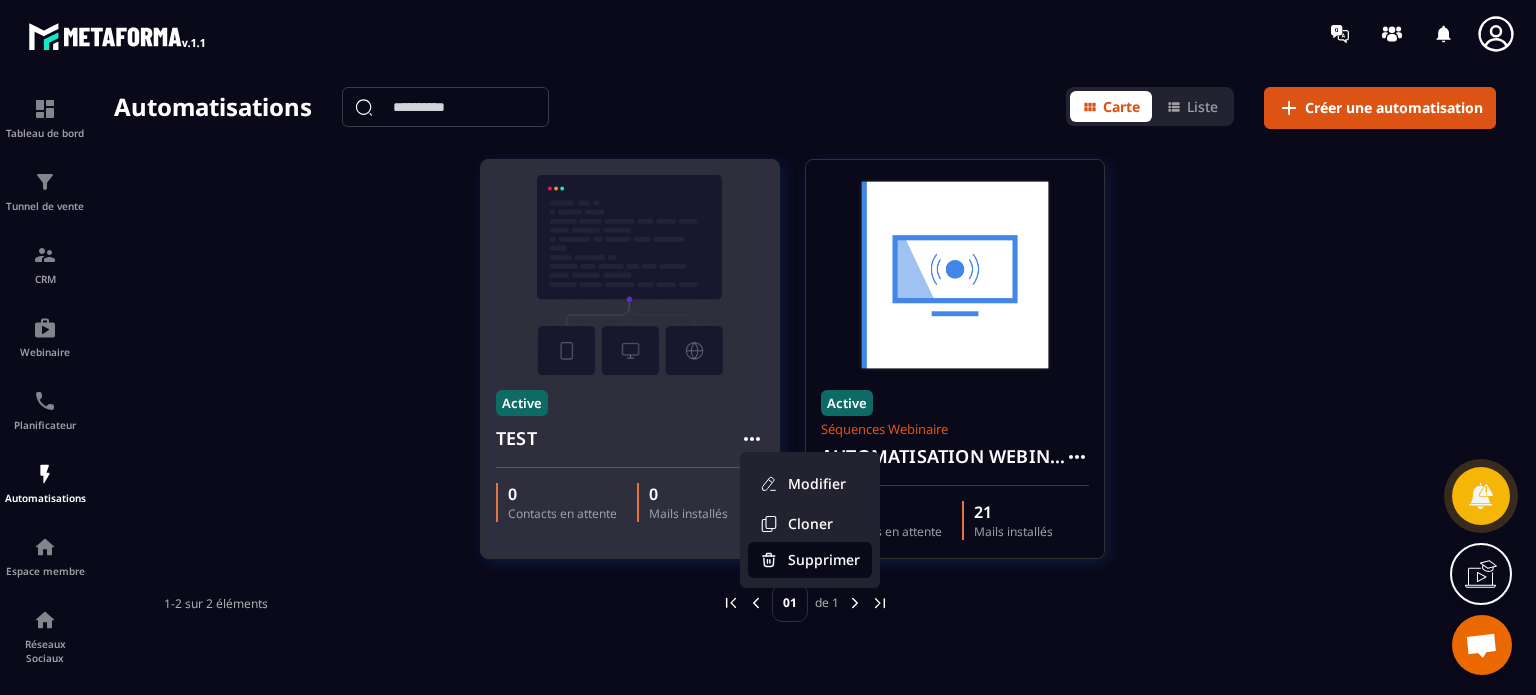 click on "Supprimer" at bounding box center (810, 560) 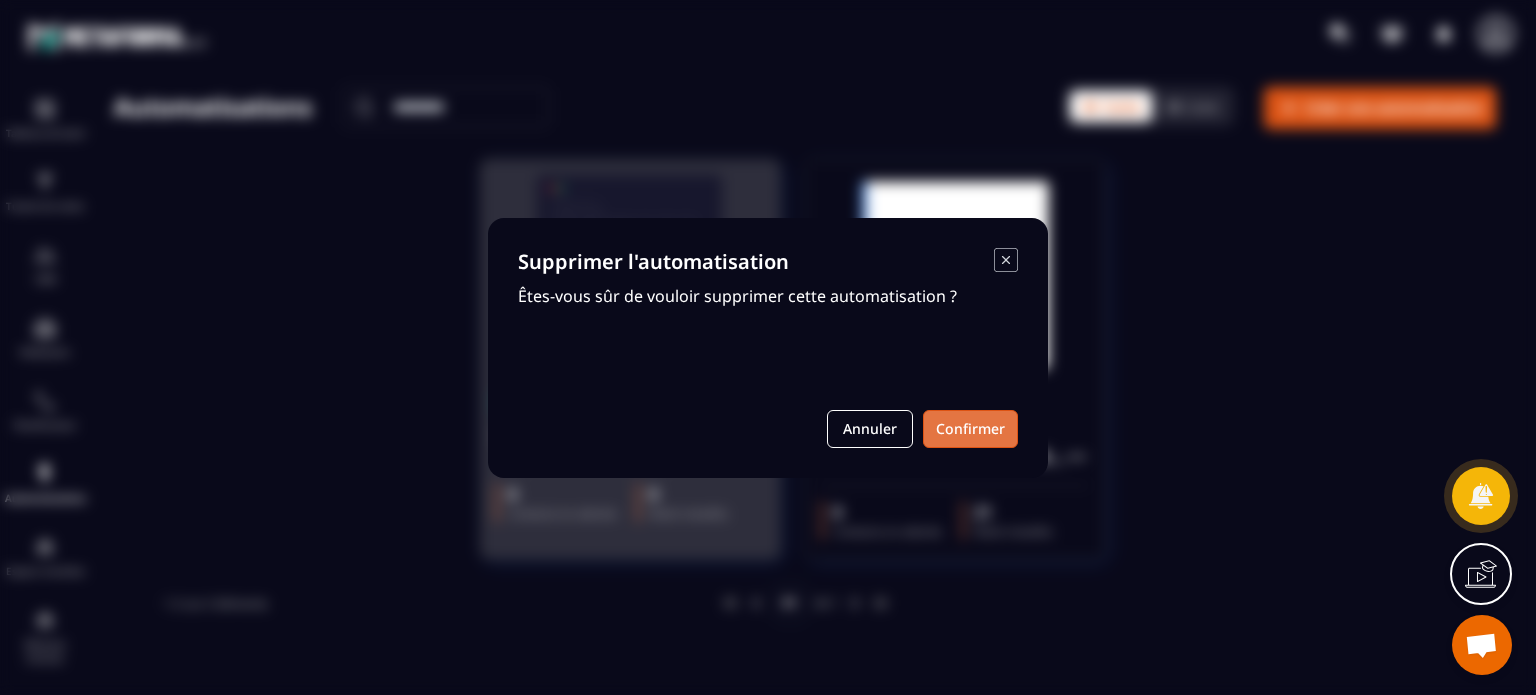click on "Confirmer" at bounding box center (970, 429) 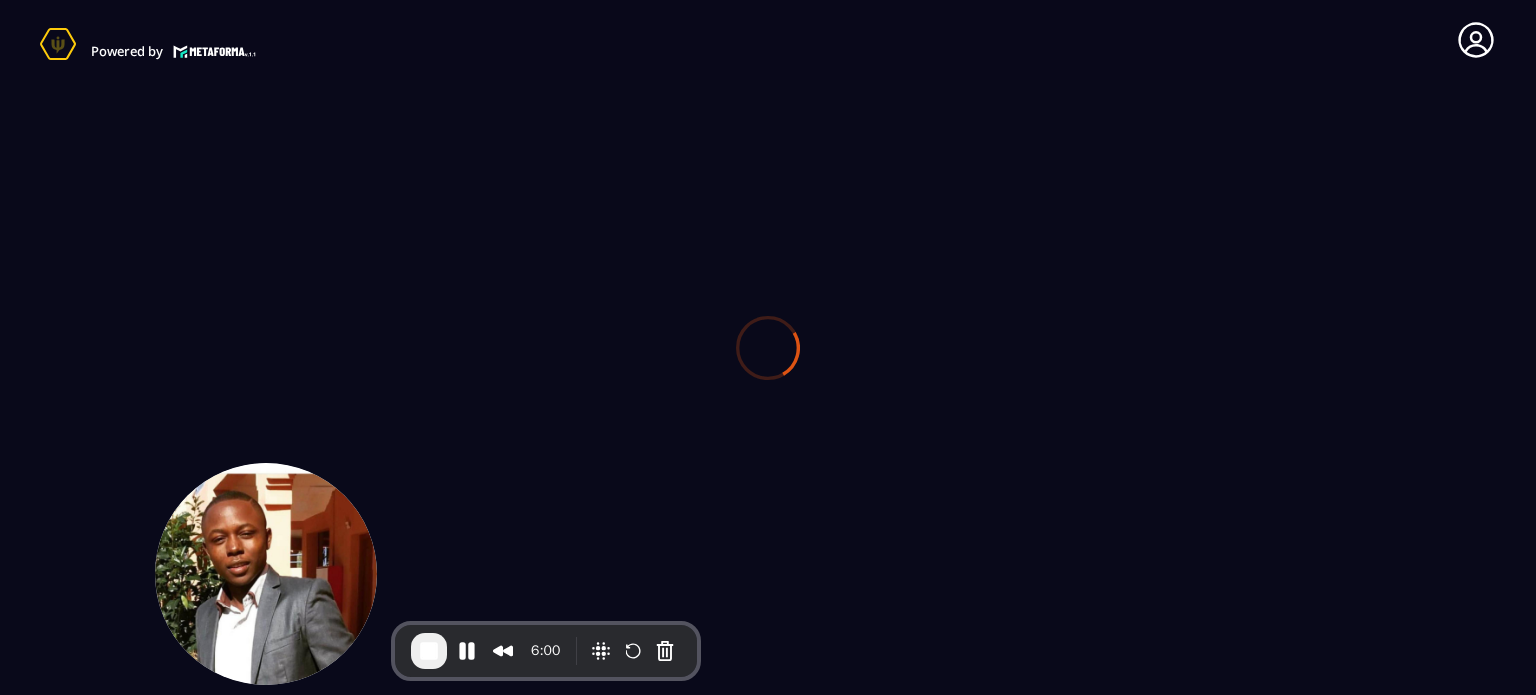 scroll, scrollTop: 0, scrollLeft: 0, axis: both 